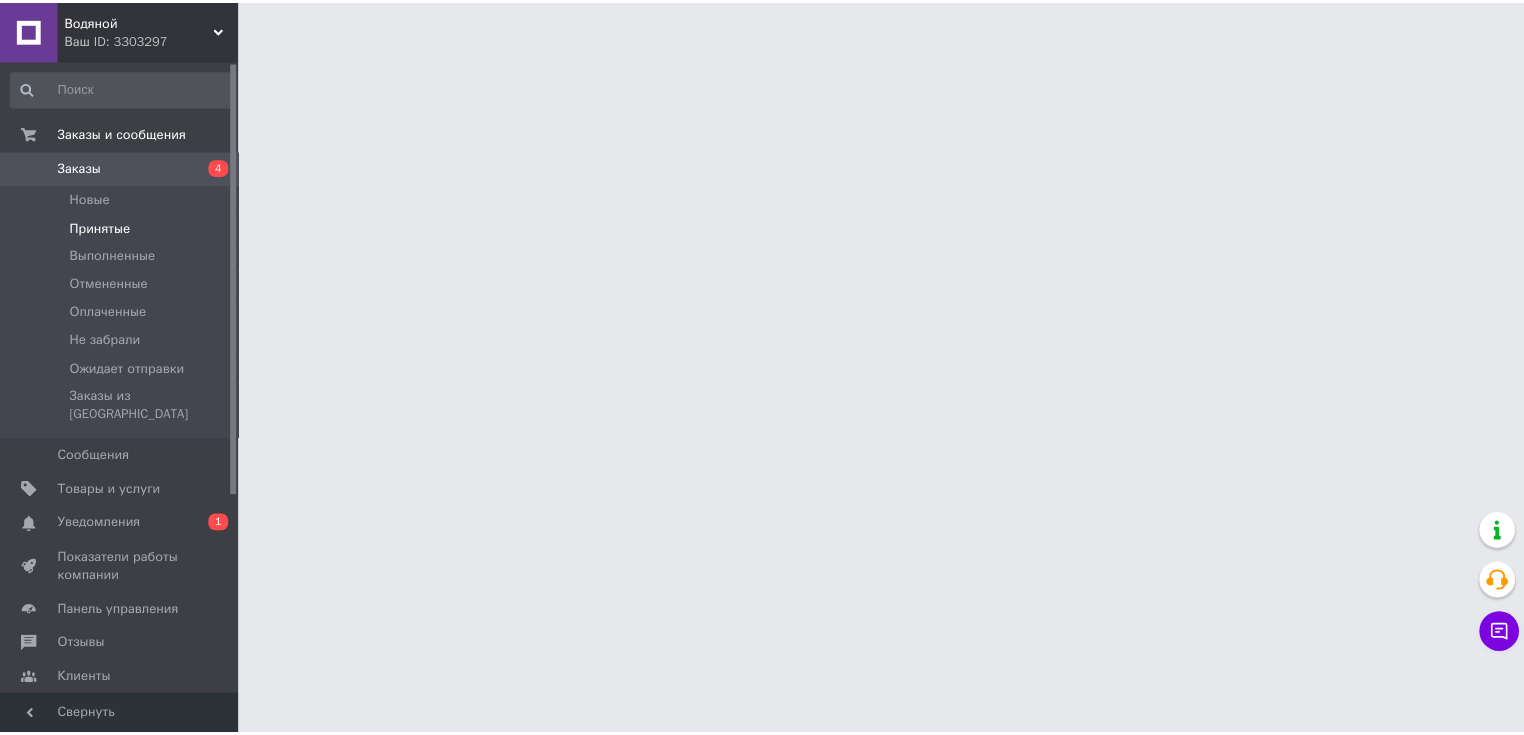 scroll, scrollTop: 0, scrollLeft: 0, axis: both 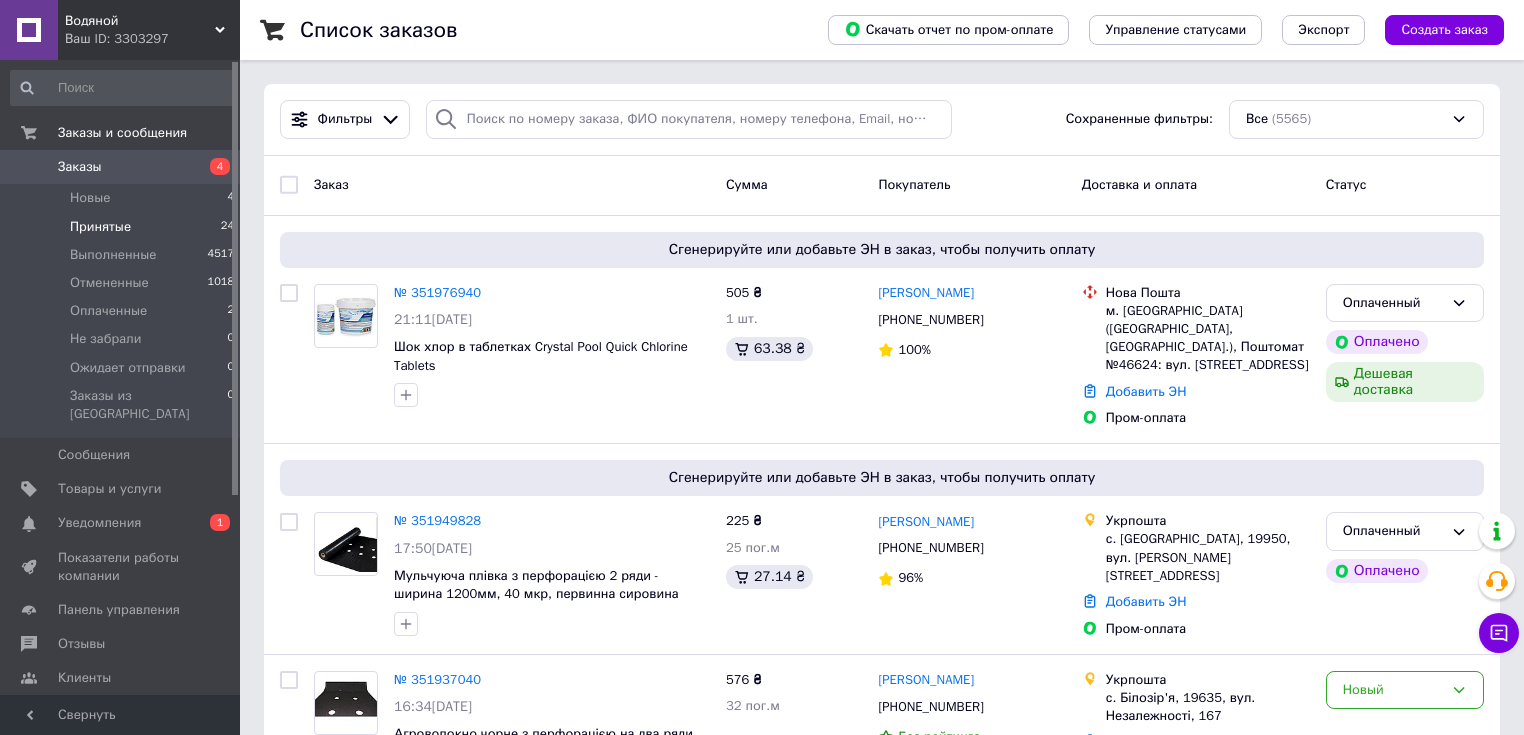 click on "Принятые" at bounding box center [100, 227] 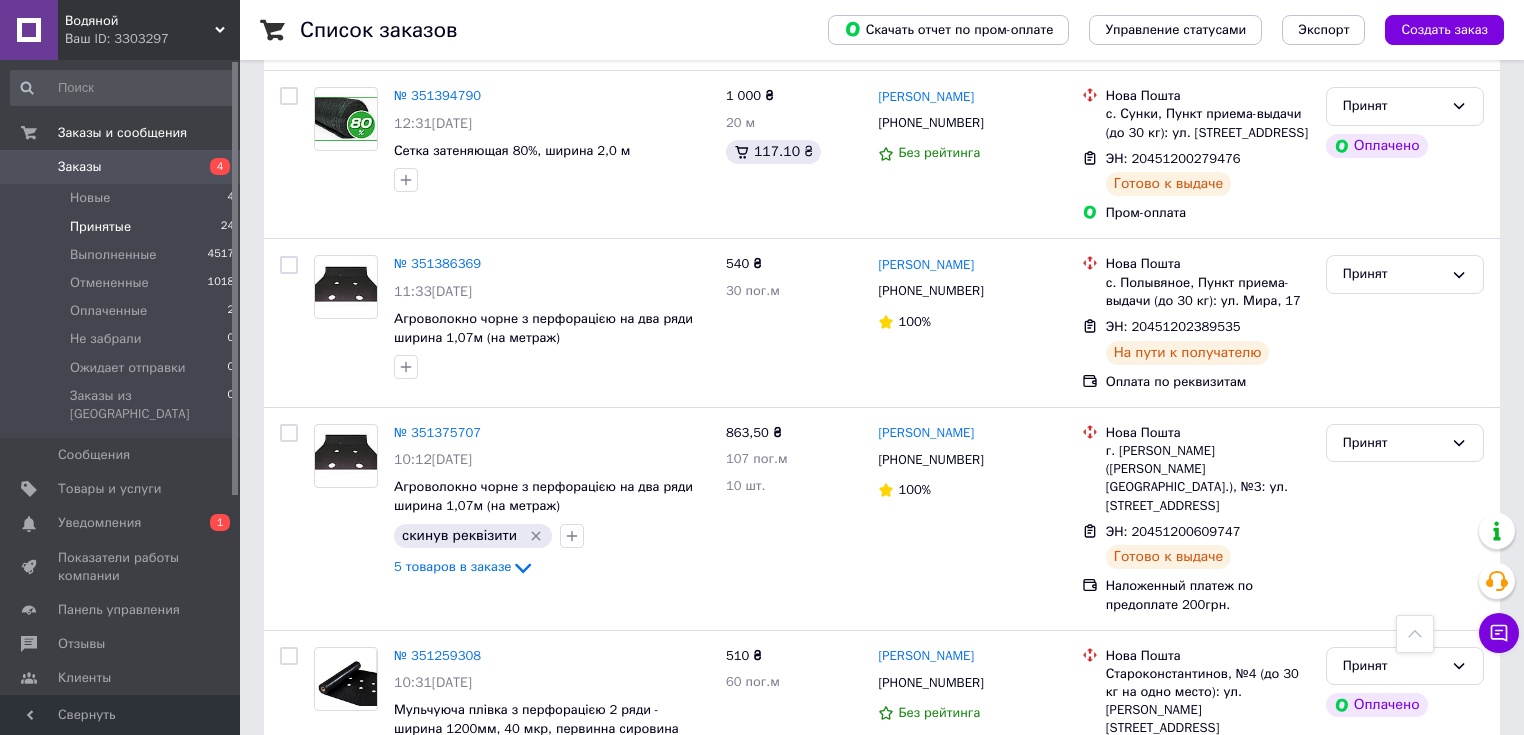 scroll, scrollTop: 3404, scrollLeft: 0, axis: vertical 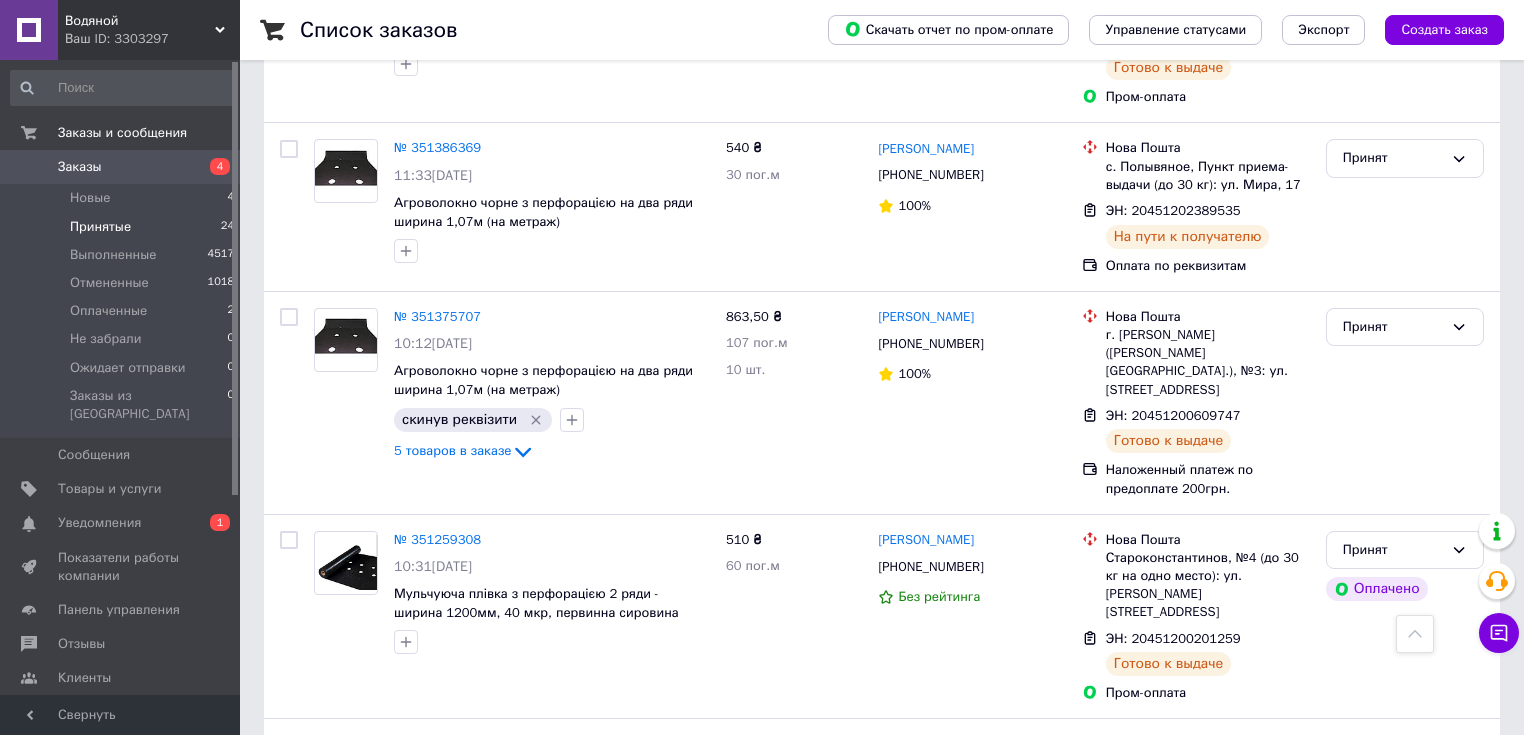 click on "2" at bounding box center (327, 950) 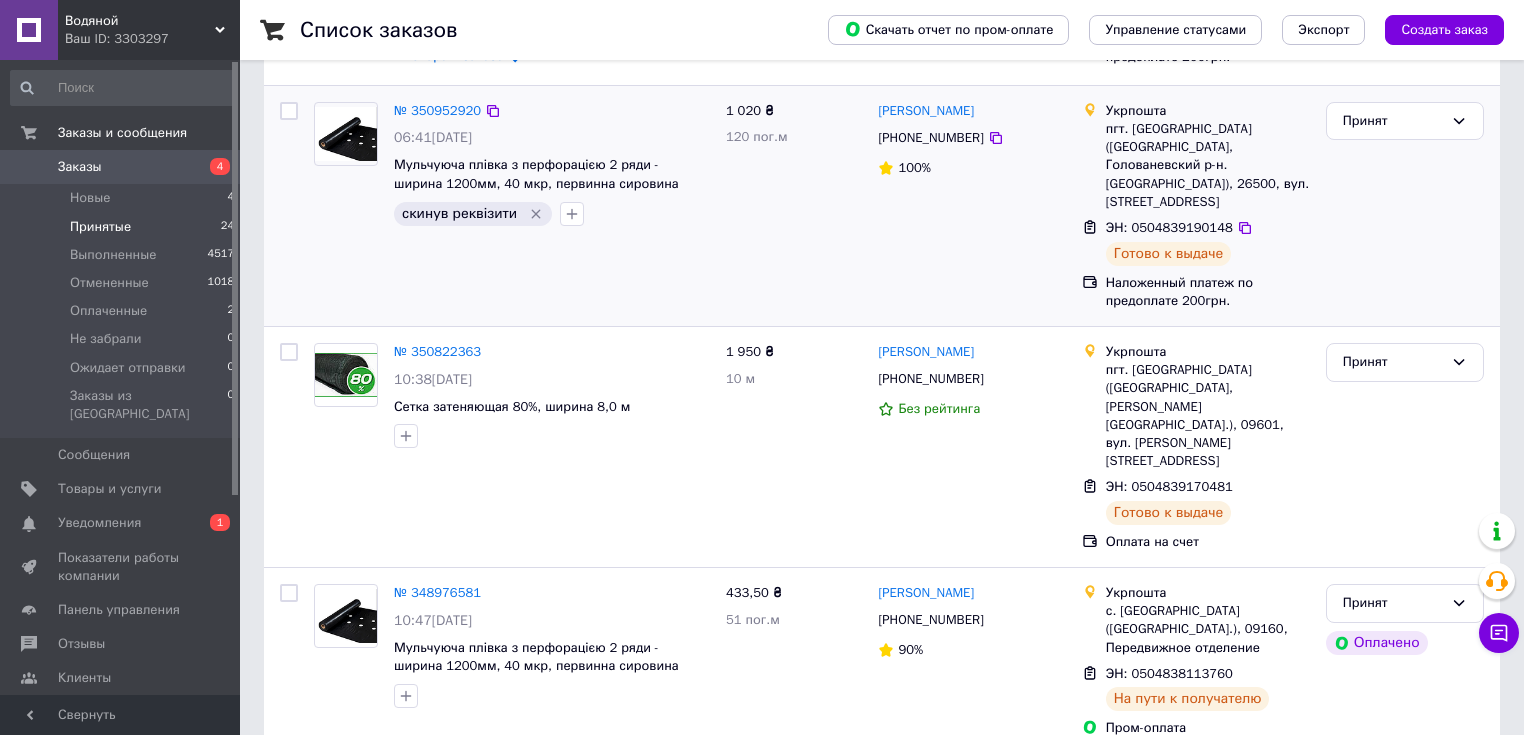 scroll, scrollTop: 402, scrollLeft: 0, axis: vertical 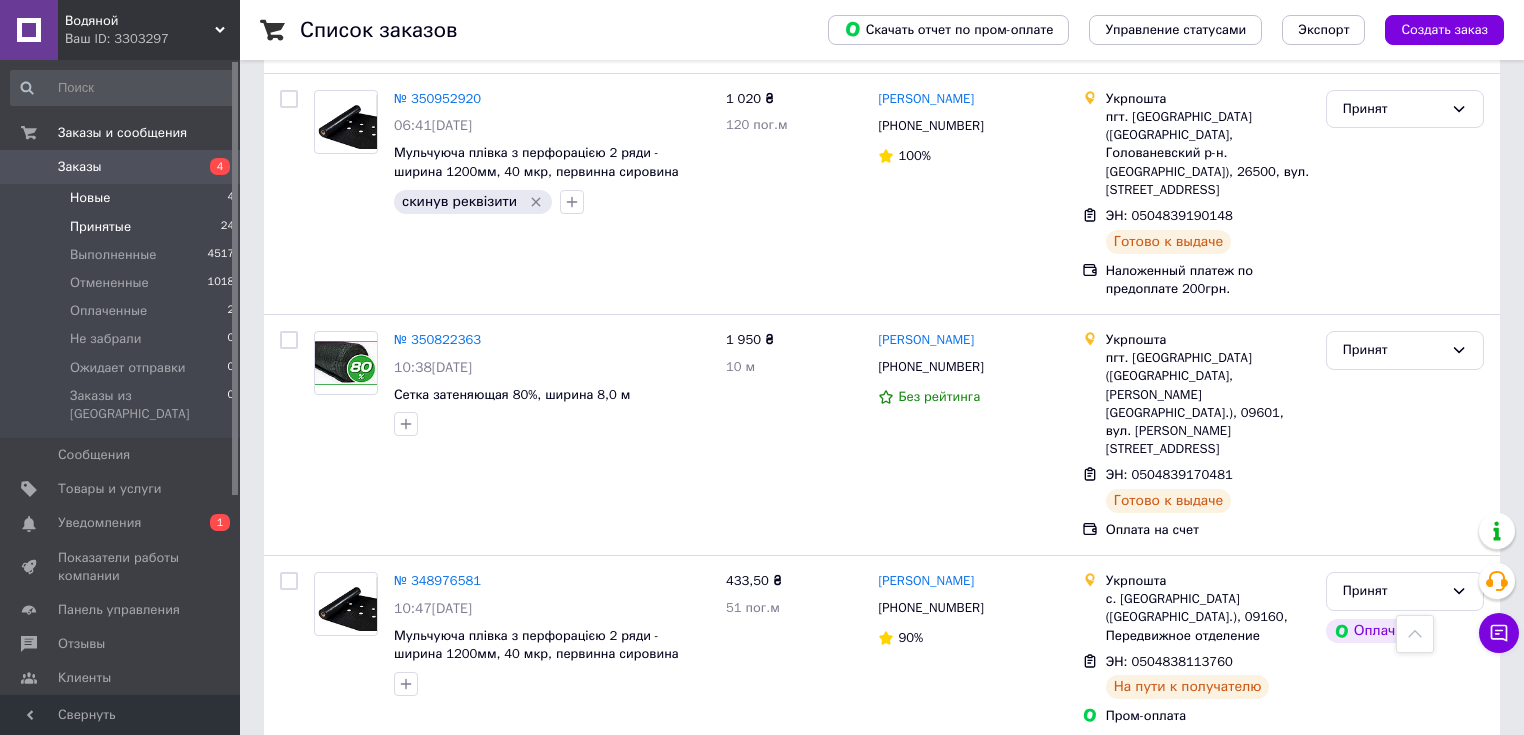 click on "Новые 4" at bounding box center (123, 198) 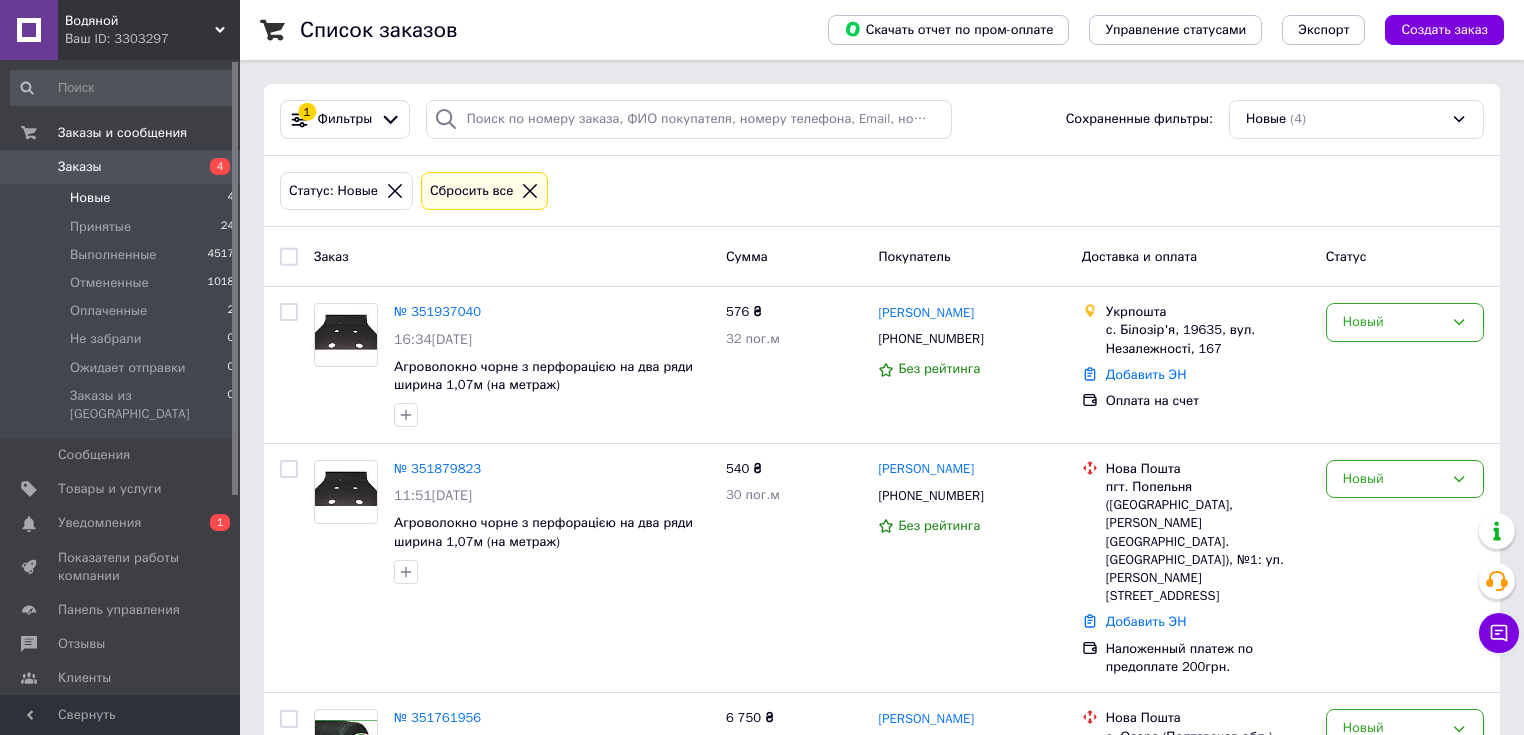 scroll, scrollTop: 80, scrollLeft: 0, axis: vertical 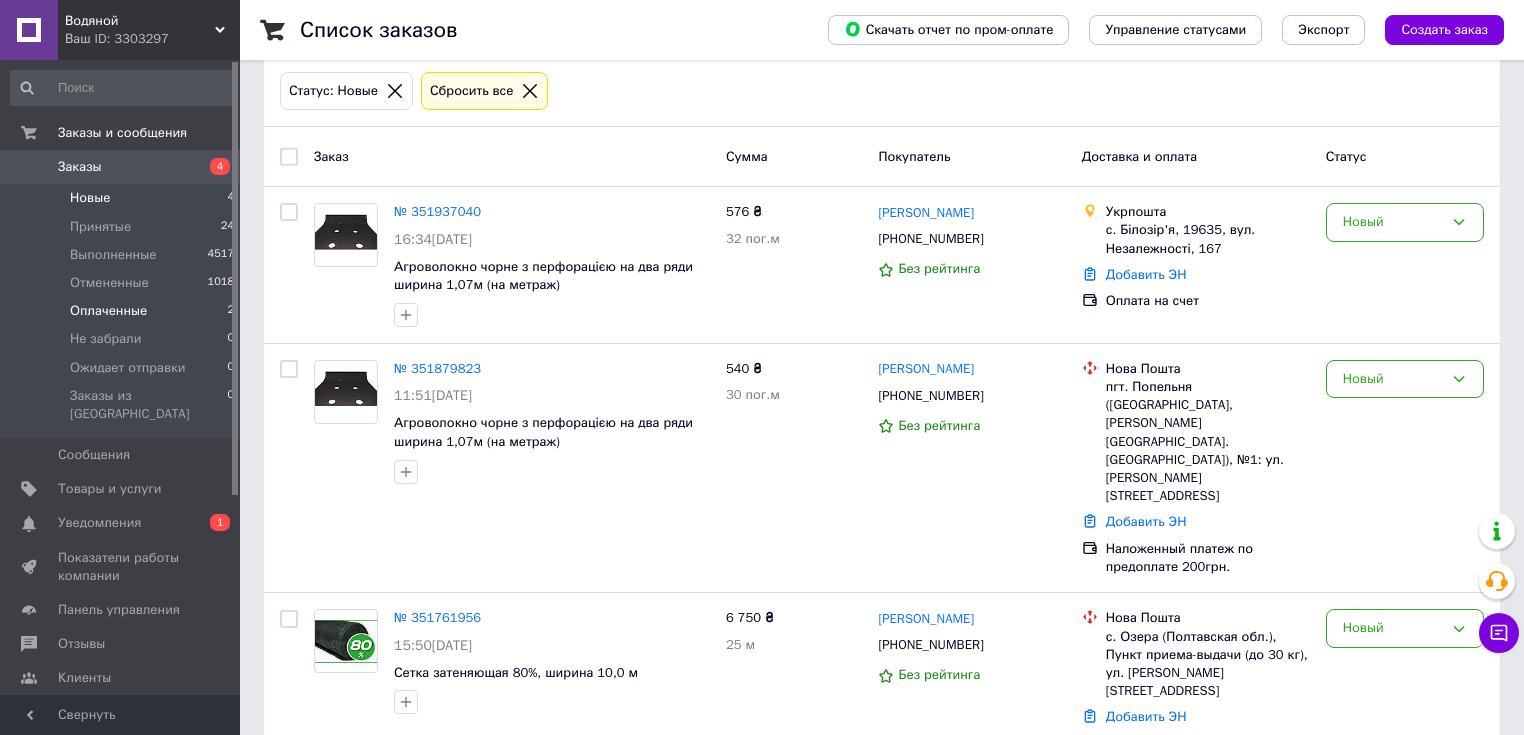 click on "Оплаченные" at bounding box center [108, 311] 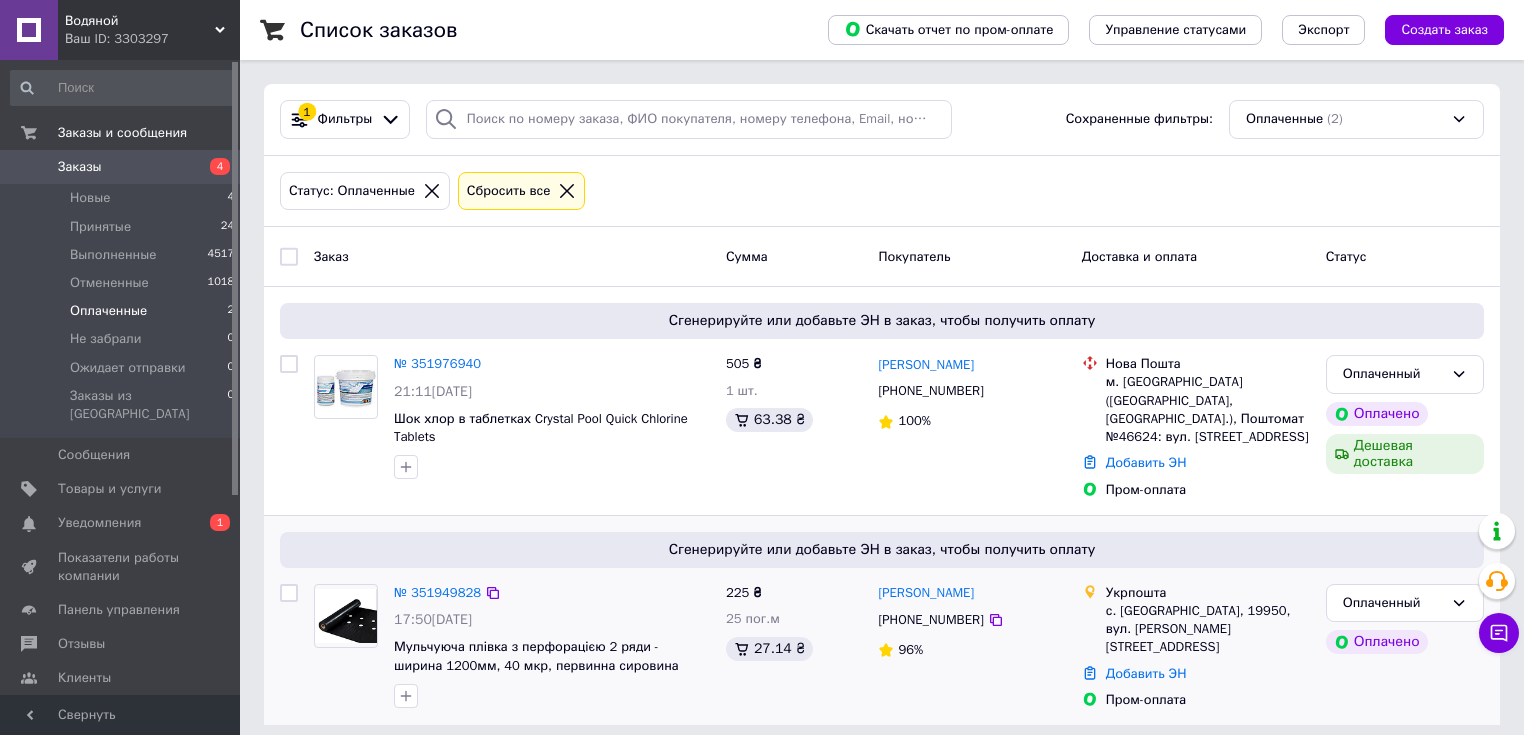 scroll, scrollTop: 11, scrollLeft: 0, axis: vertical 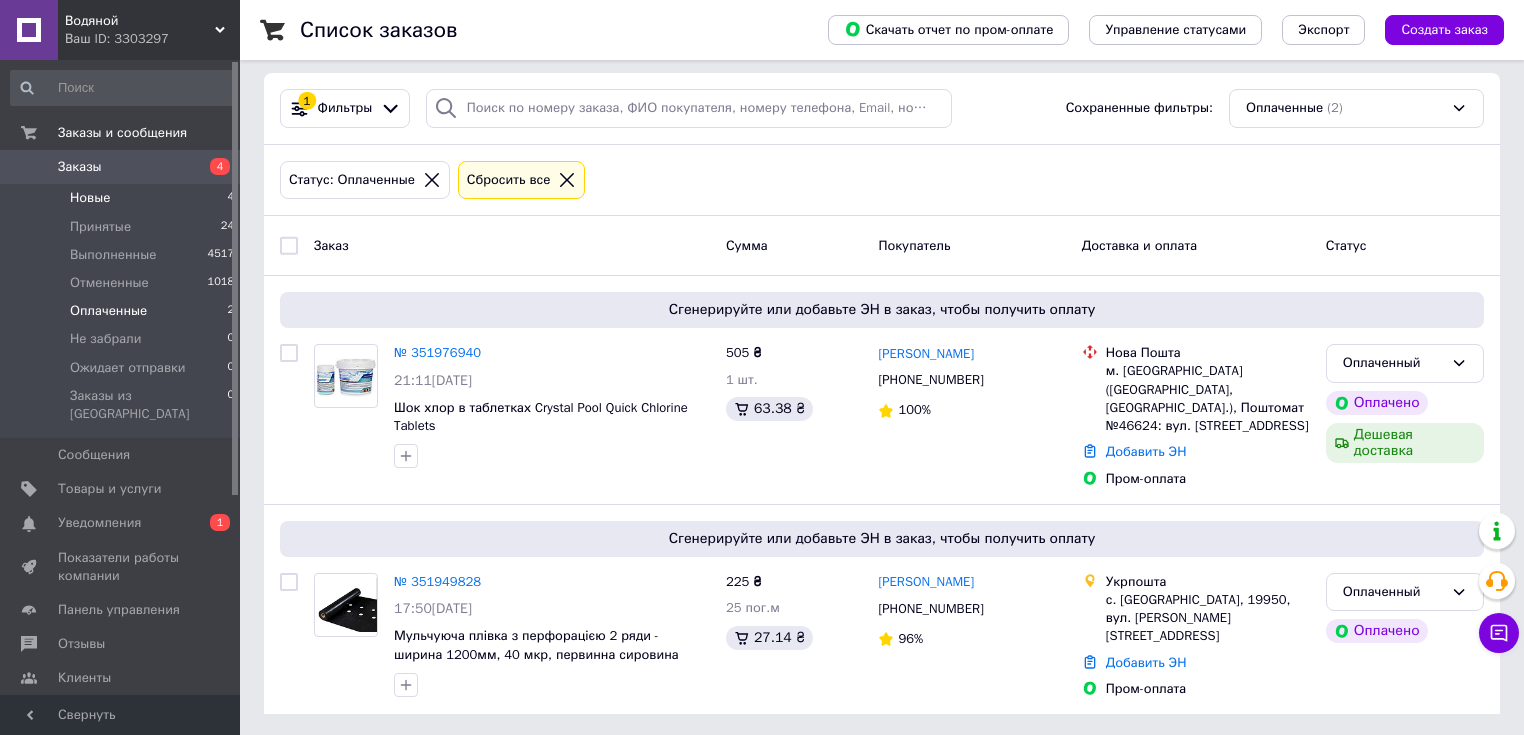 click on "Новые" at bounding box center [90, 198] 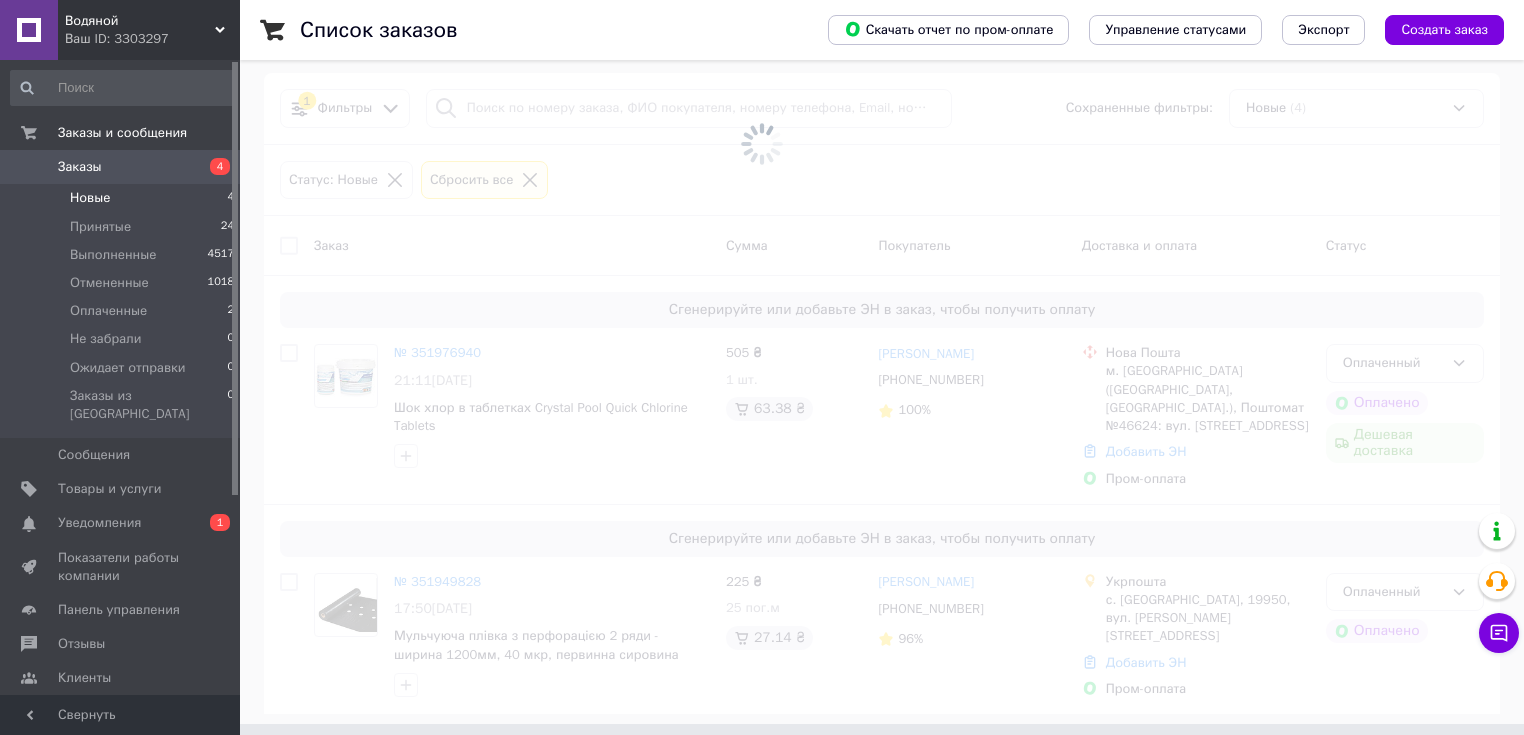 scroll, scrollTop: 0, scrollLeft: 0, axis: both 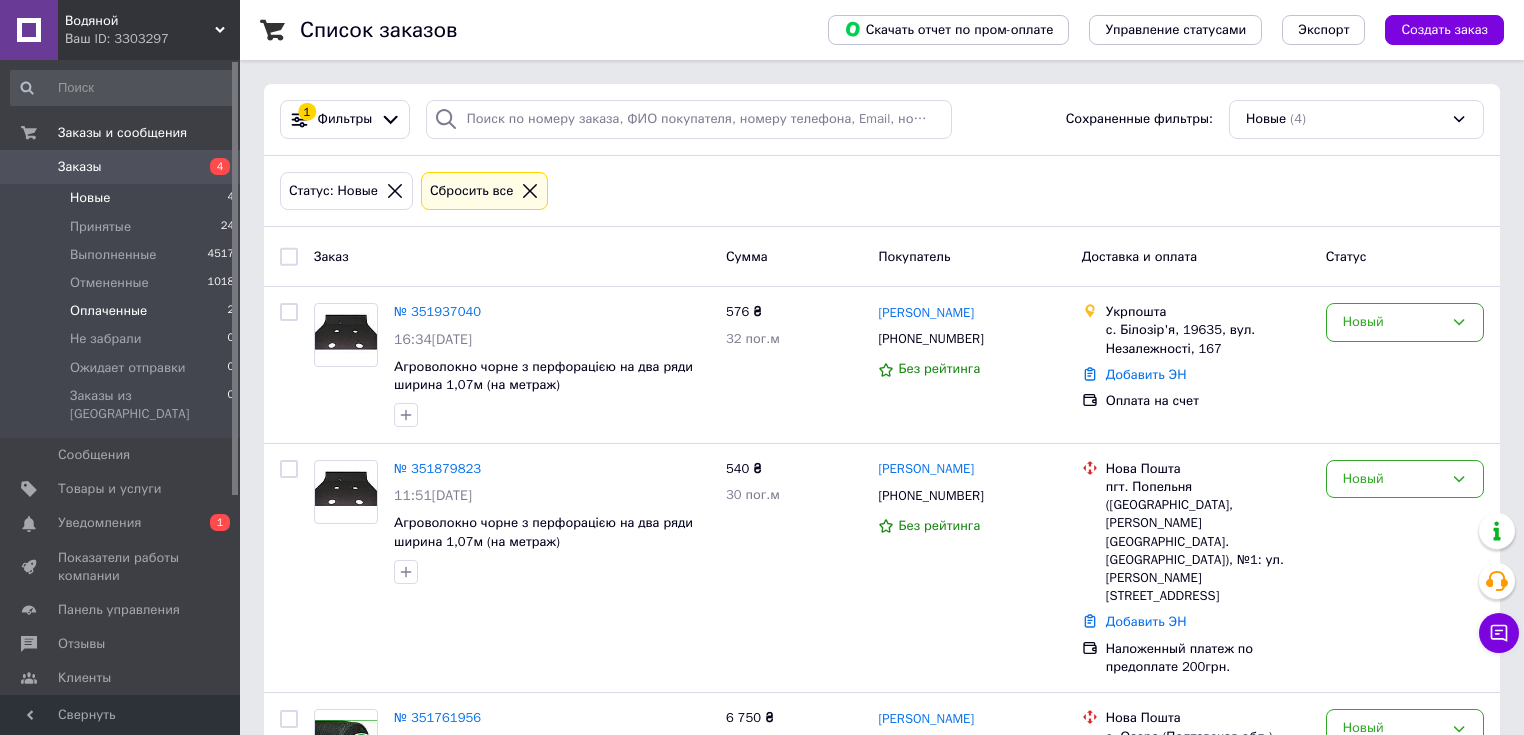 click on "Оплаченные" at bounding box center (108, 311) 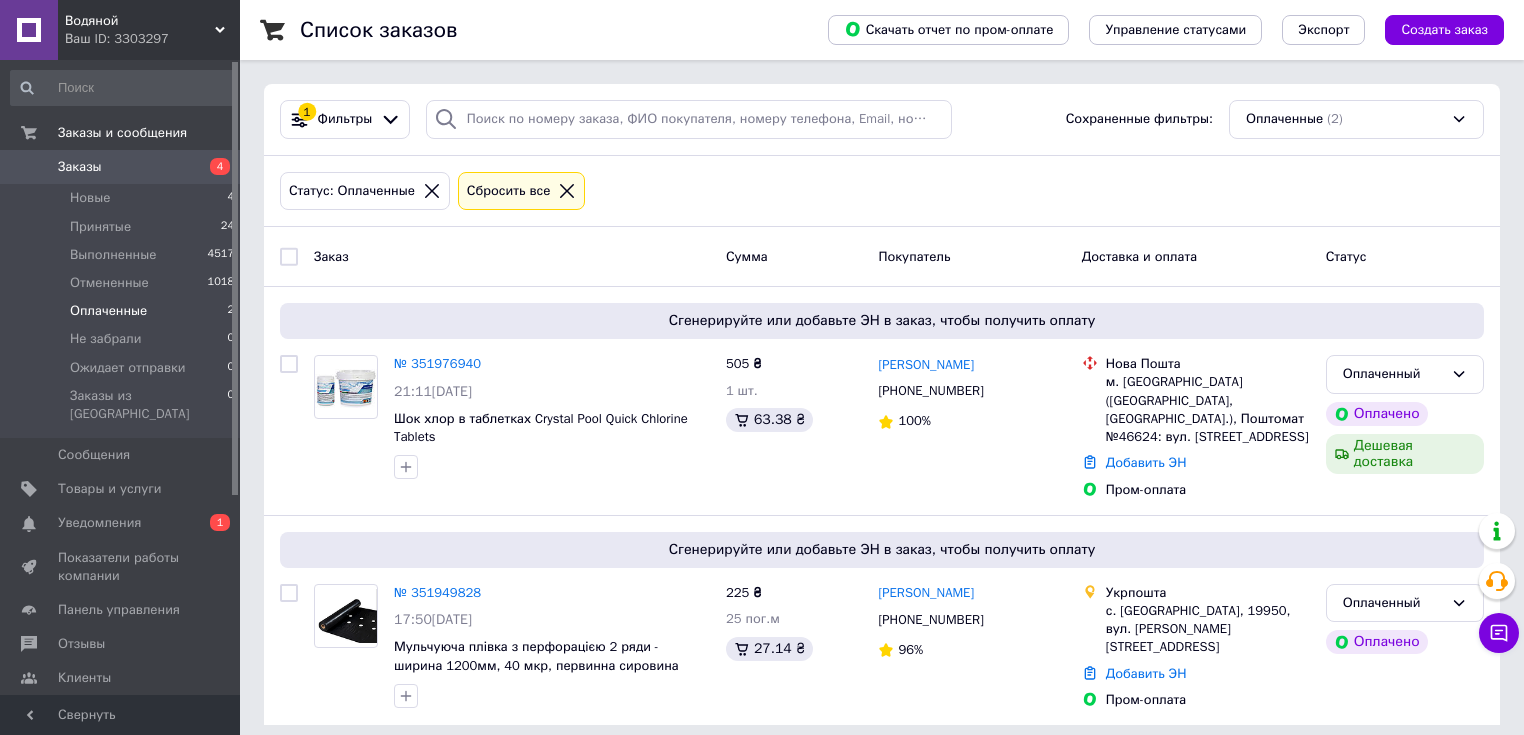 scroll, scrollTop: 11, scrollLeft: 0, axis: vertical 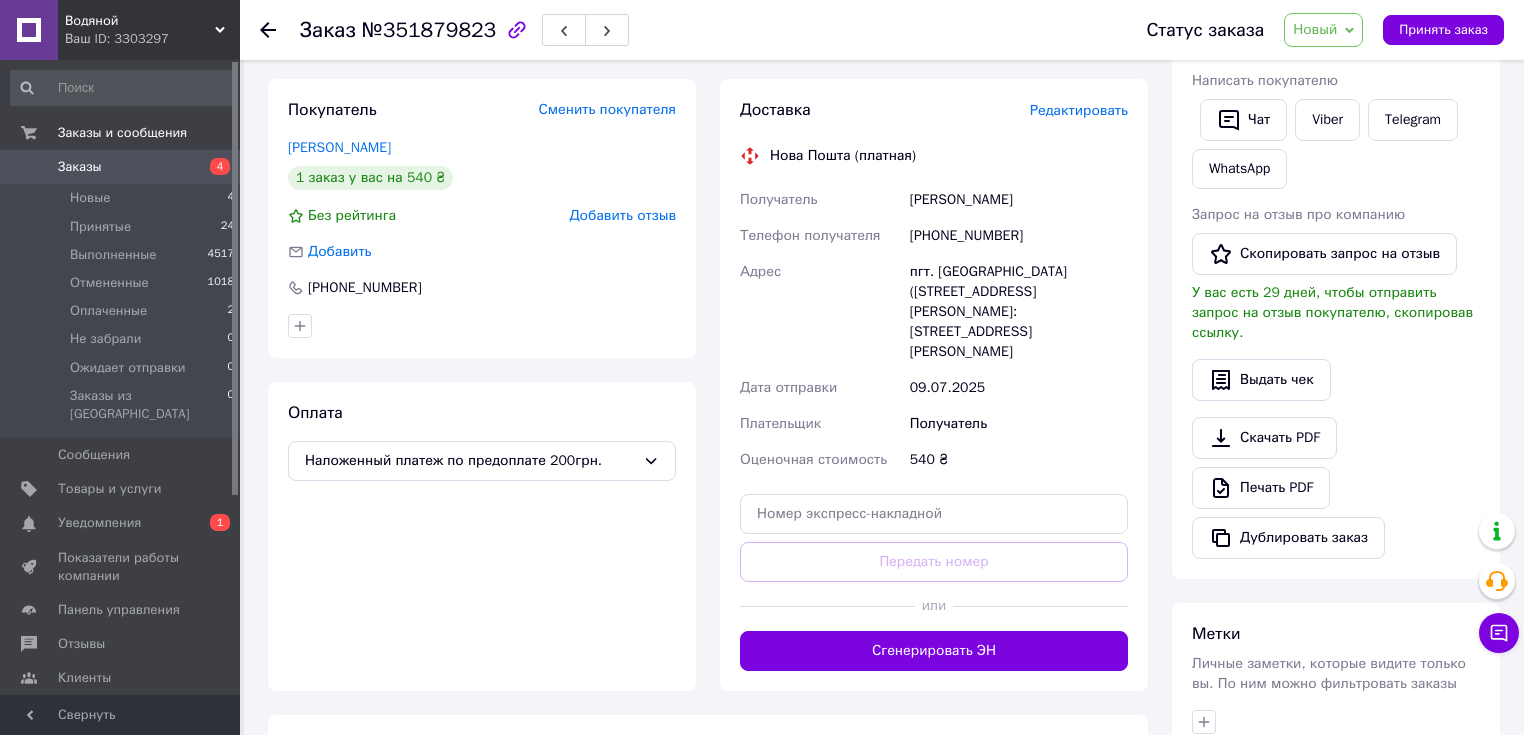 click on "Редактировать" at bounding box center [1079, 111] 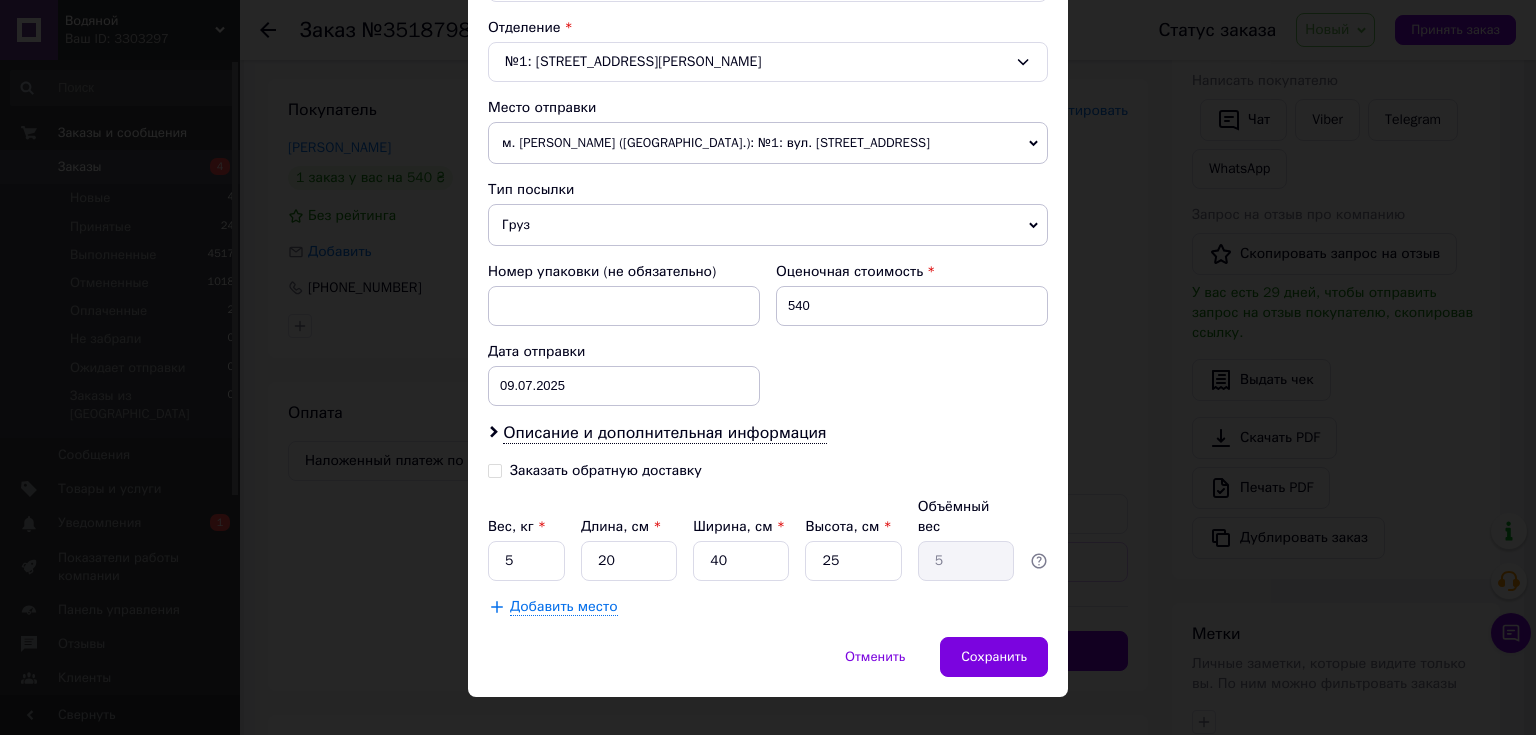scroll, scrollTop: 645, scrollLeft: 0, axis: vertical 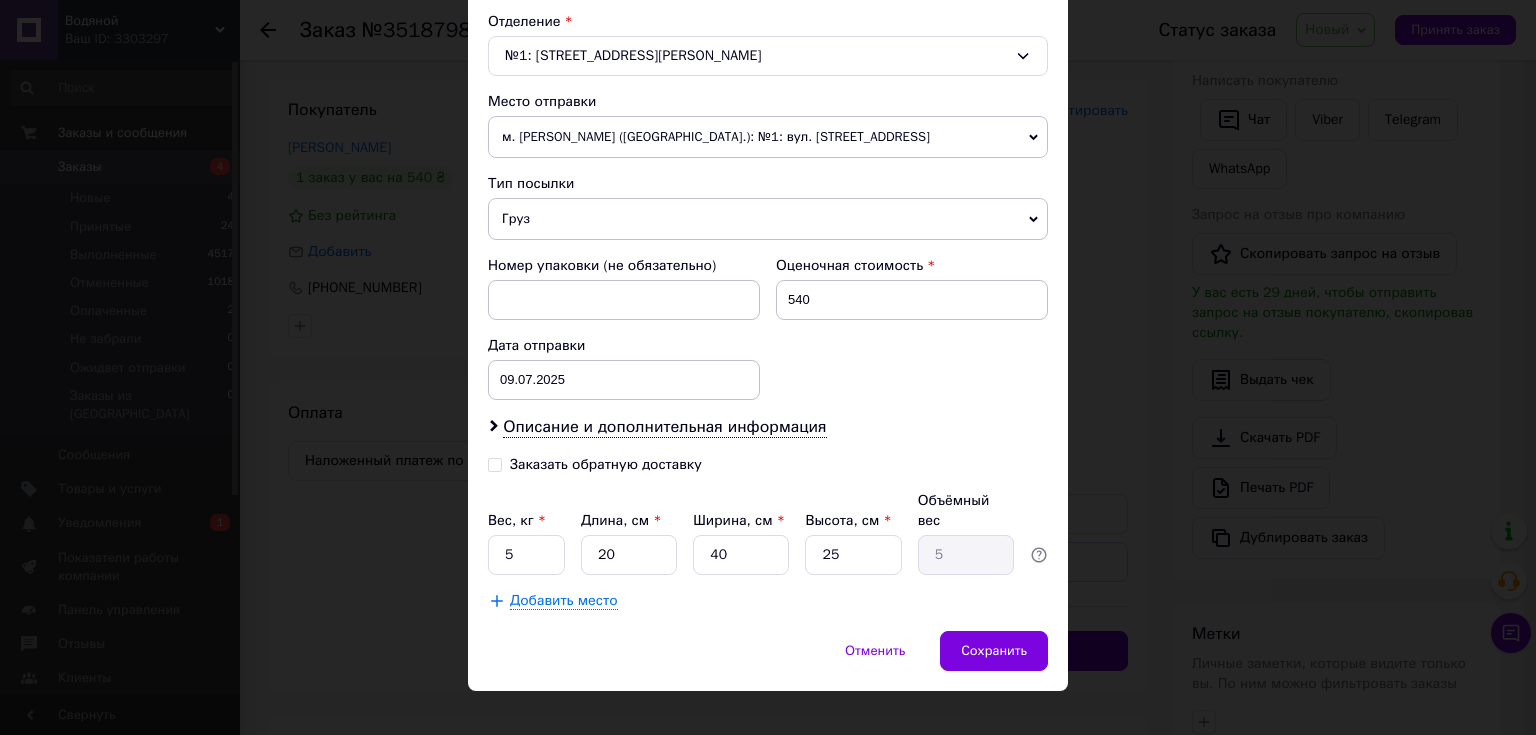 click on "Заказать обратную доставку" at bounding box center [495, 463] 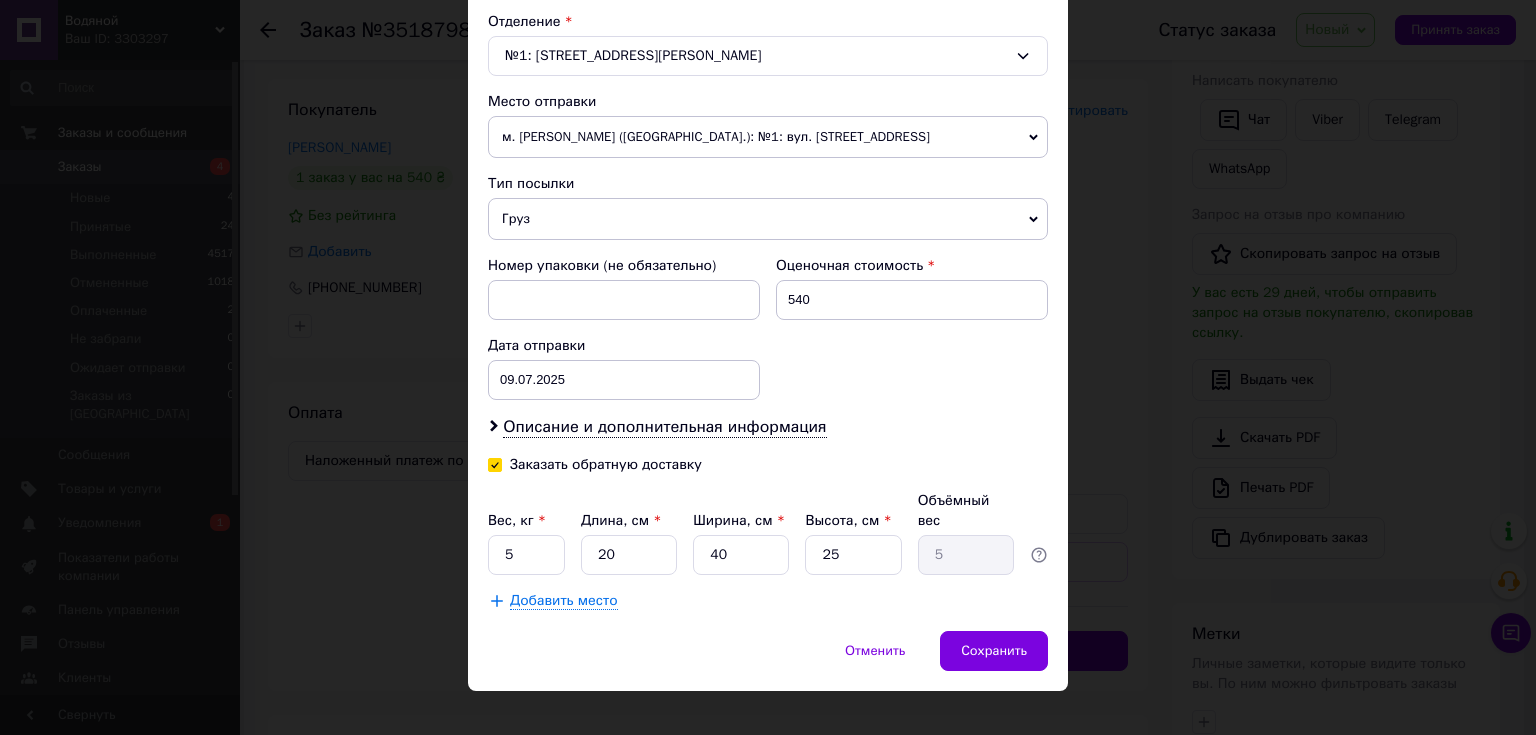 checkbox on "true" 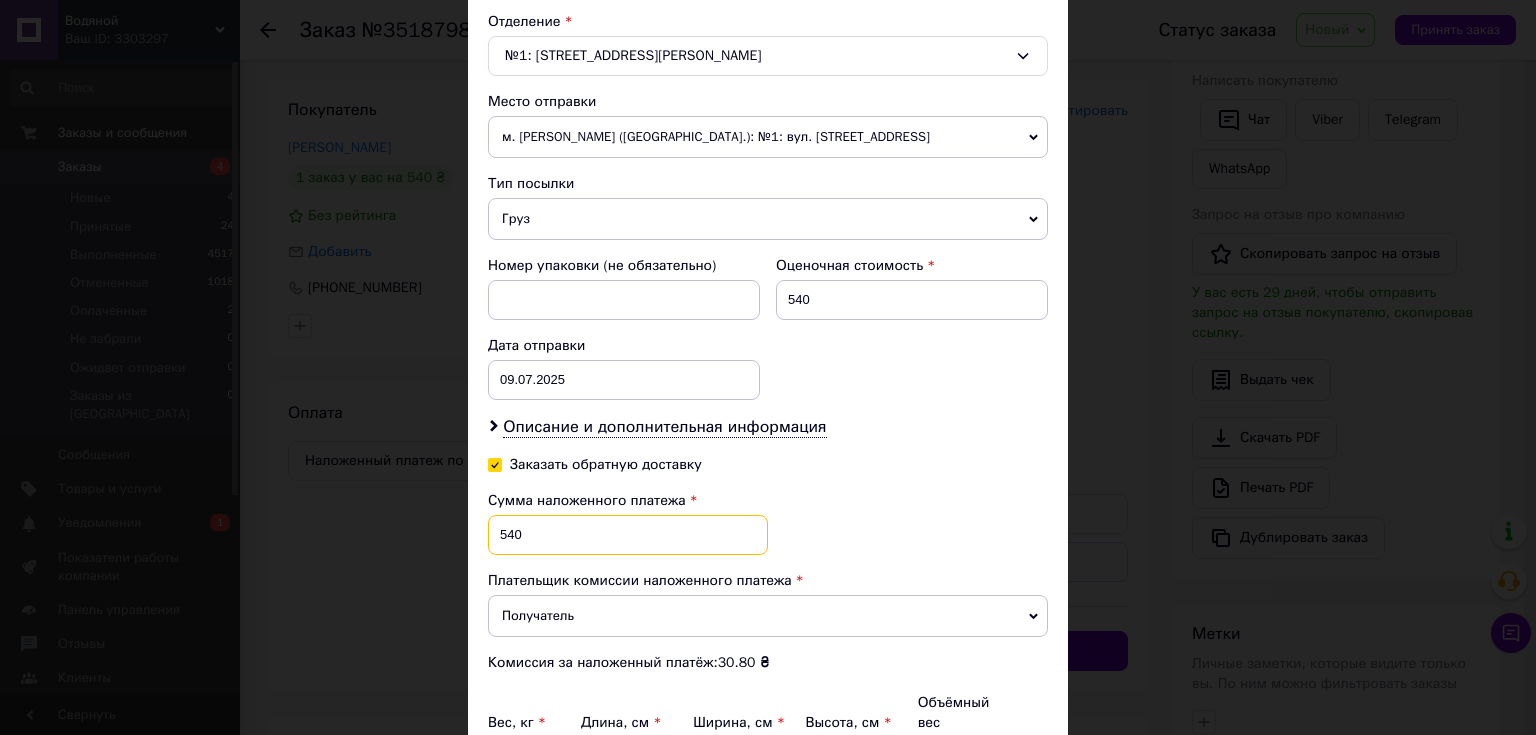 click on "540" at bounding box center [628, 535] 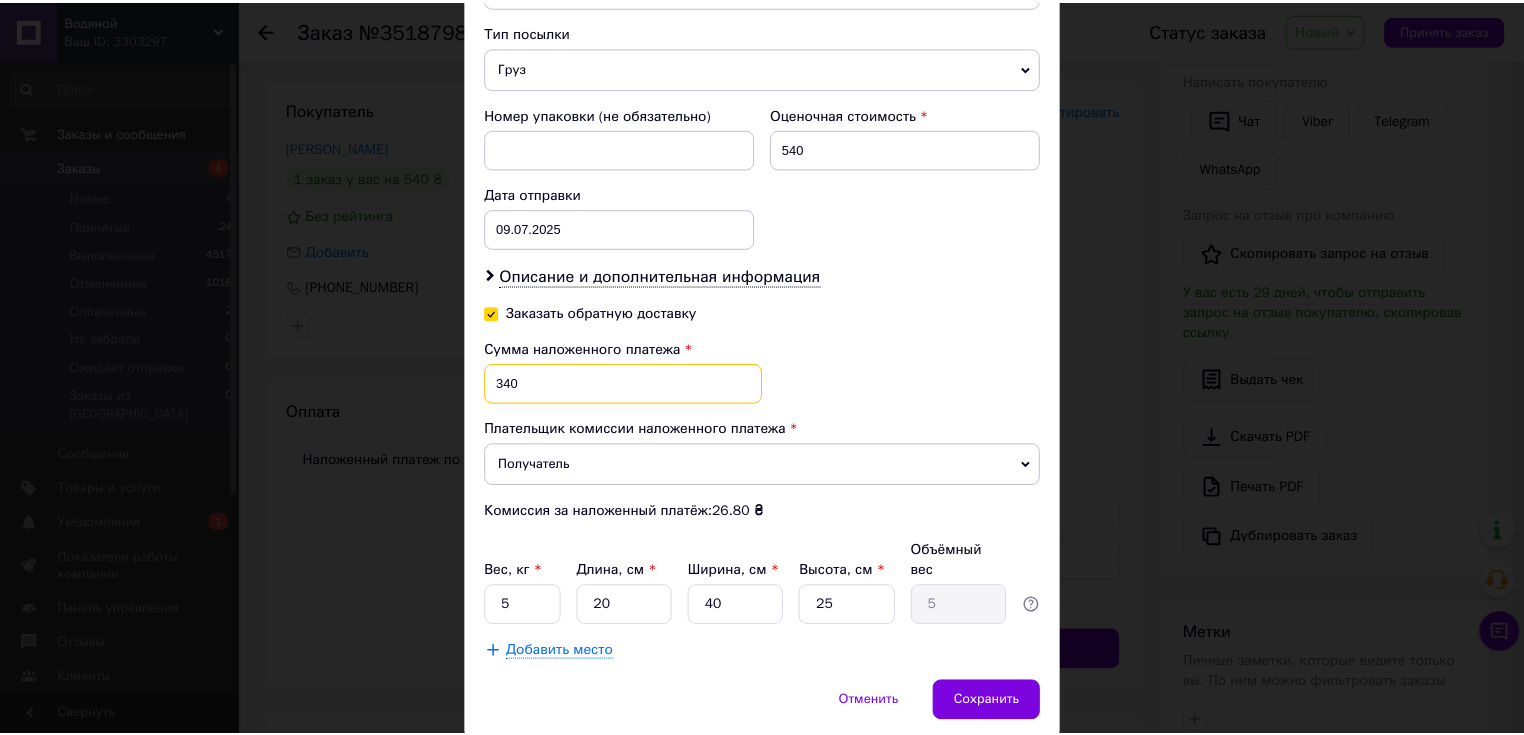 scroll, scrollTop: 846, scrollLeft: 0, axis: vertical 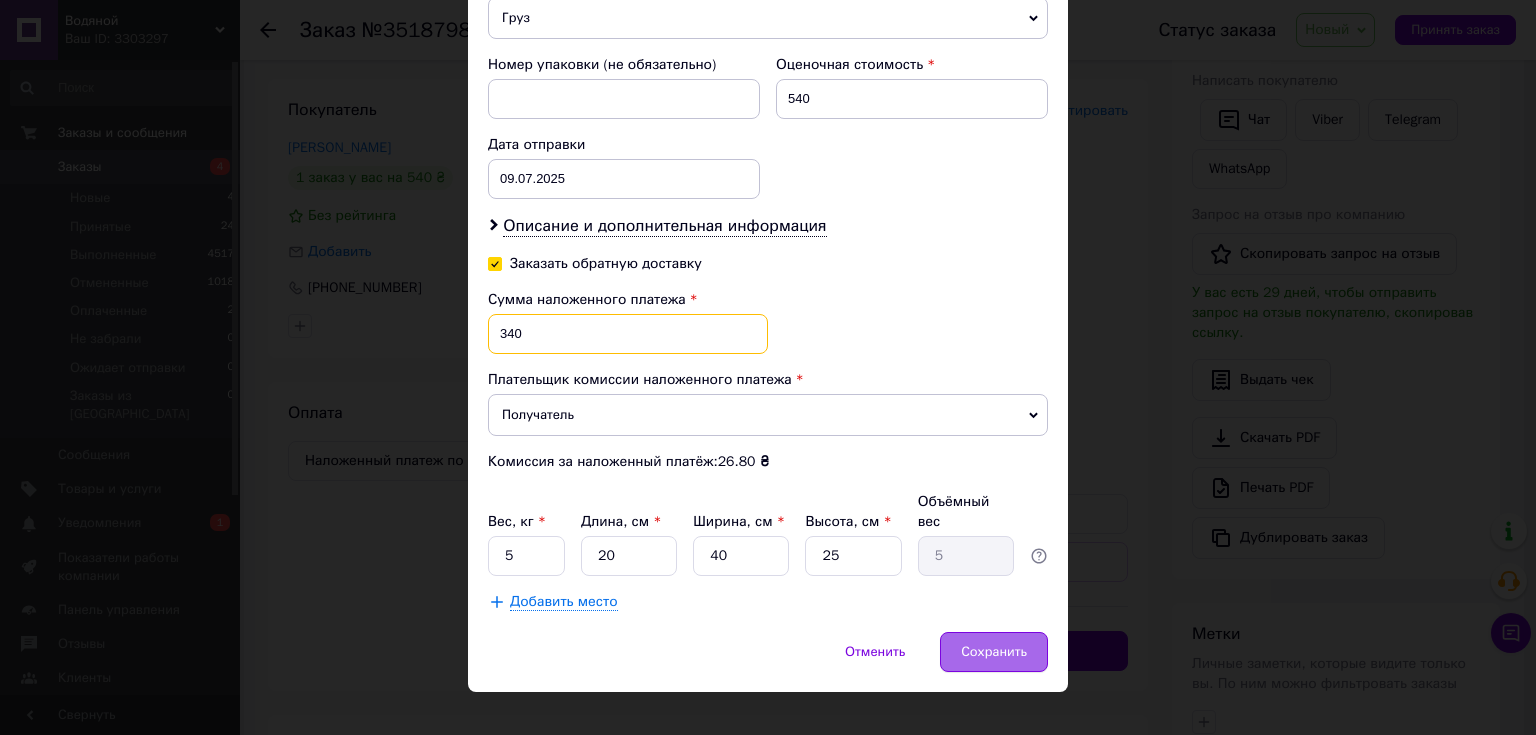 type on "340" 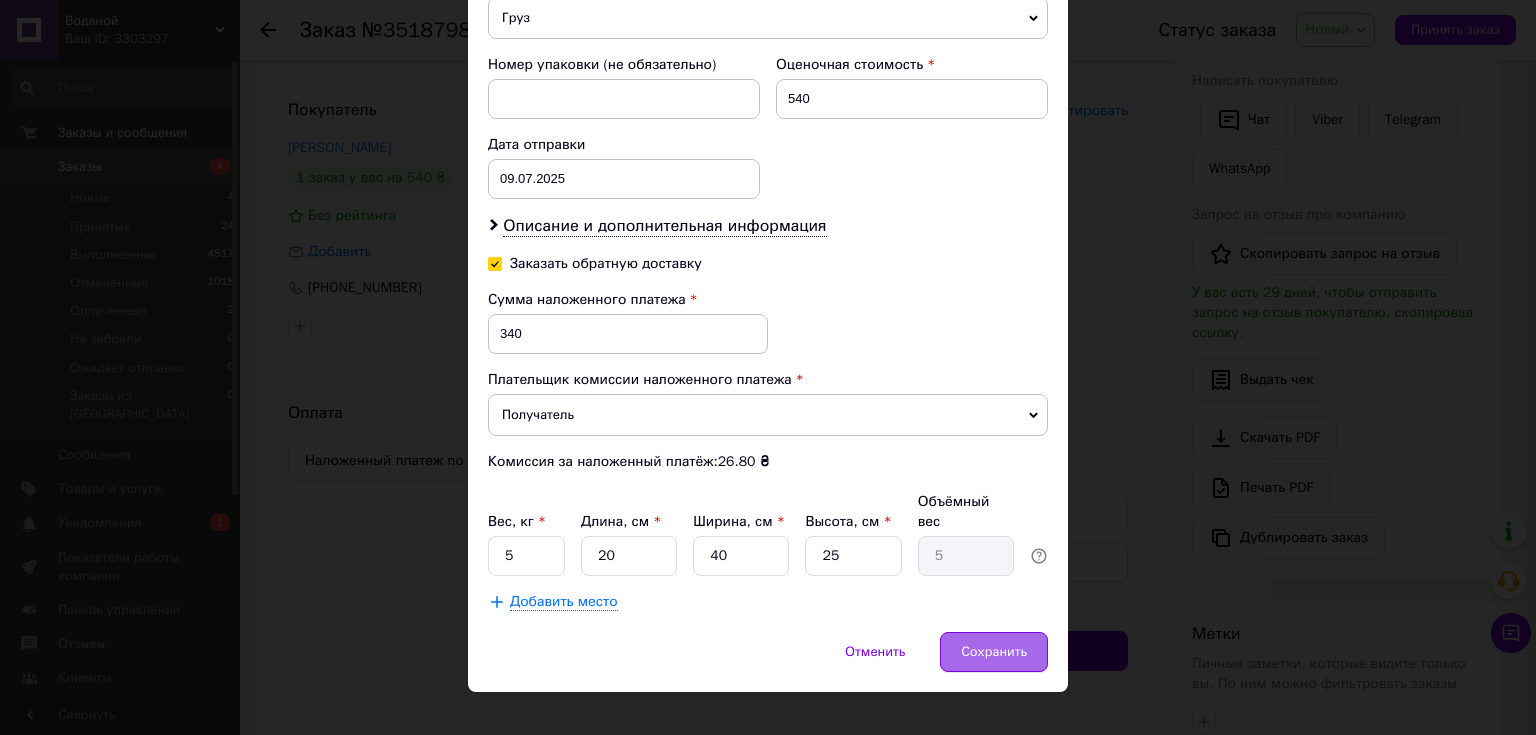click on "Сохранить" at bounding box center (994, 652) 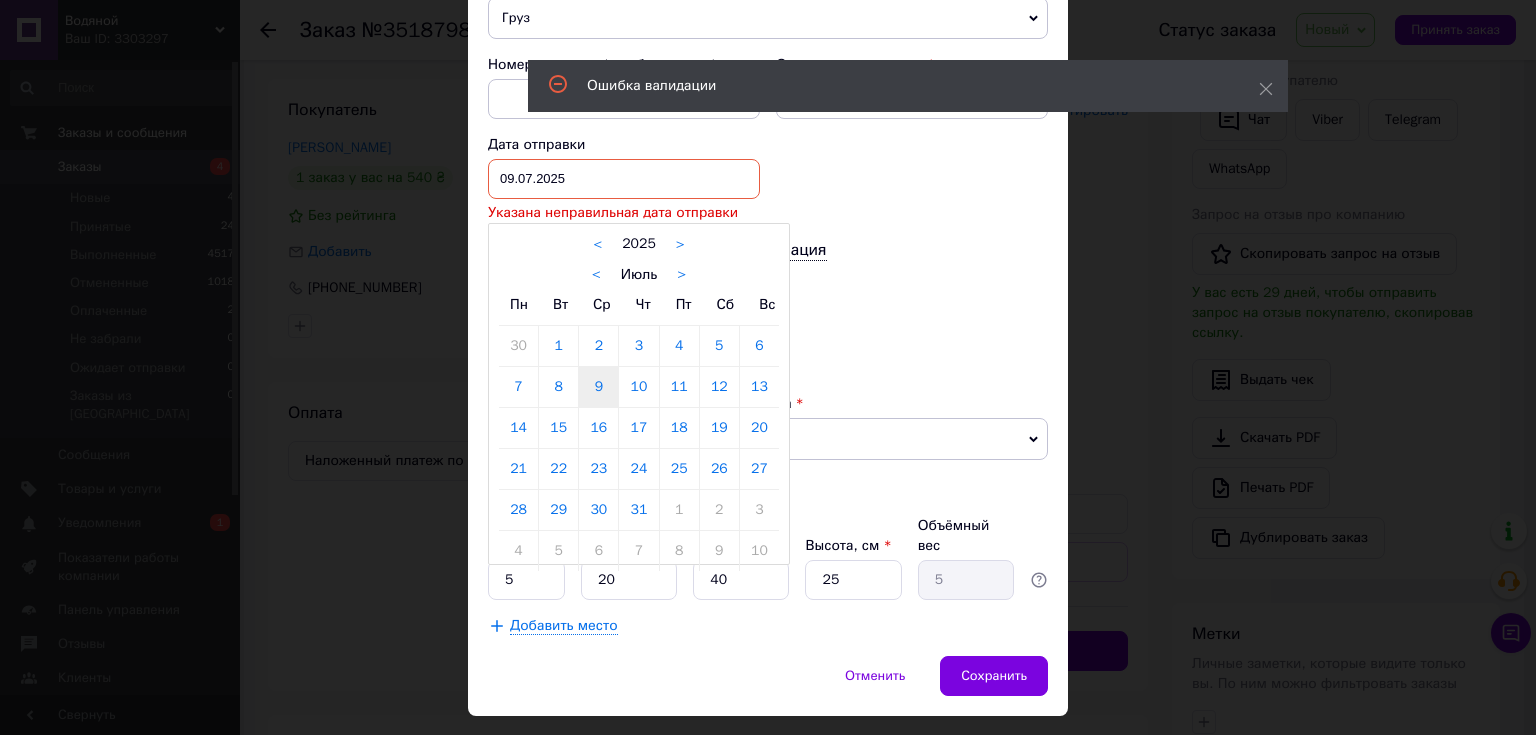 click on "09.07.2025 < 2025 > < Июль > Пн Вт Ср Чт Пт Сб Вс 30 1 2 3 4 5 6 7 8 9 10 11 12 13 14 15 16 17 18 19 20 21 22 23 24 25 26 27 28 29 30 31 1 2 3 4 5 6 7 8 9 10" at bounding box center [624, 179] 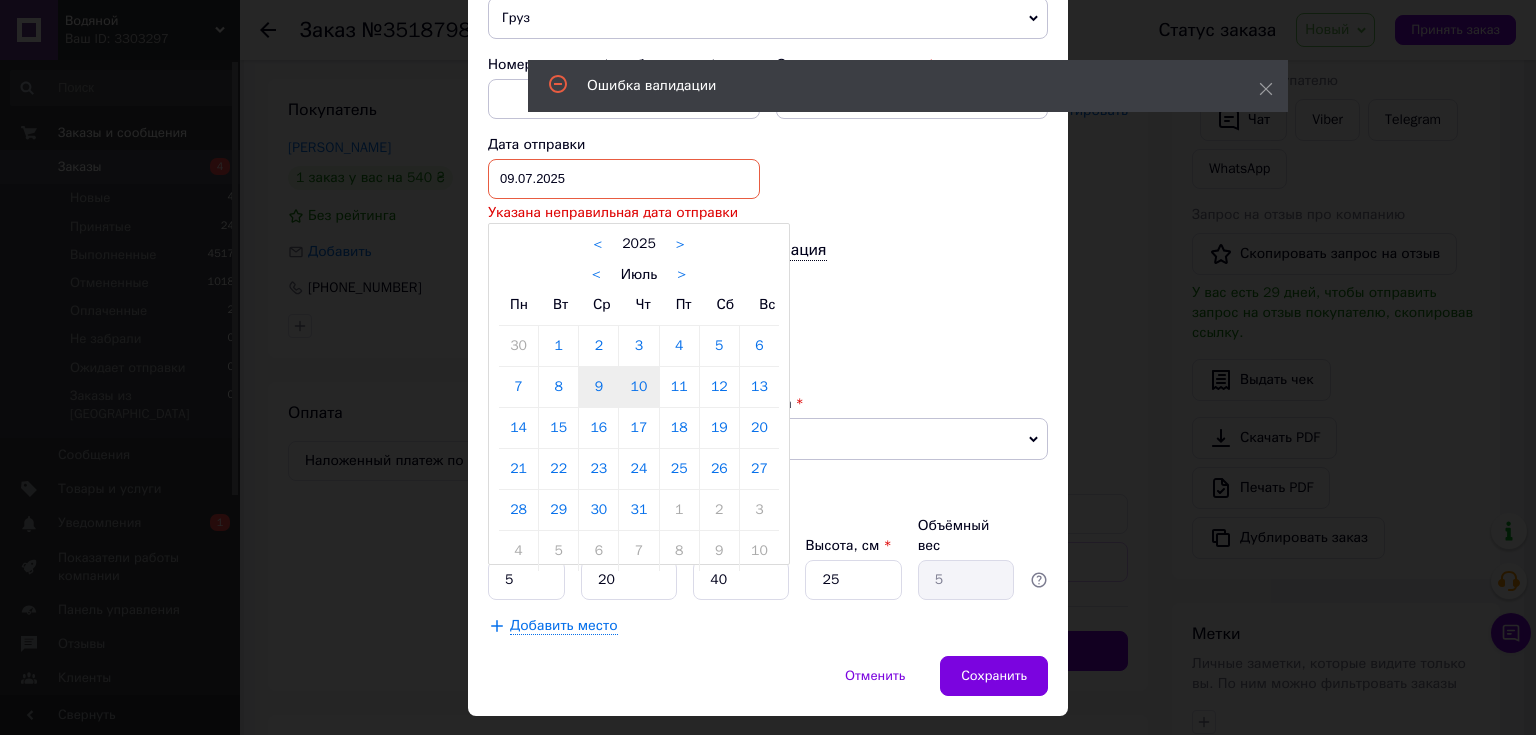 click on "10" at bounding box center (638, 387) 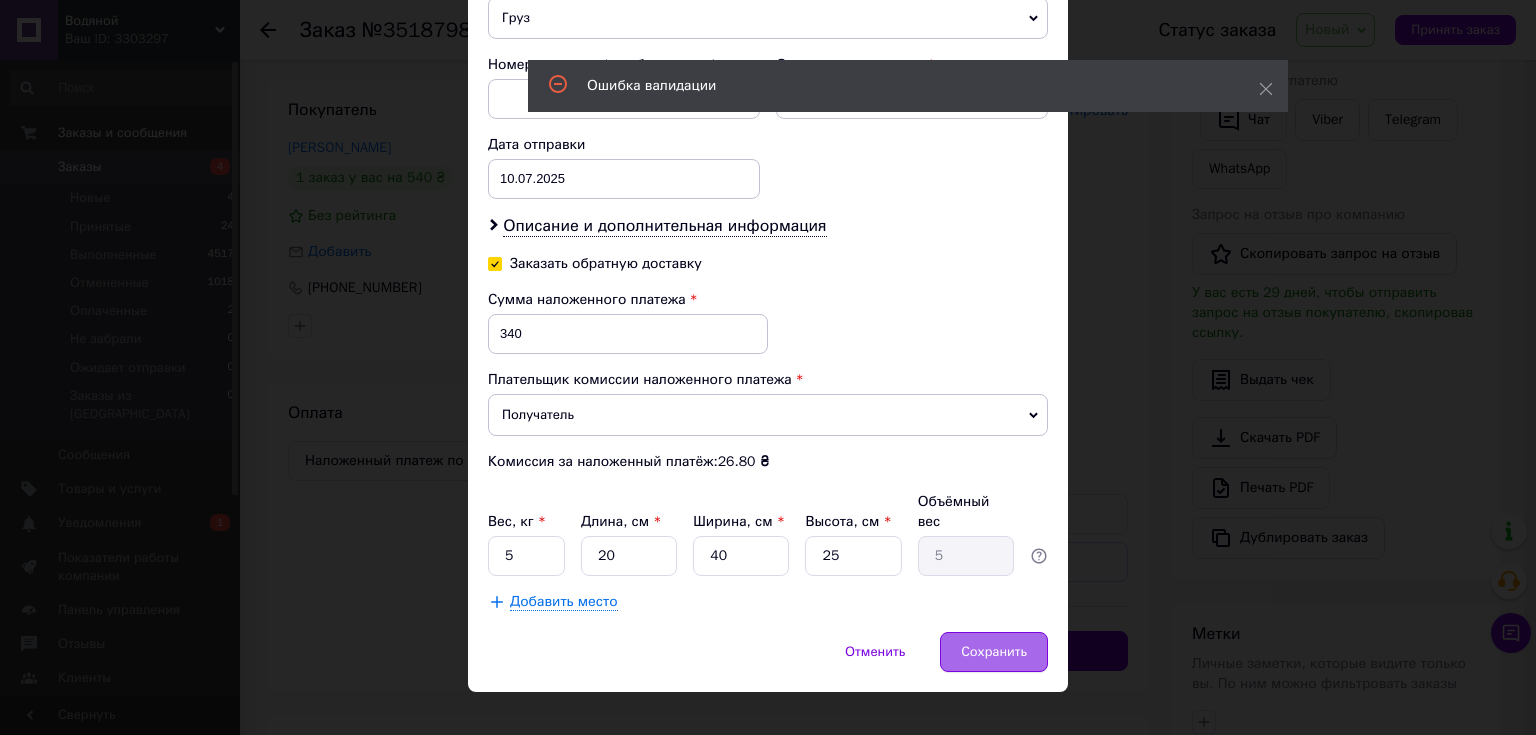 click on "Сохранить" at bounding box center (994, 652) 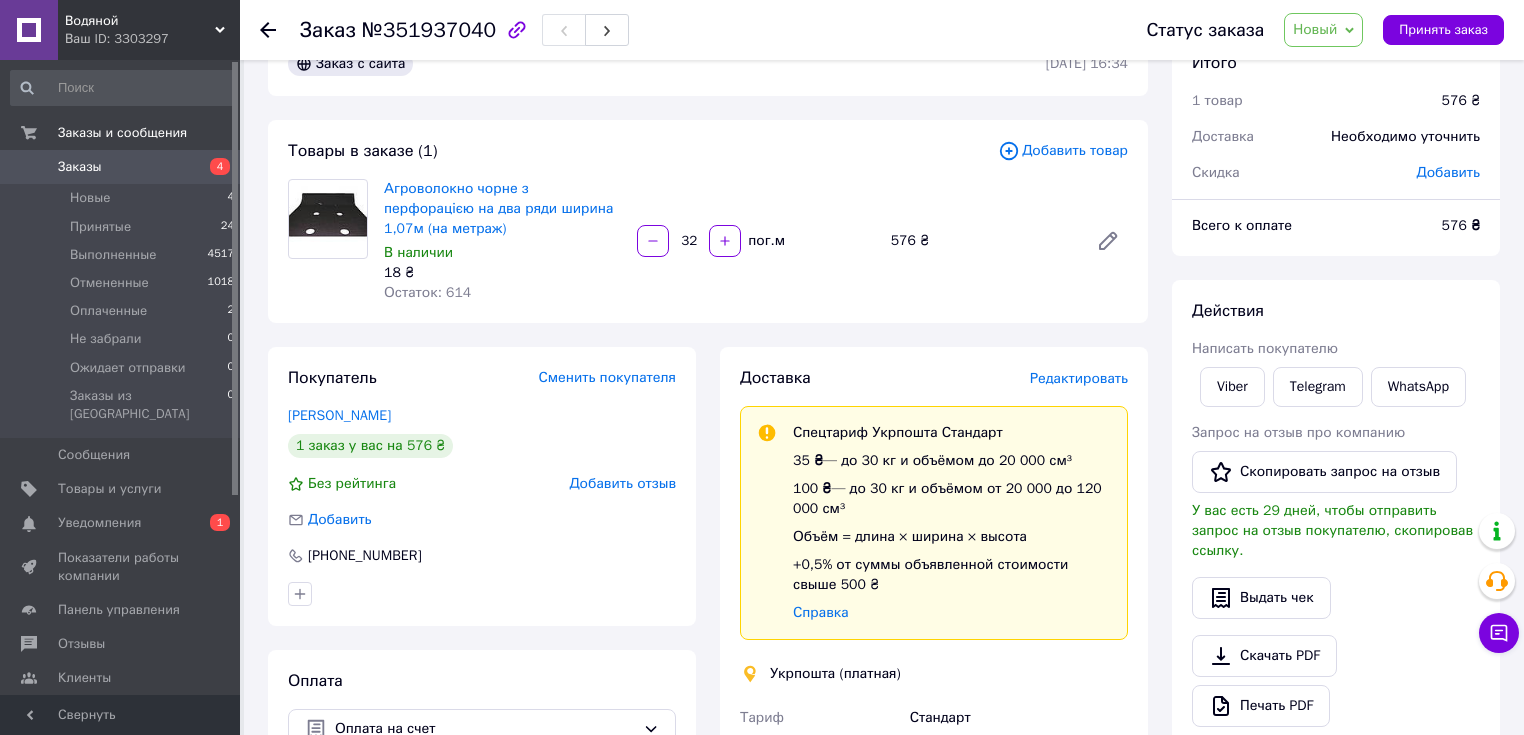 scroll, scrollTop: 80, scrollLeft: 0, axis: vertical 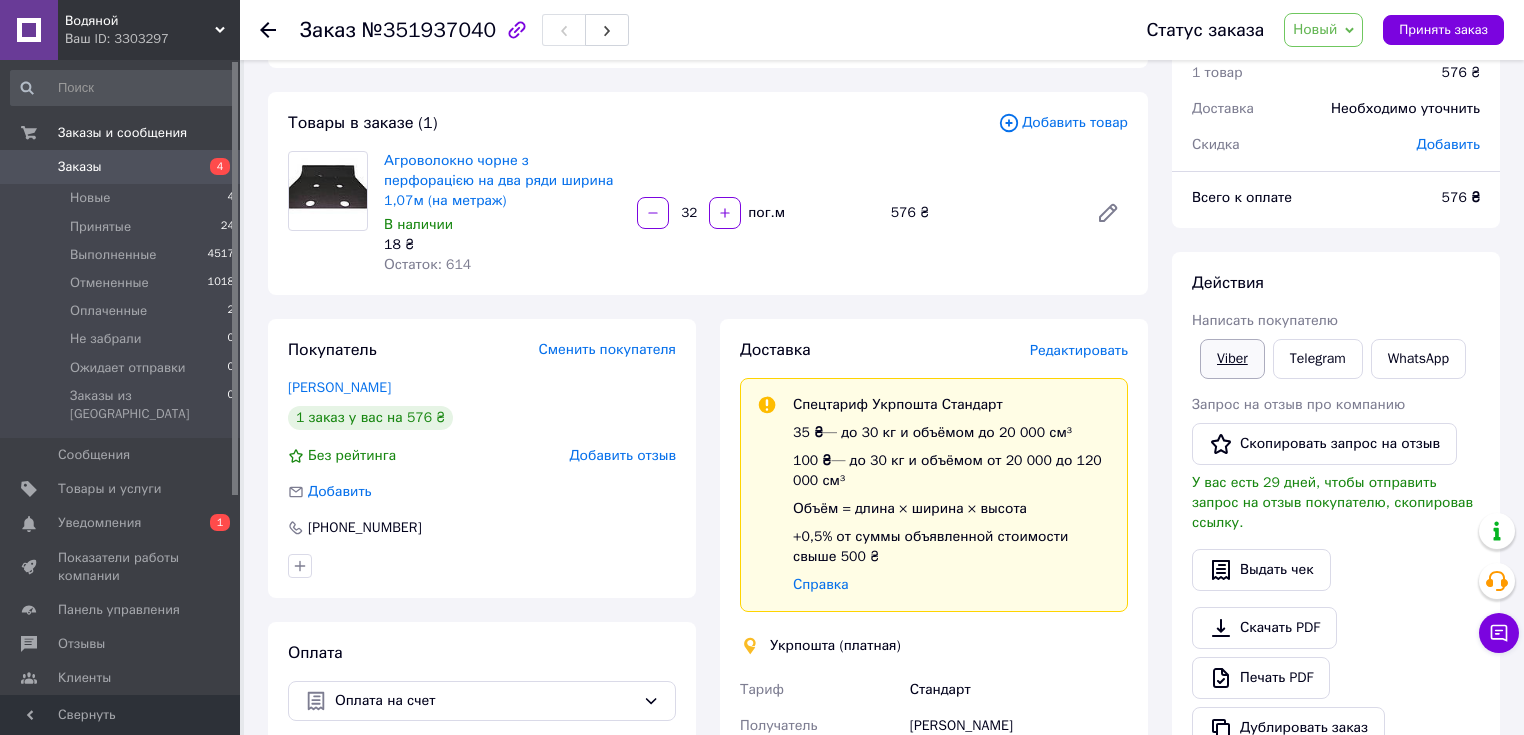 click on "Viber" at bounding box center (1232, 359) 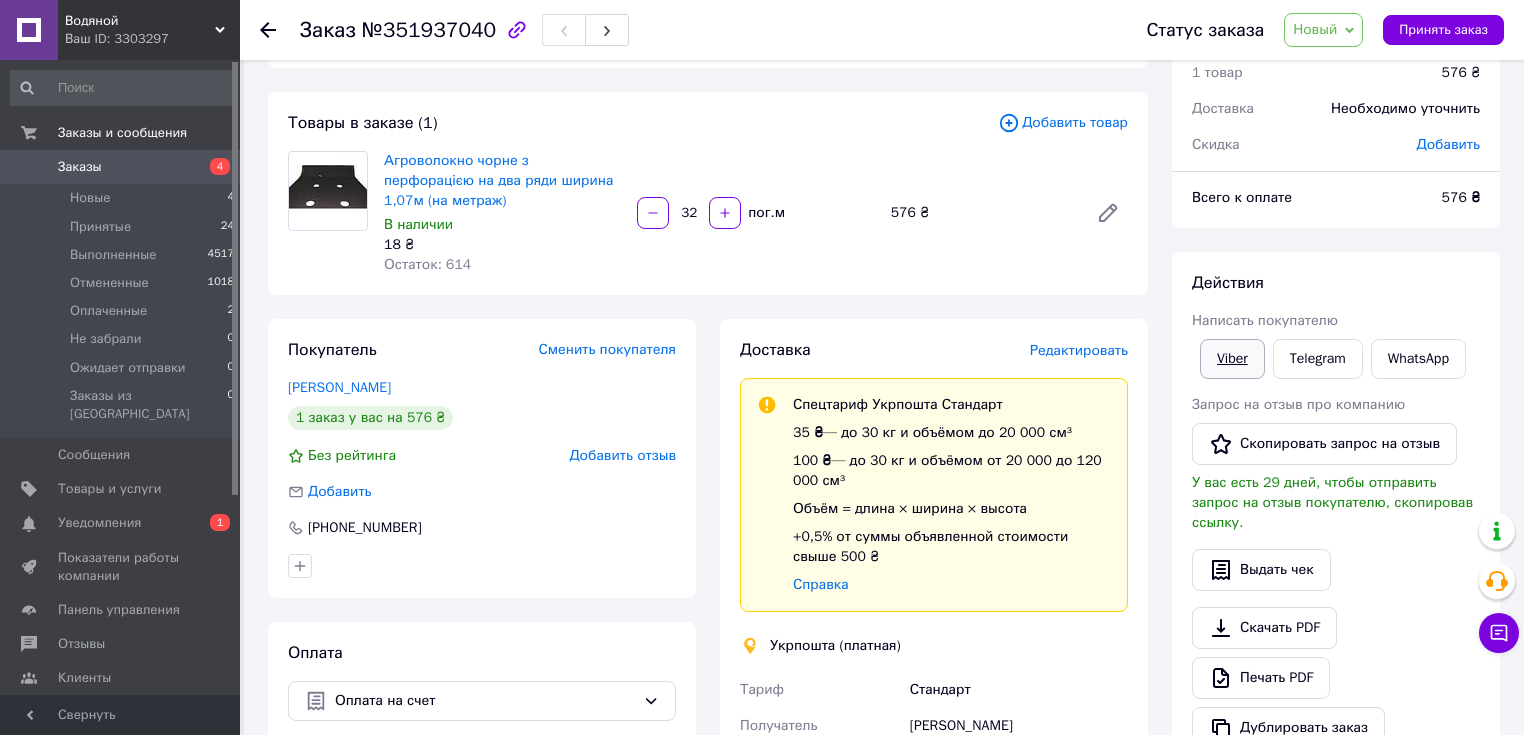 click on "Viber" at bounding box center [1232, 359] 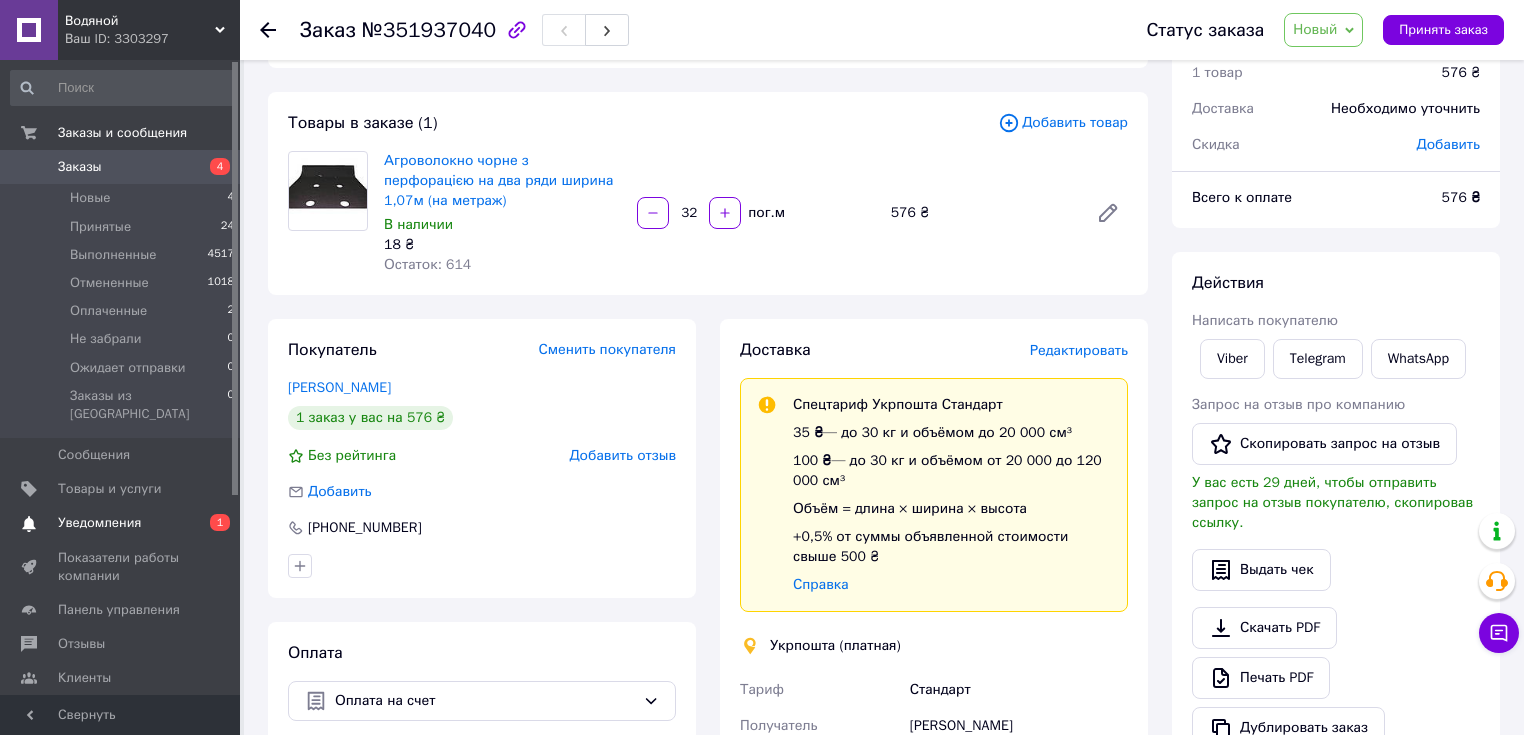 click on "Уведомления" at bounding box center [99, 523] 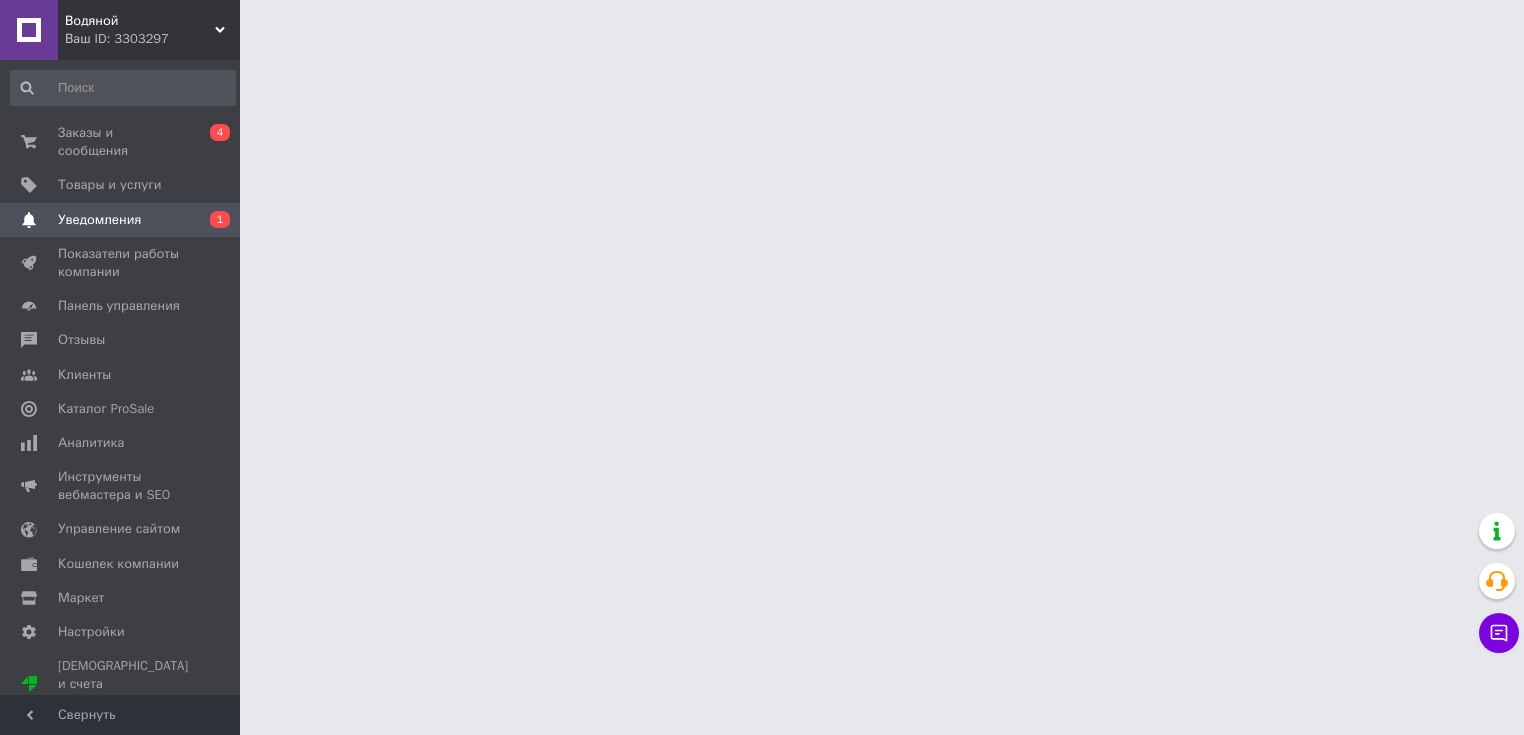 scroll, scrollTop: 0, scrollLeft: 0, axis: both 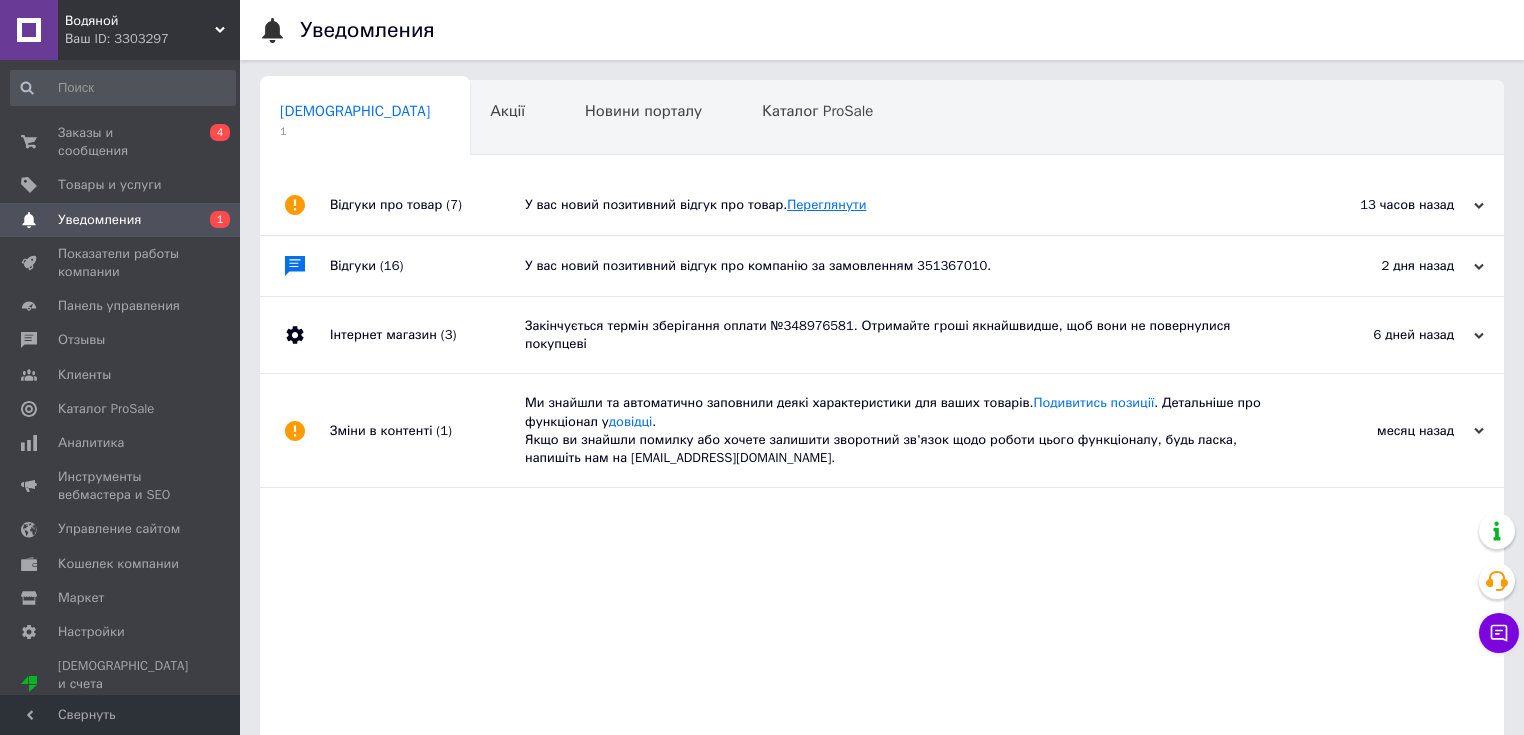 click on "Переглянути" at bounding box center (826, 204) 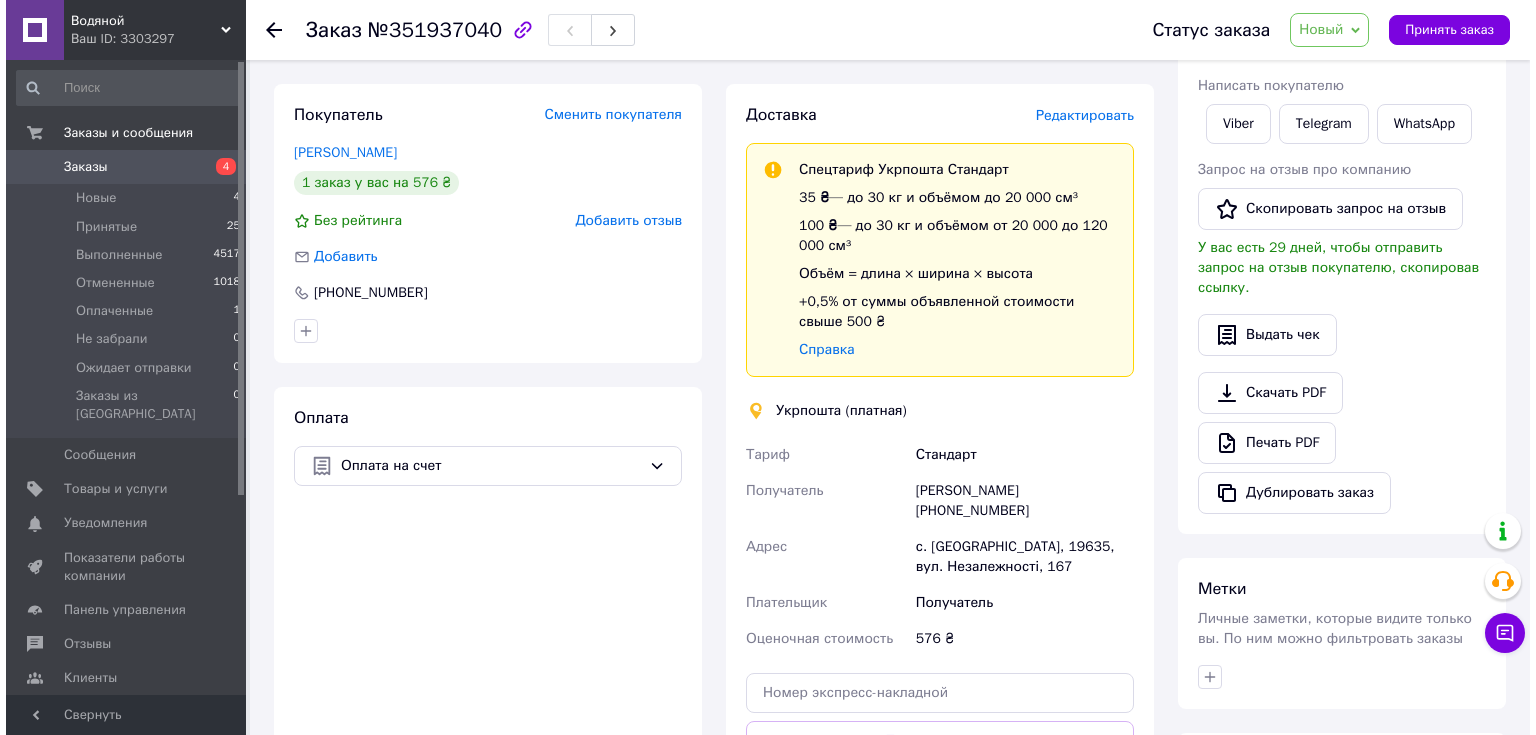 scroll, scrollTop: 320, scrollLeft: 0, axis: vertical 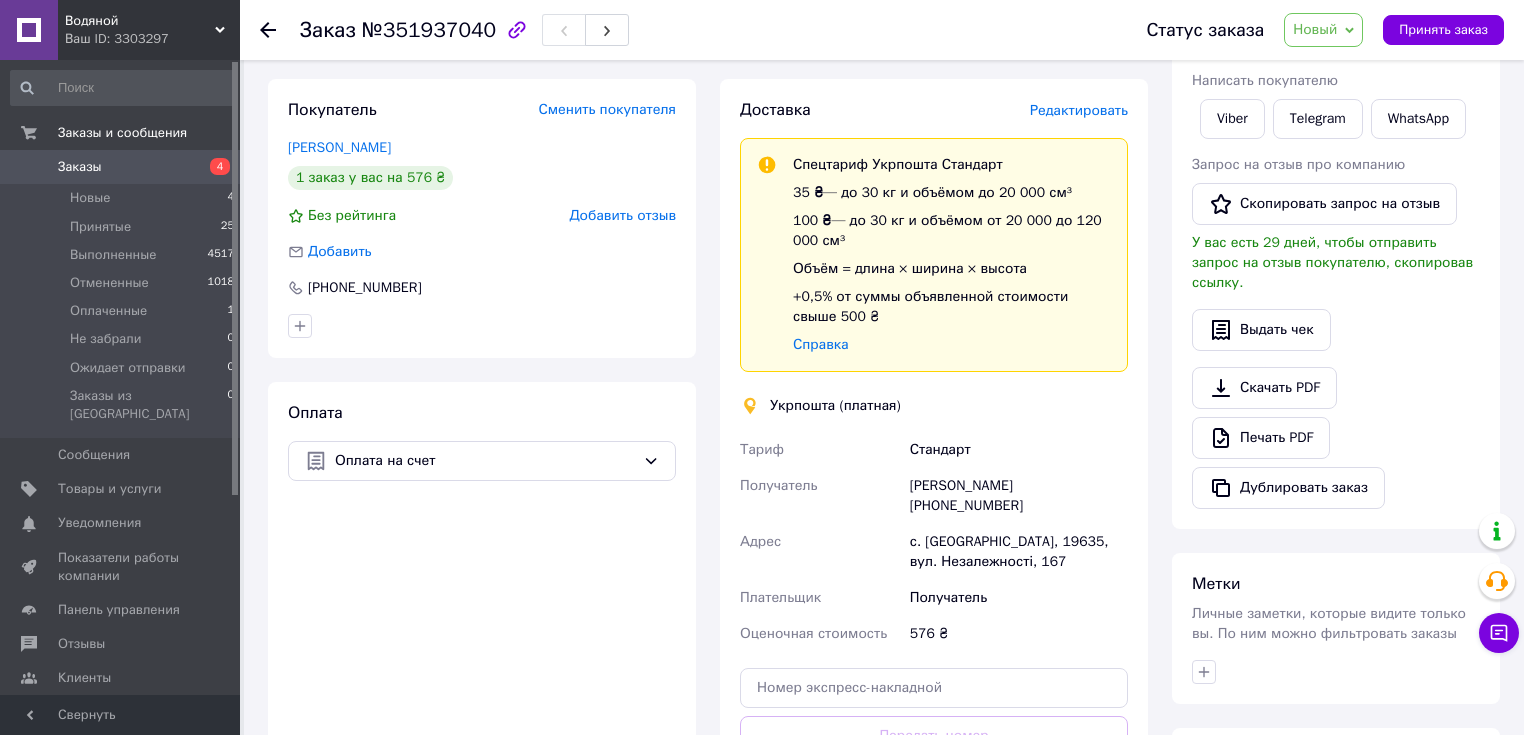 click on "Редактировать" at bounding box center (1079, 110) 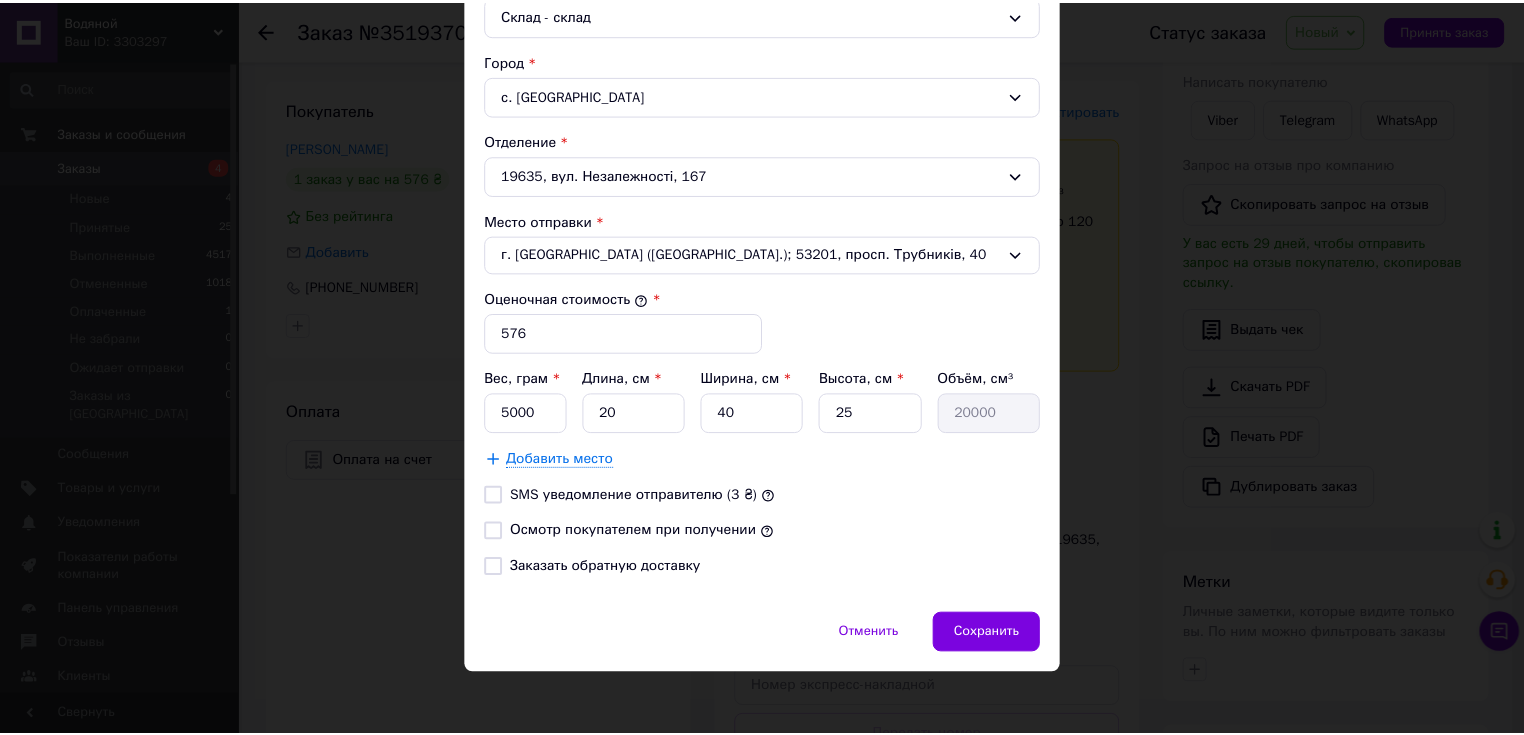 scroll, scrollTop: 583, scrollLeft: 0, axis: vertical 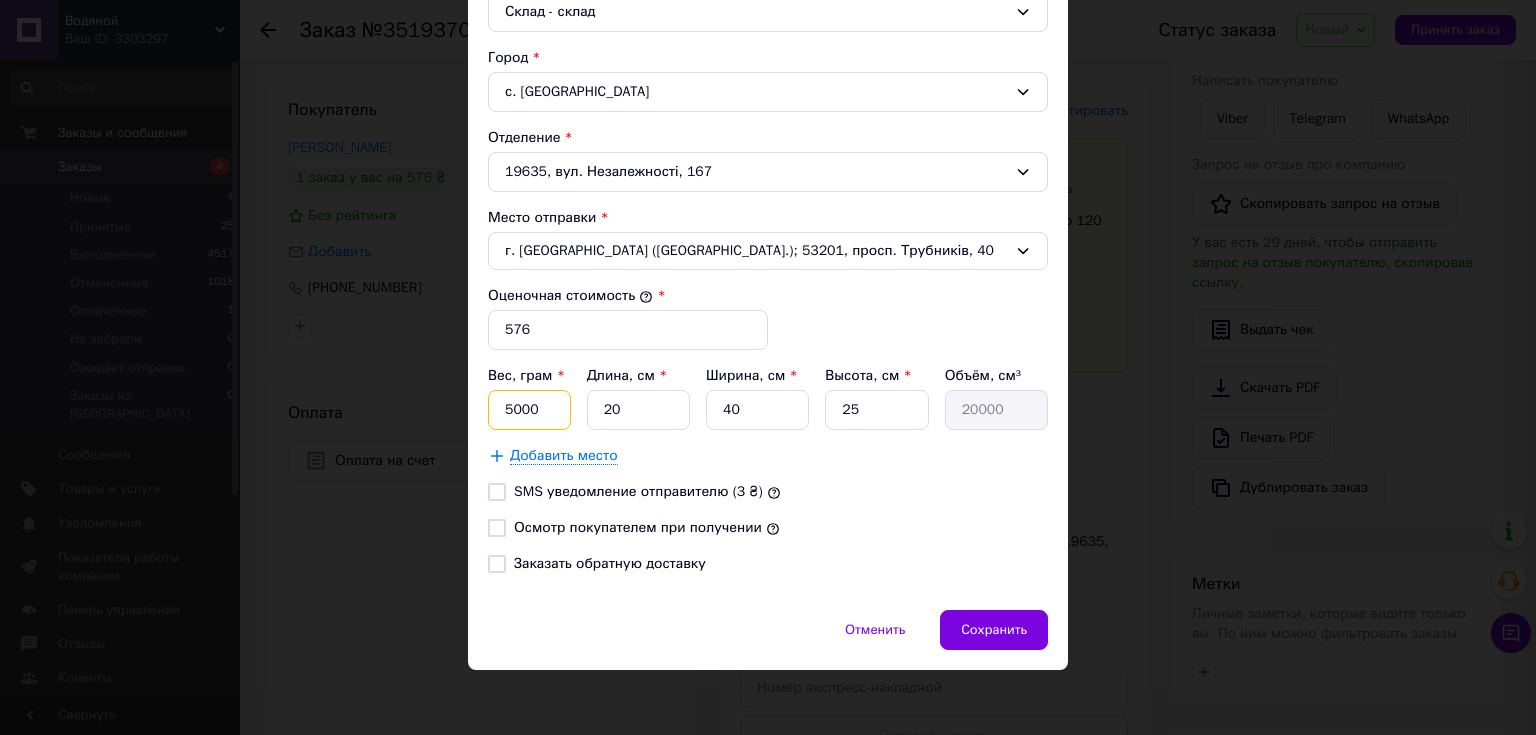 click on "5000" at bounding box center [529, 410] 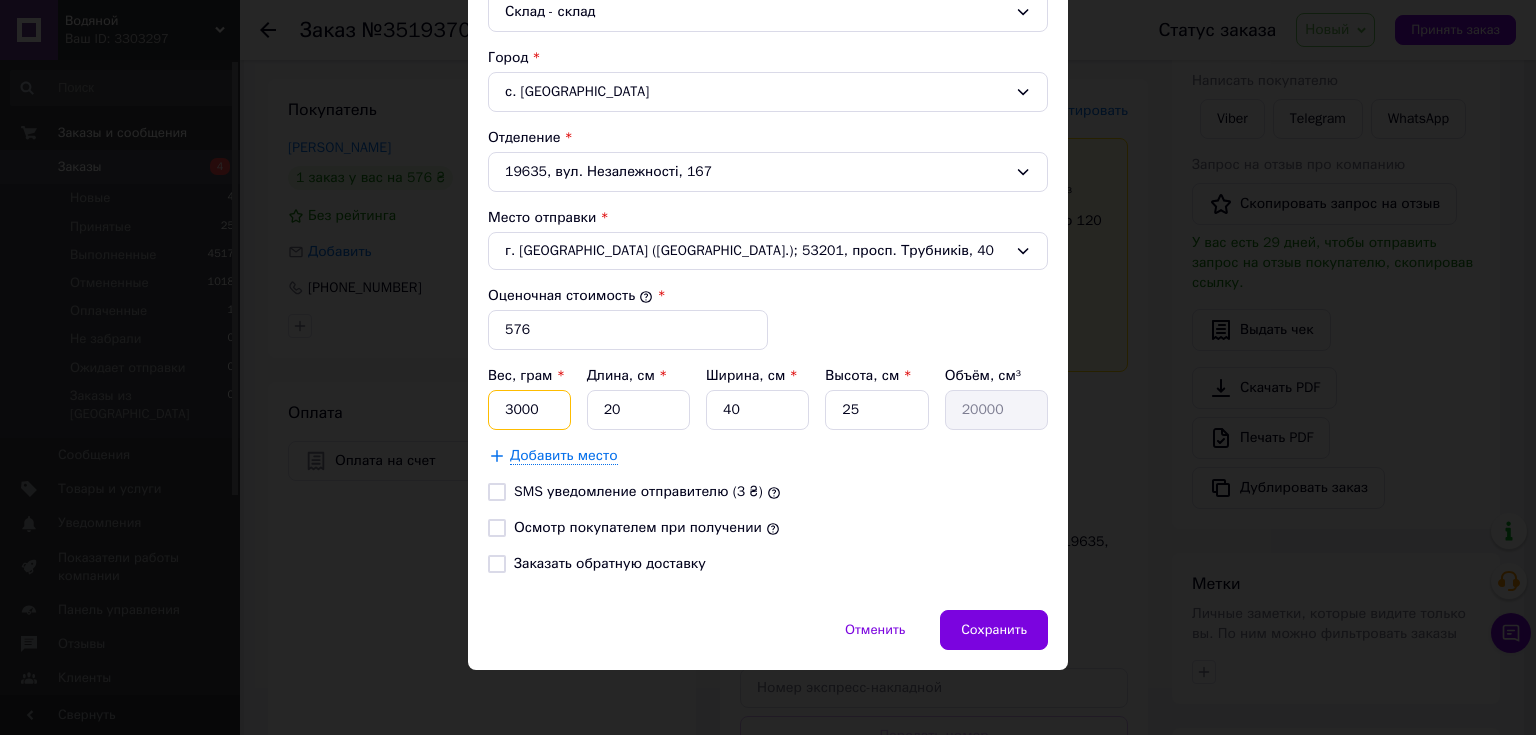 type on "3000" 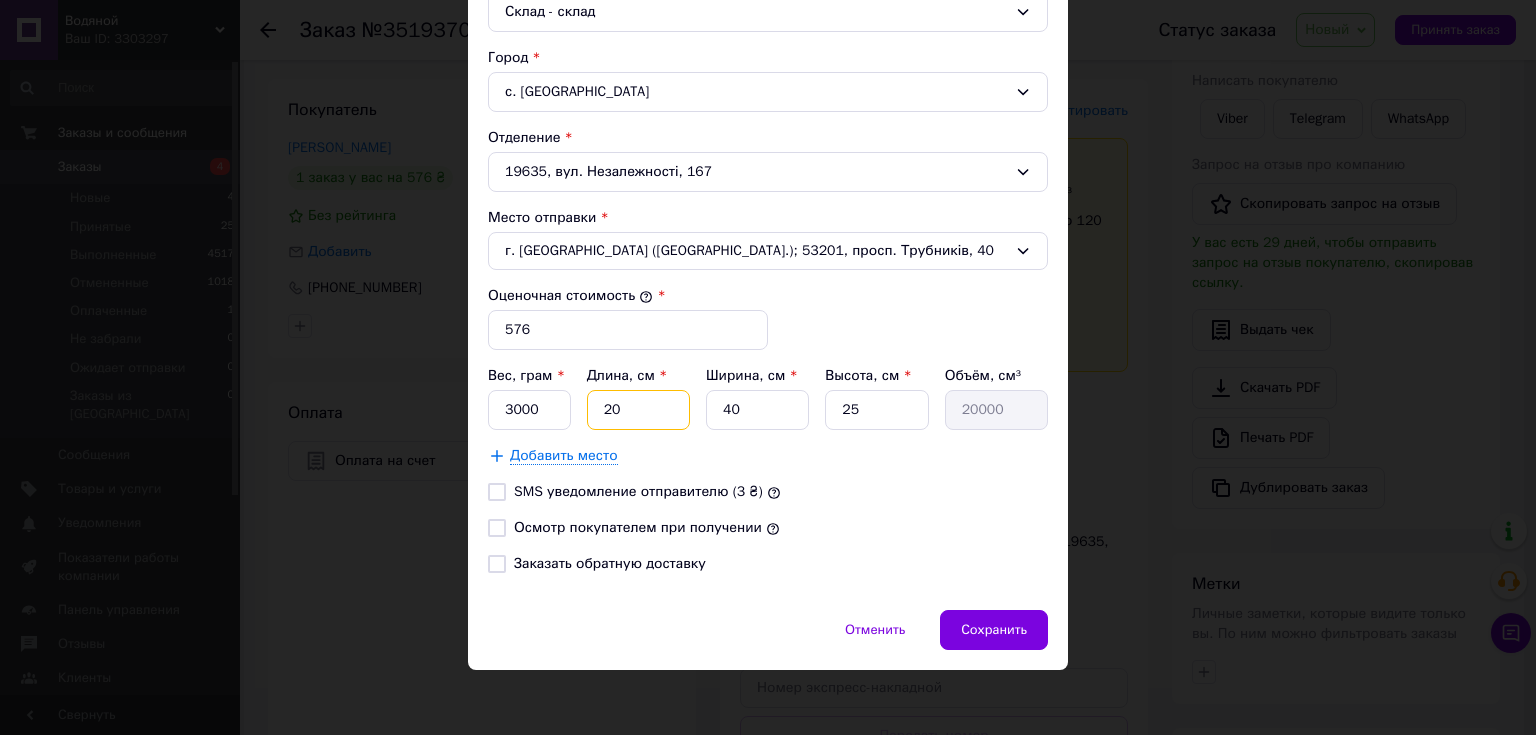 click on "20" at bounding box center [638, 410] 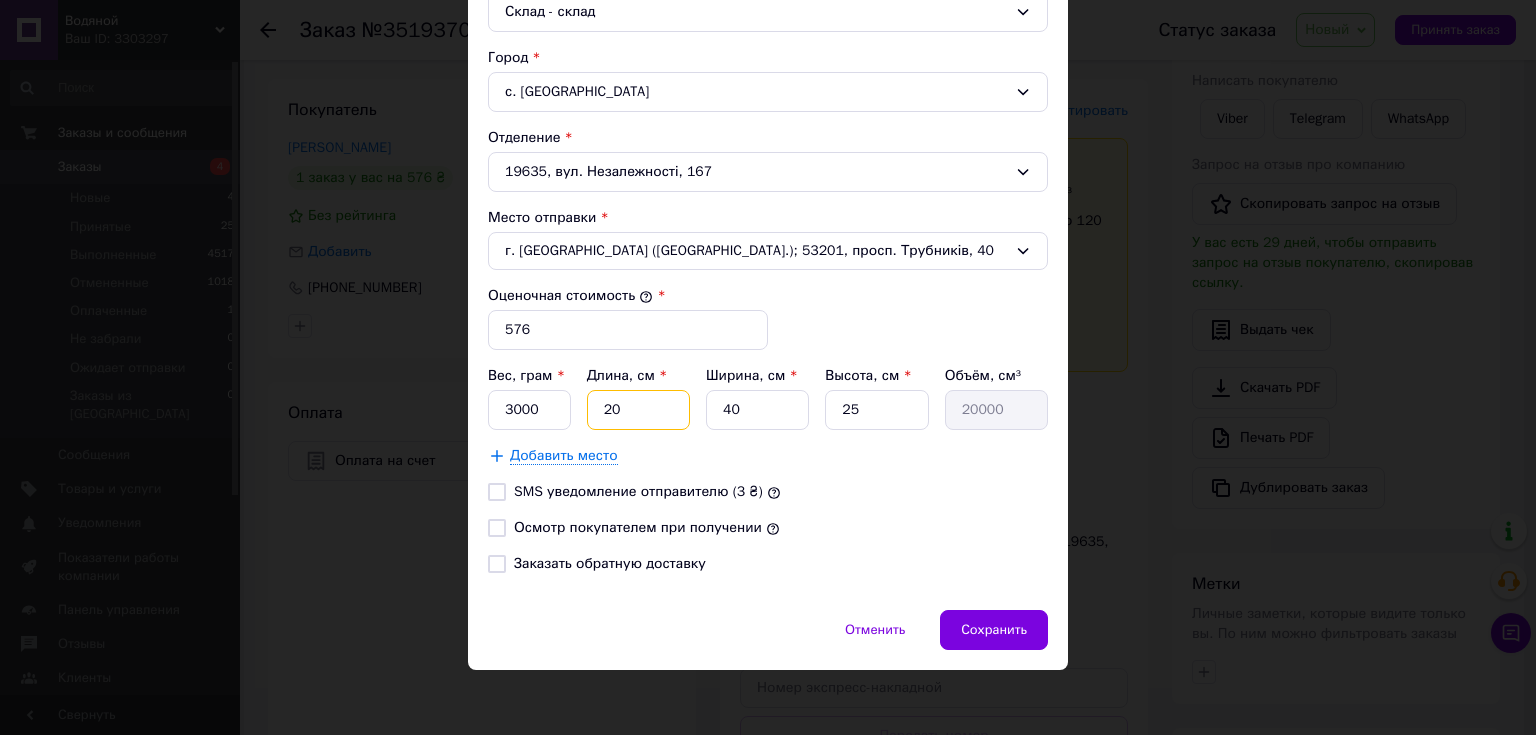 type on "3" 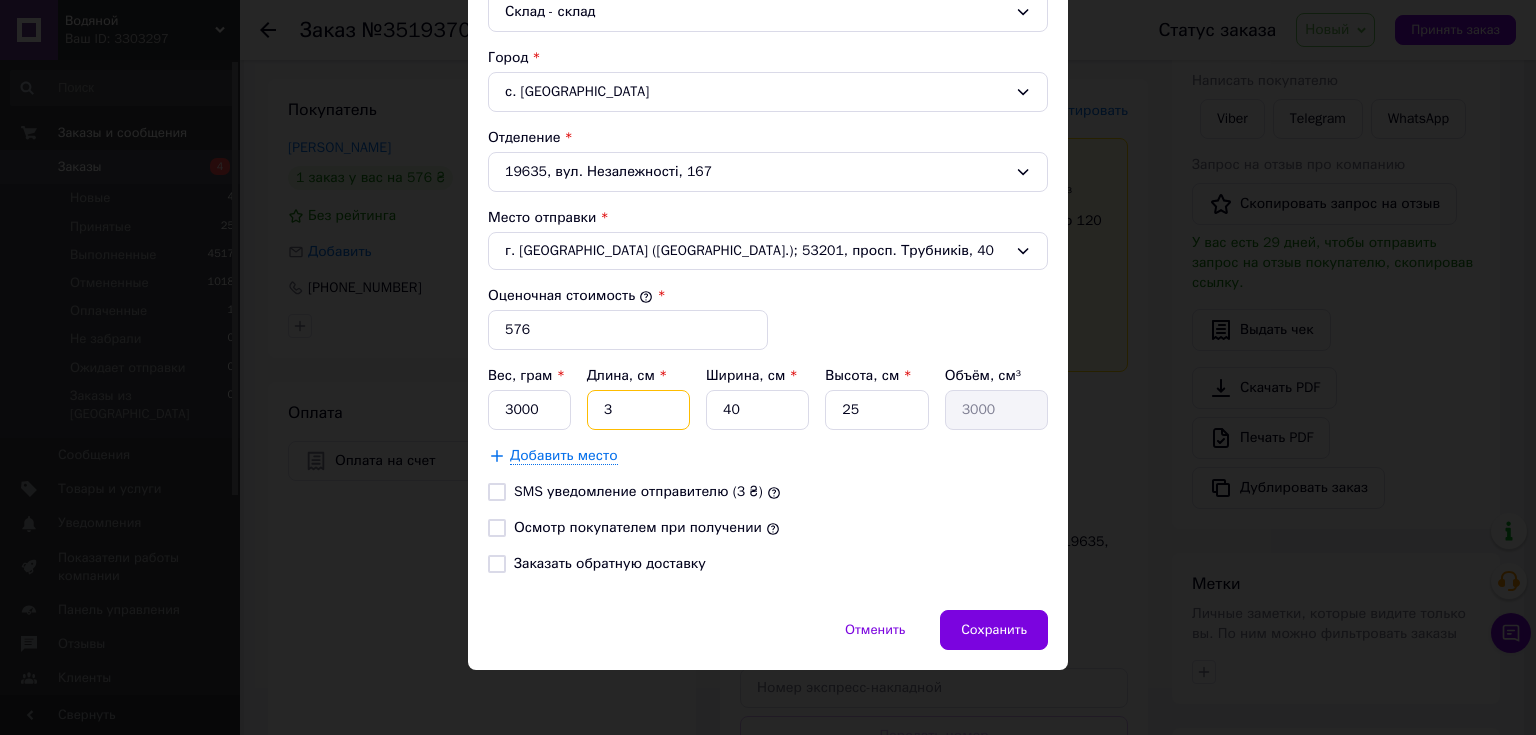 type on "38" 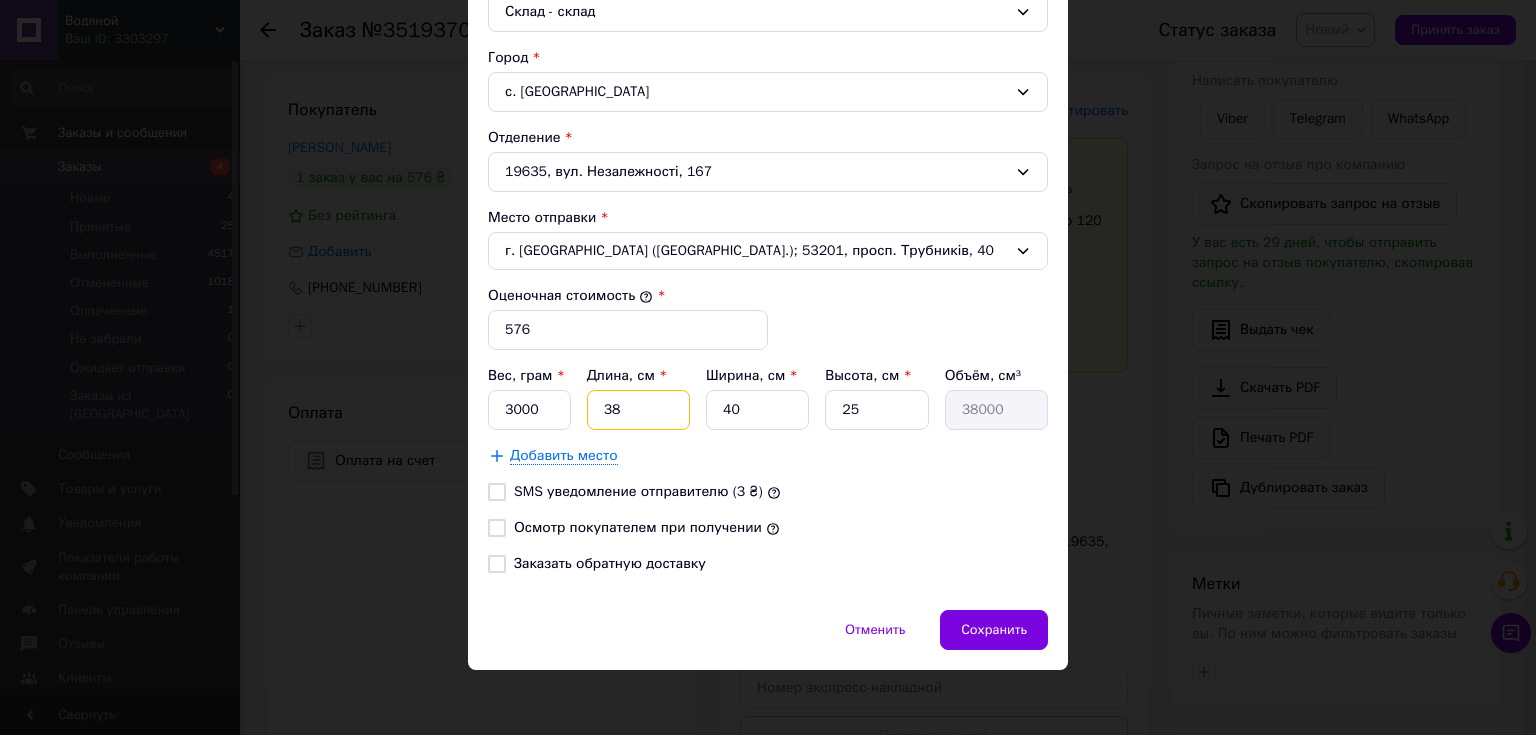type on "38" 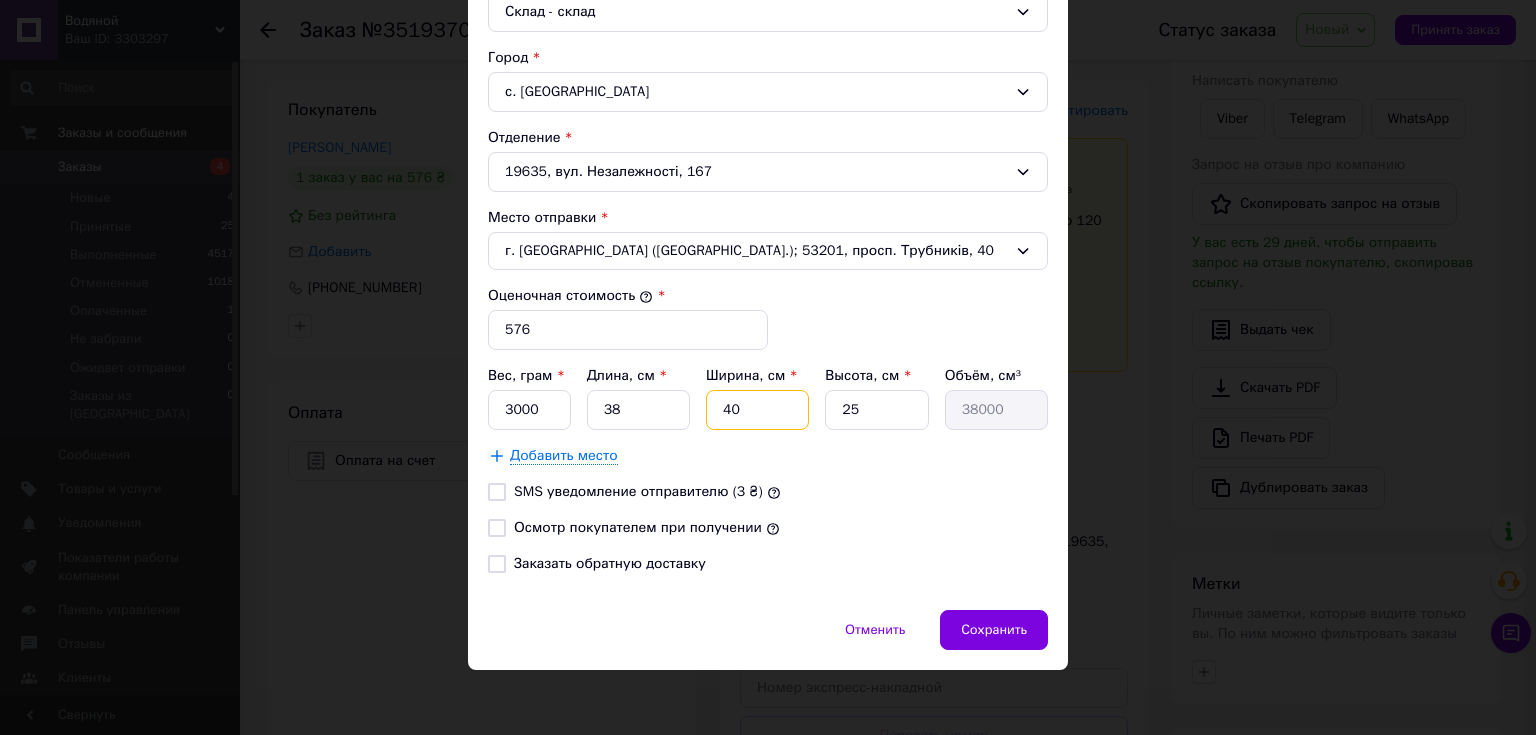 click on "40" at bounding box center (757, 410) 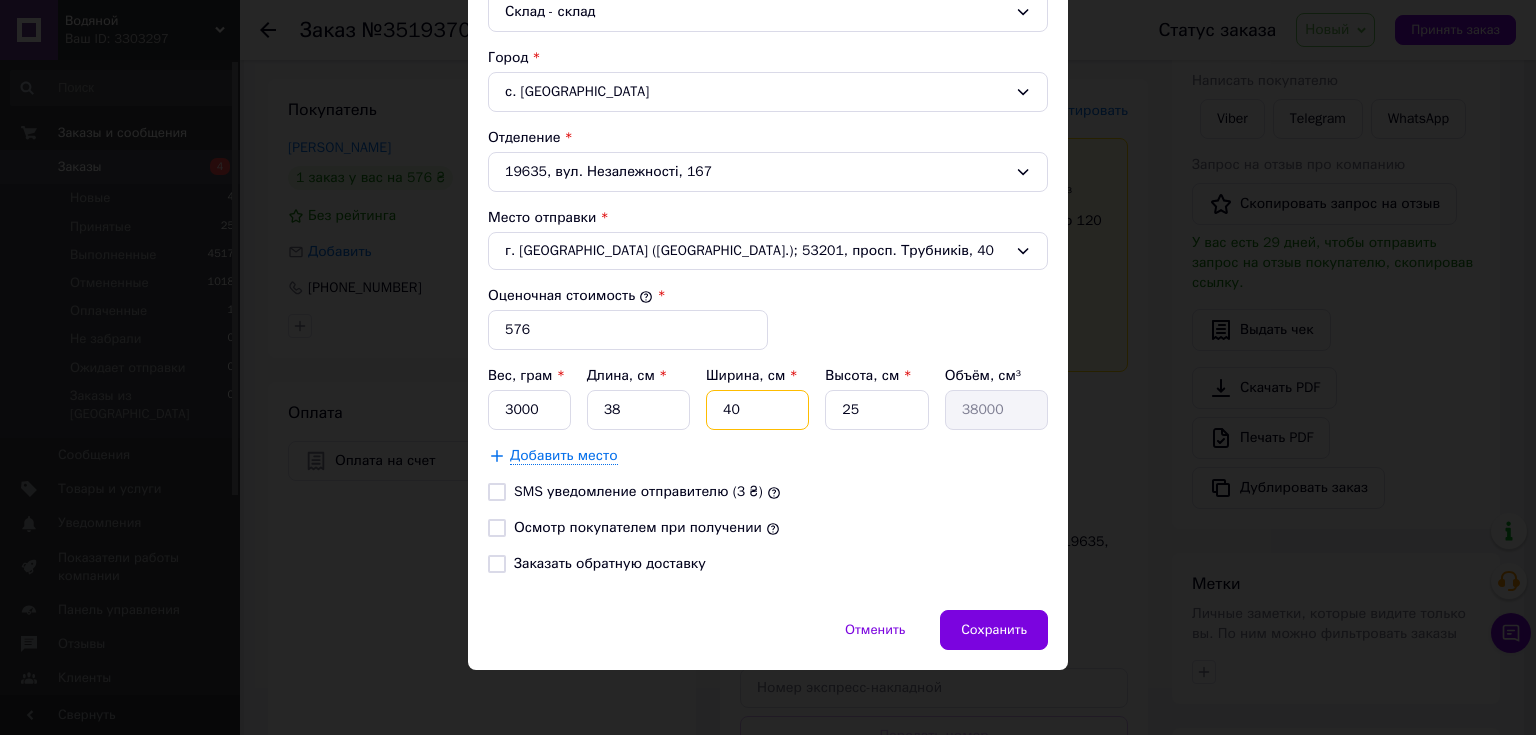 type on "2" 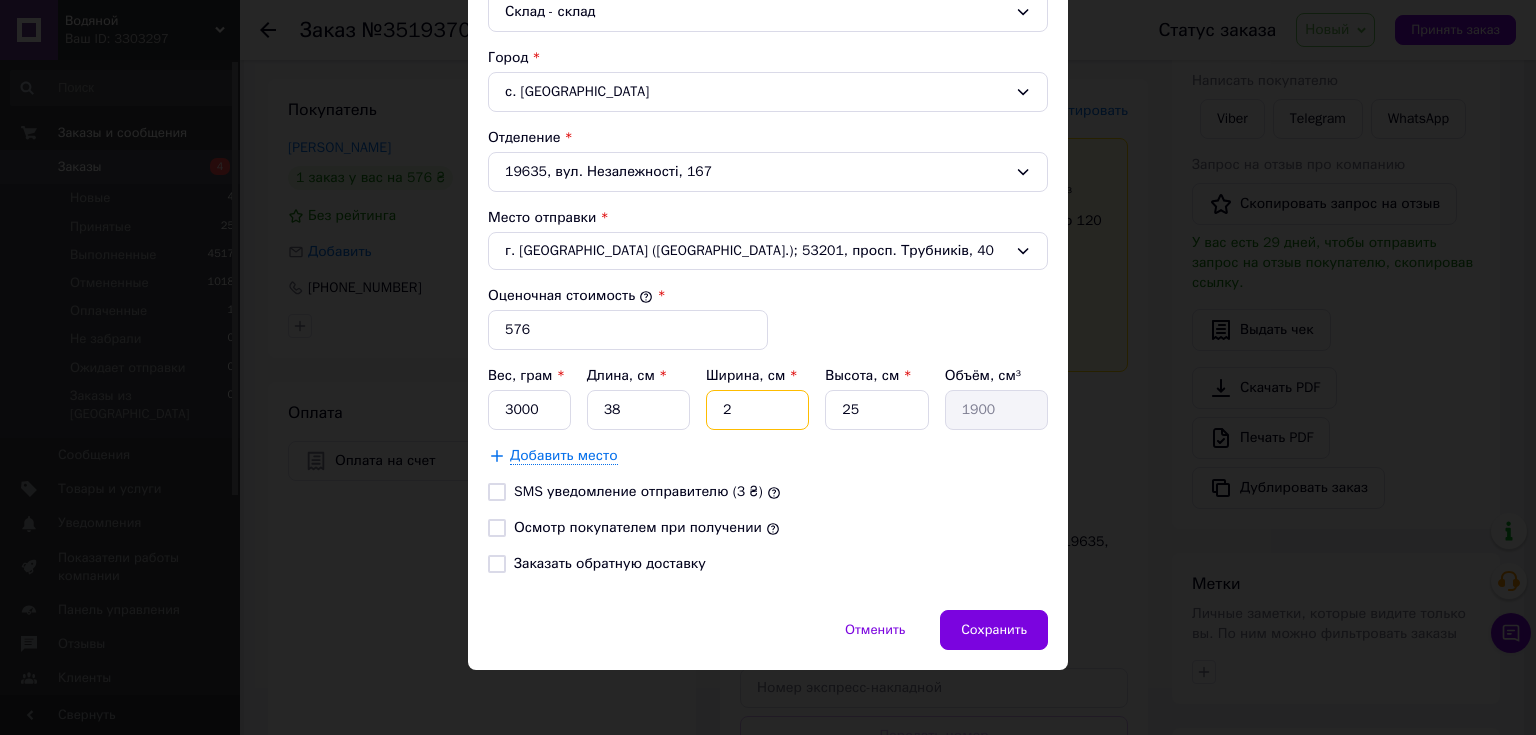 type on "22" 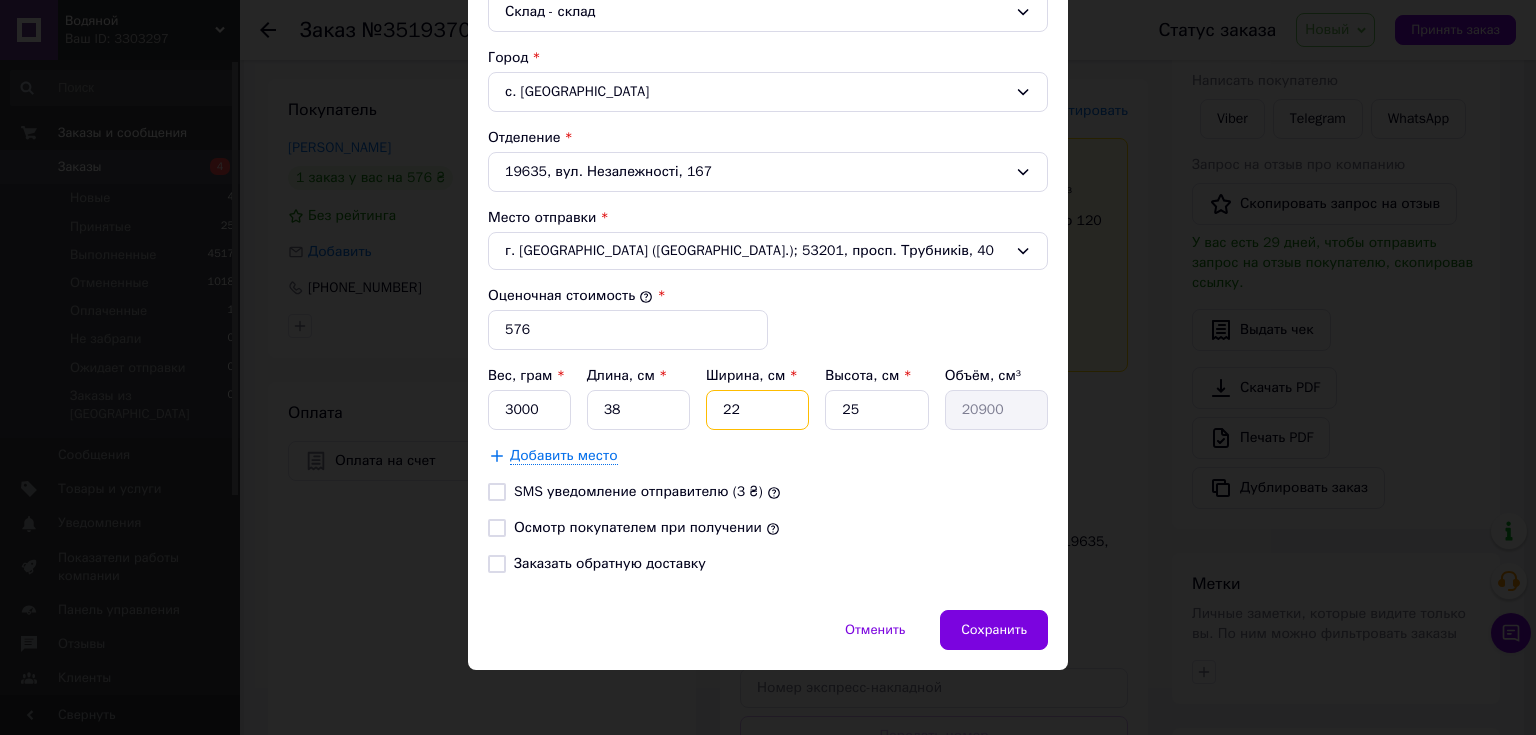 type on "22" 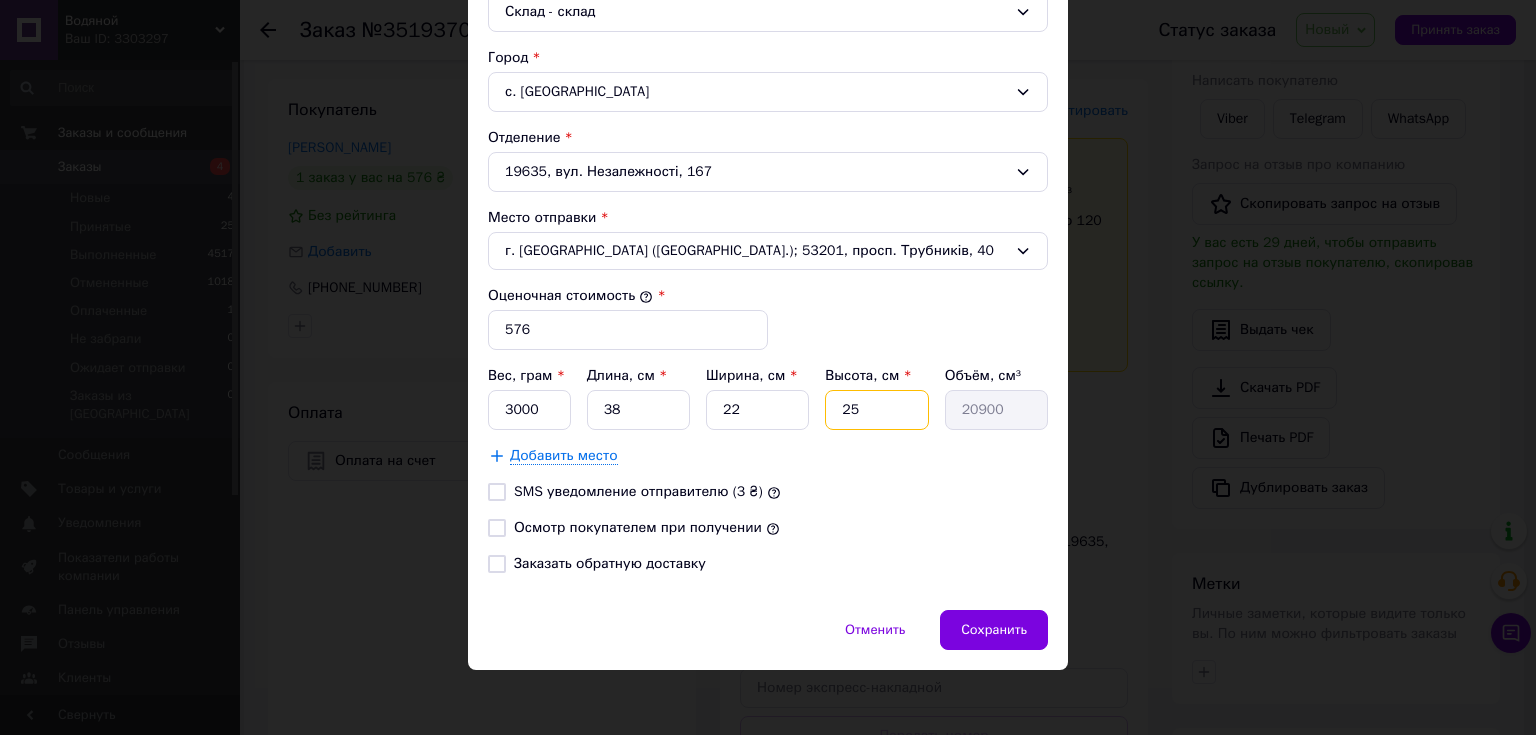 click on "25" at bounding box center (876, 410) 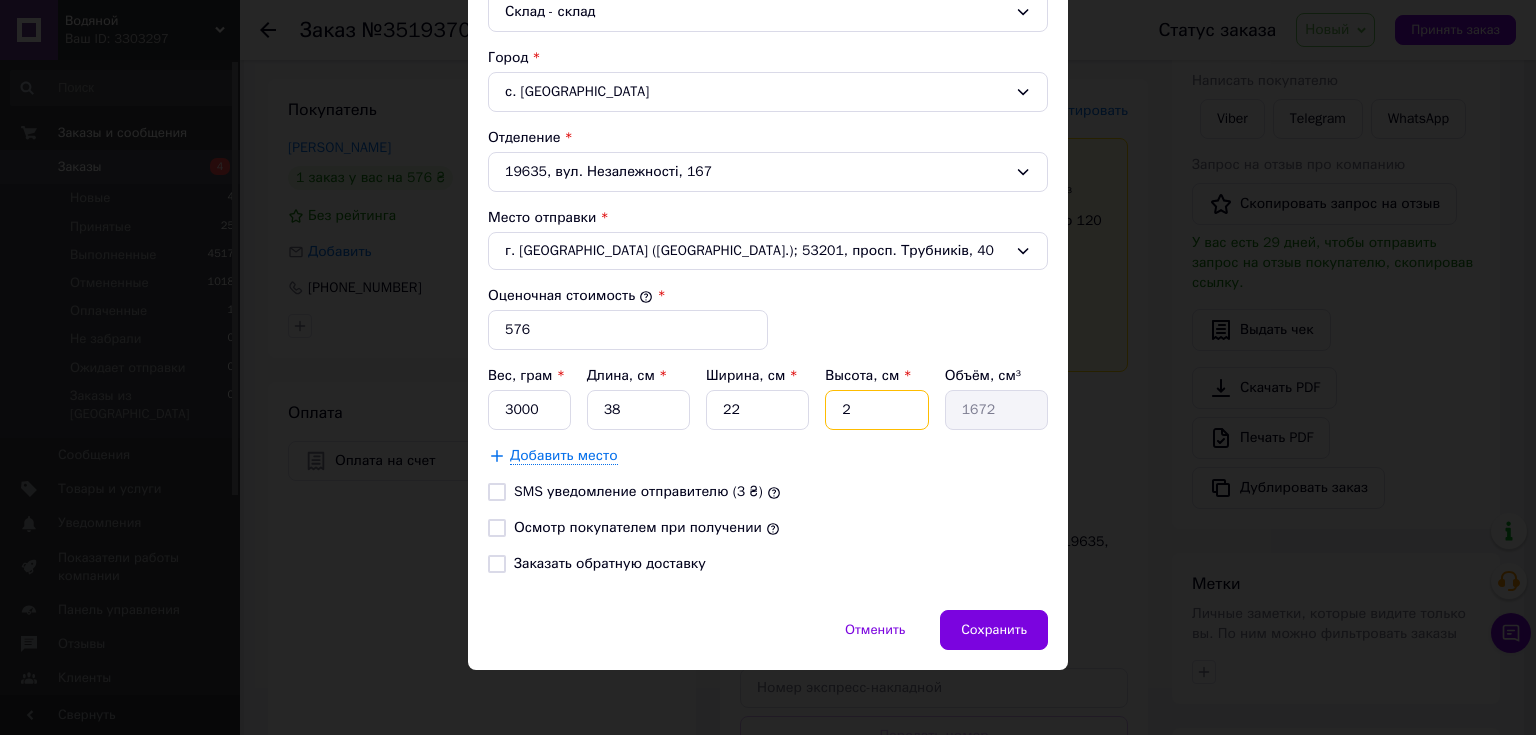type on "27" 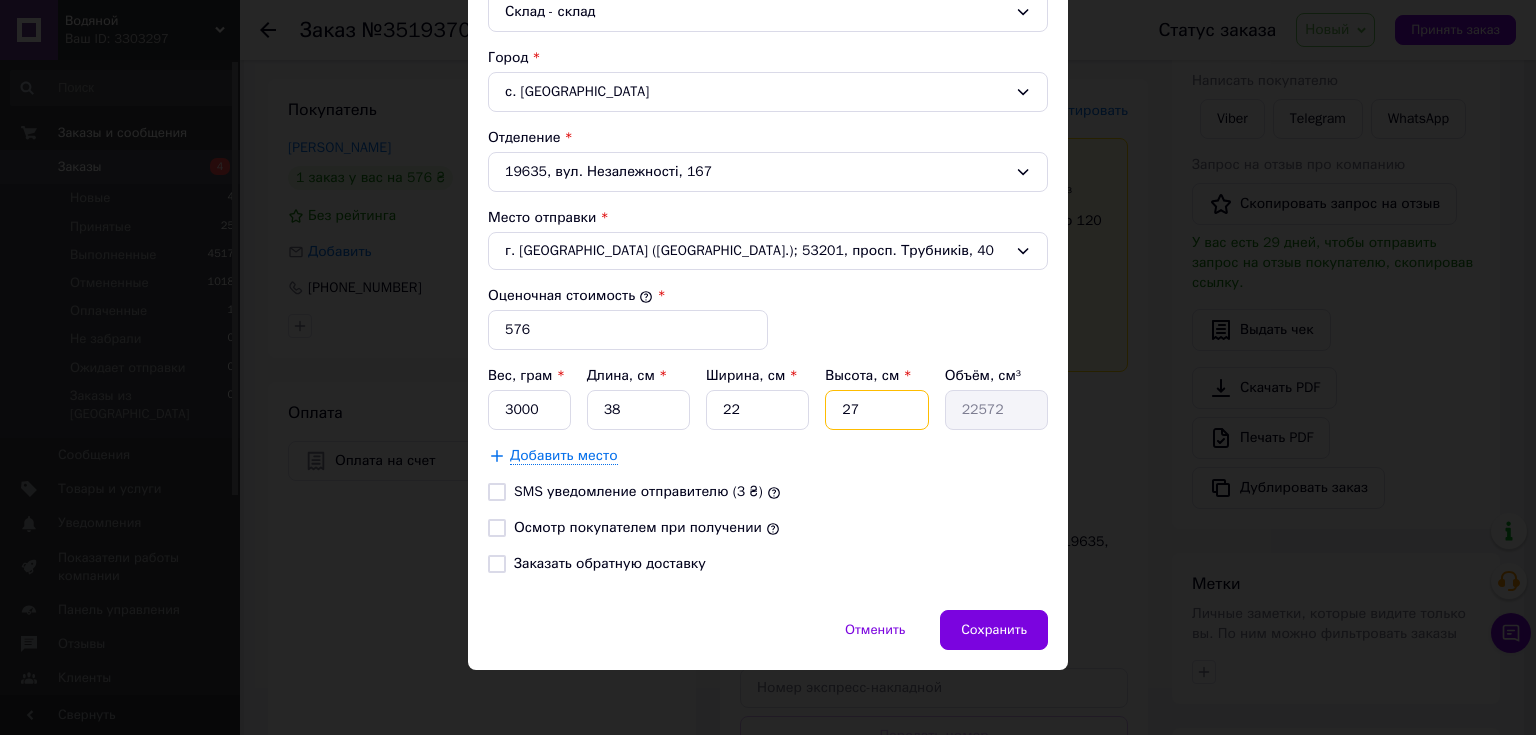type on "27" 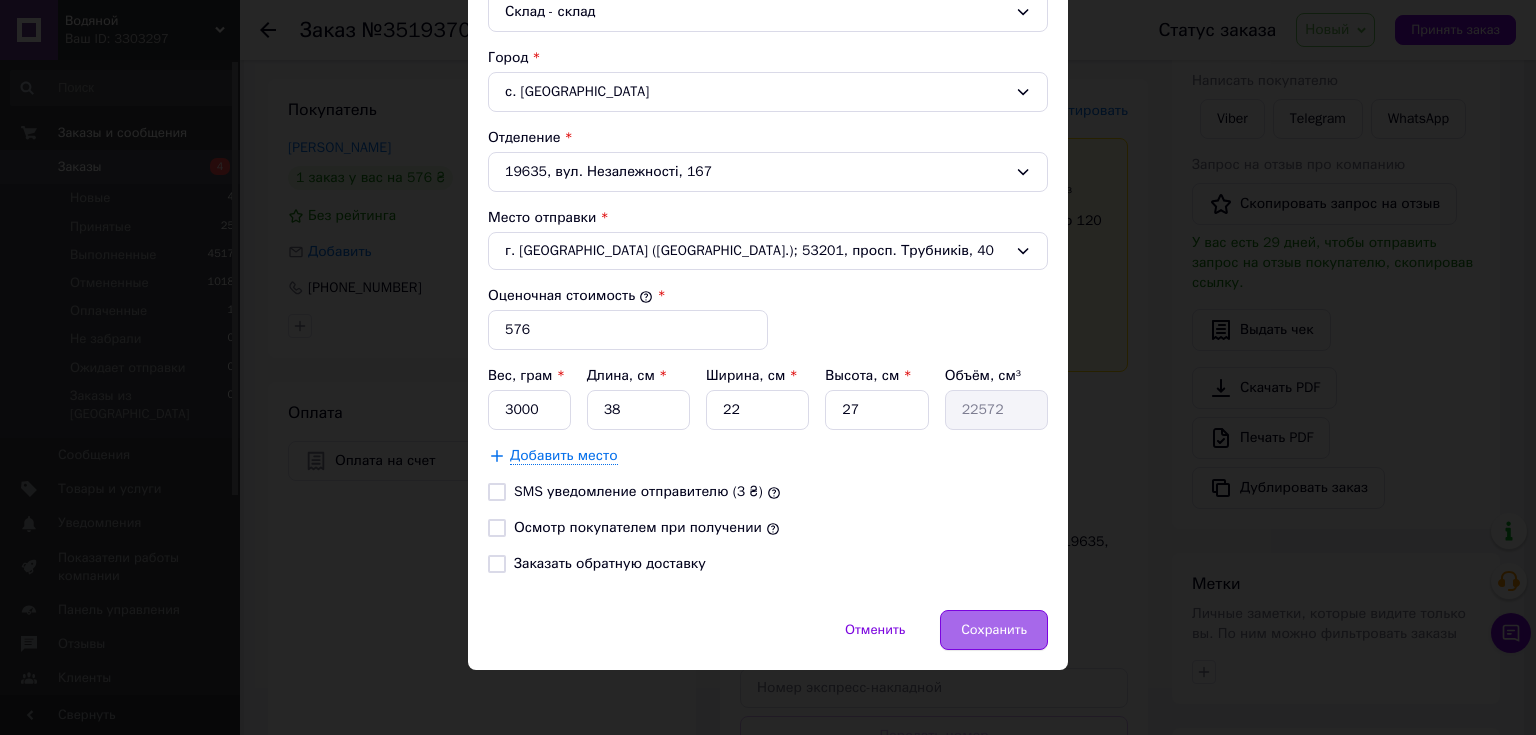 click on "Сохранить" at bounding box center [994, 630] 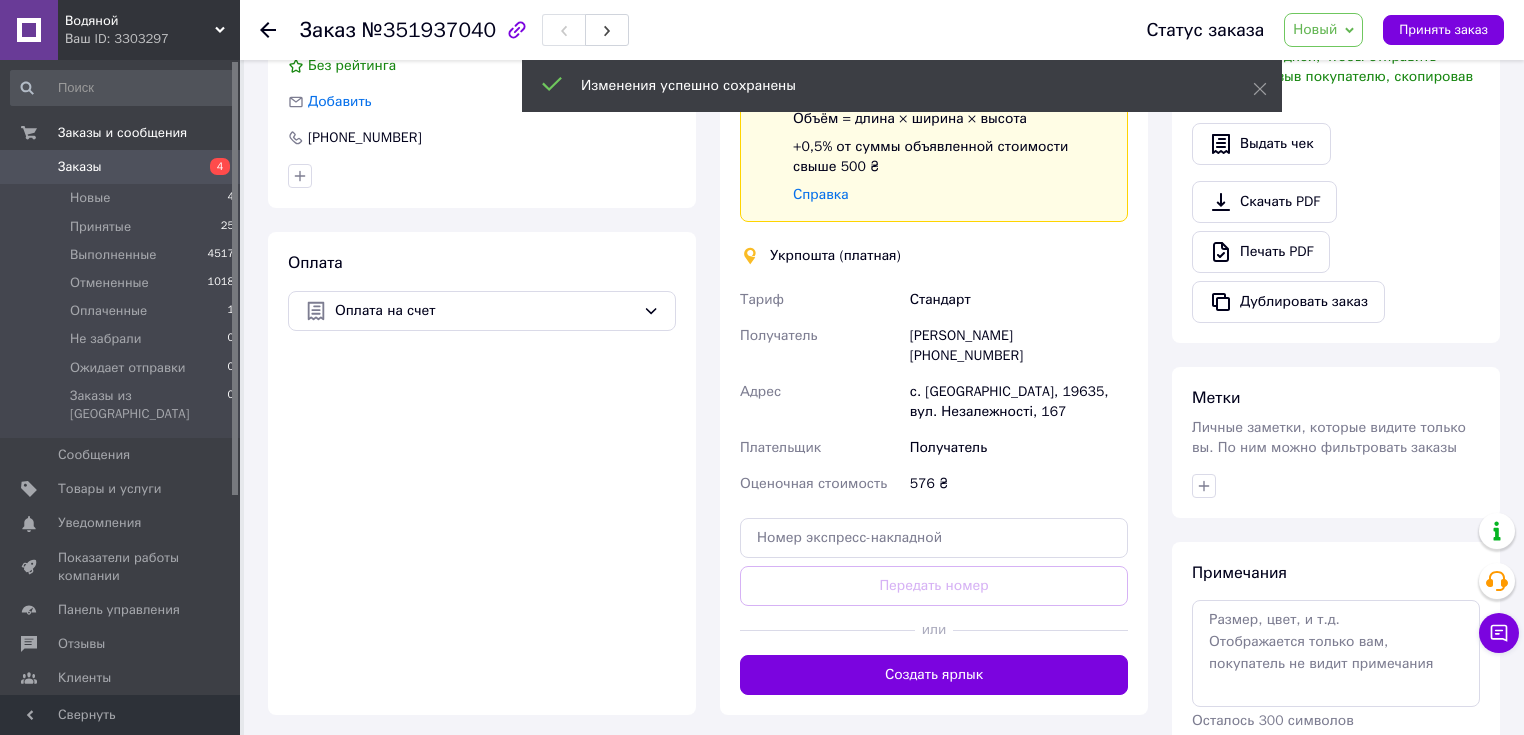 scroll, scrollTop: 480, scrollLeft: 0, axis: vertical 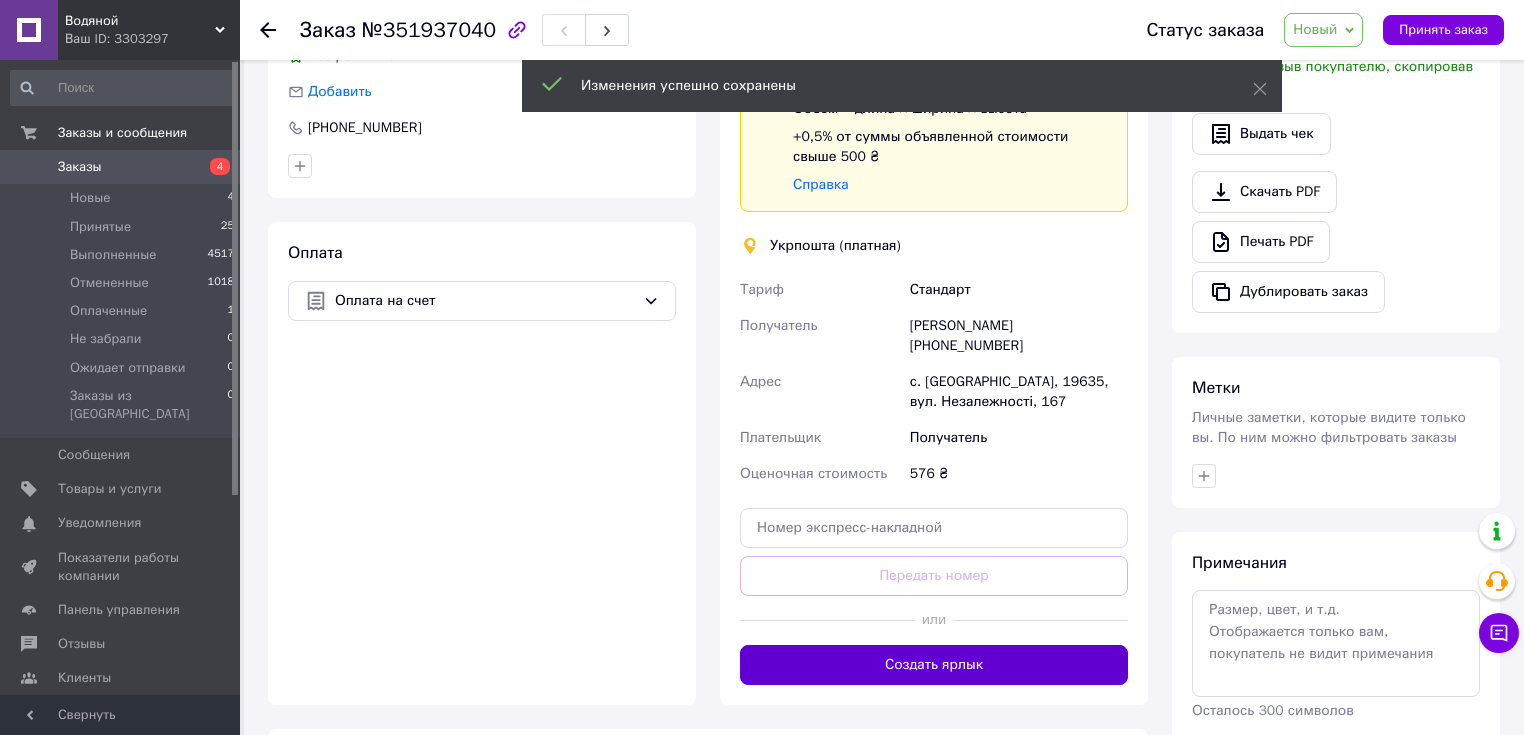 click on "Создать ярлык" at bounding box center (934, 665) 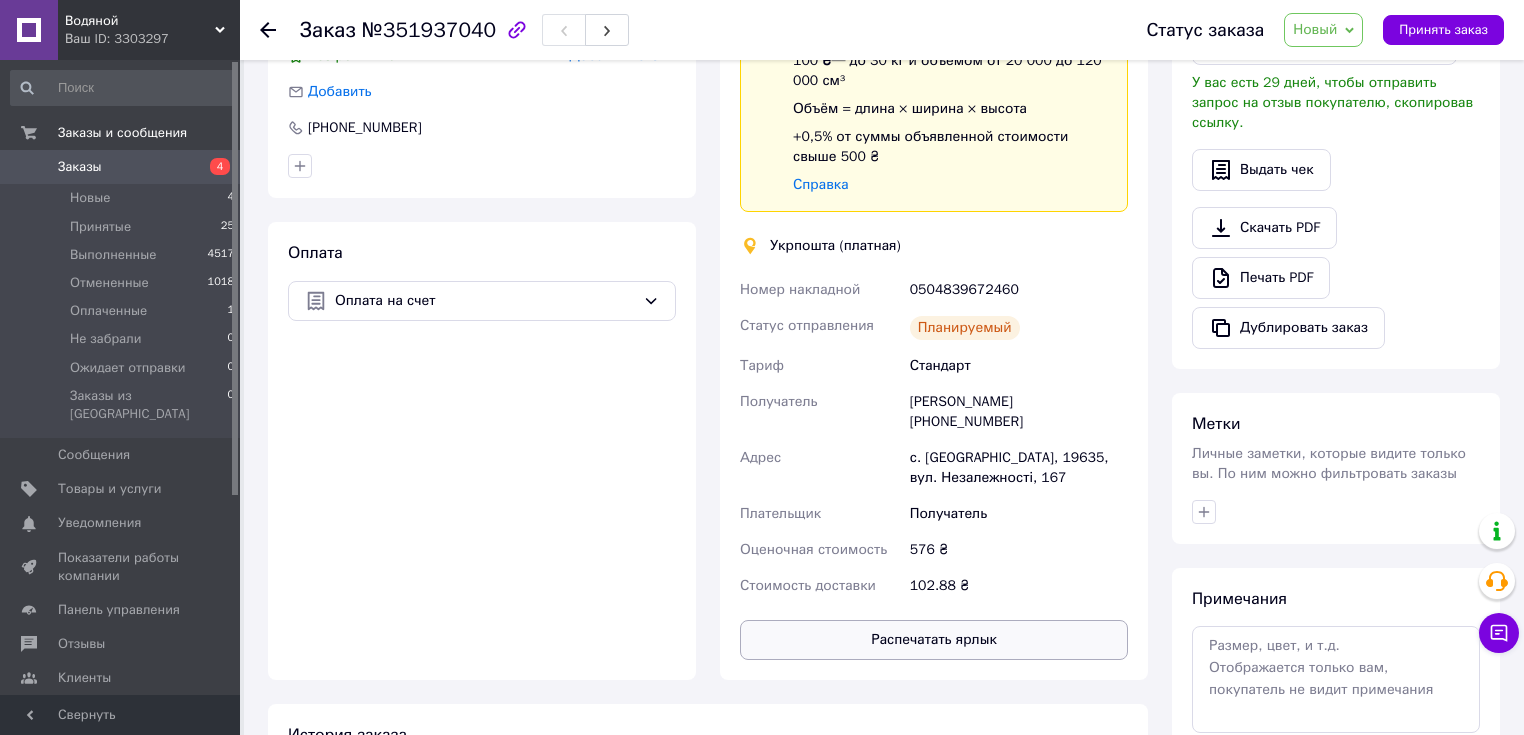 click on "Распечатать ярлык" at bounding box center (934, 640) 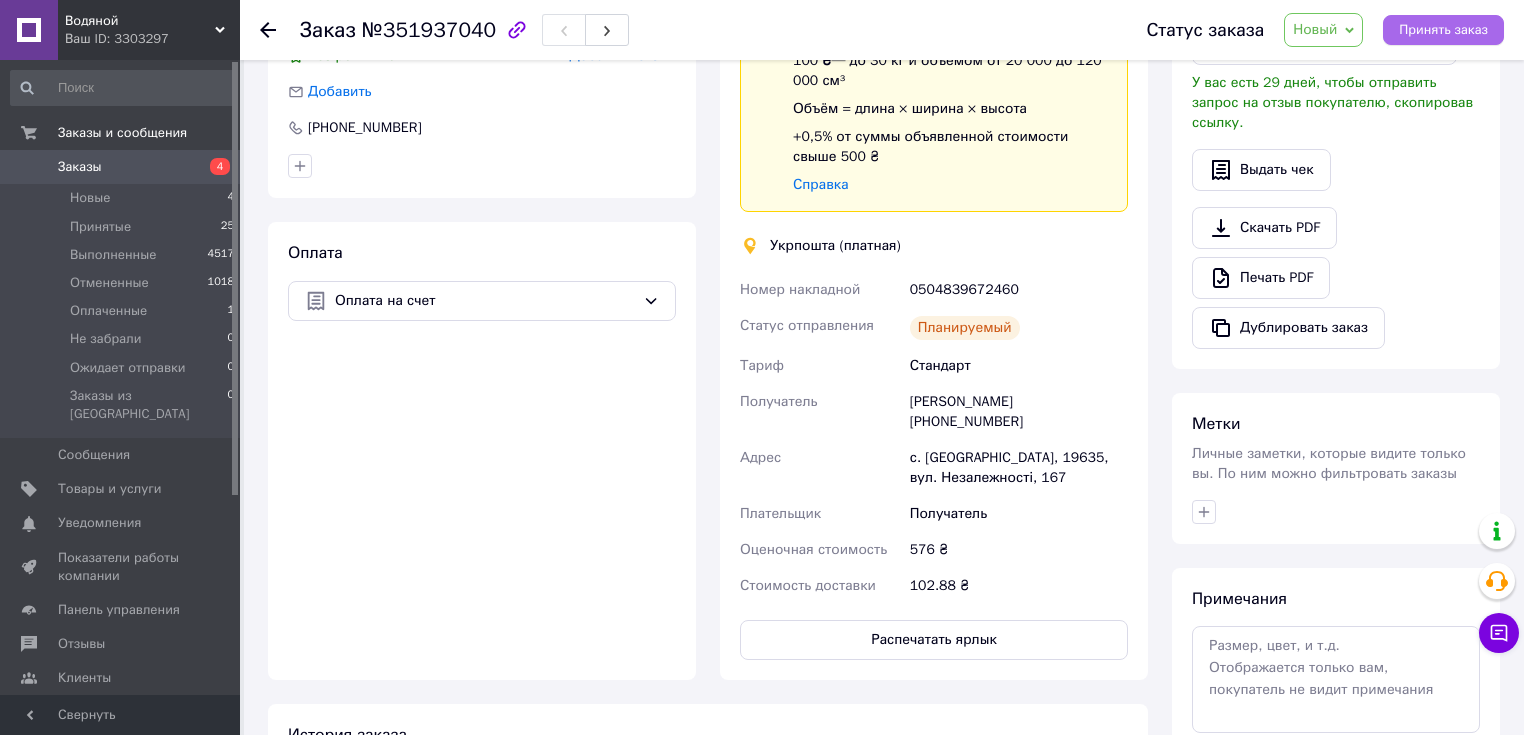 click on "Принять заказ" at bounding box center (1443, 30) 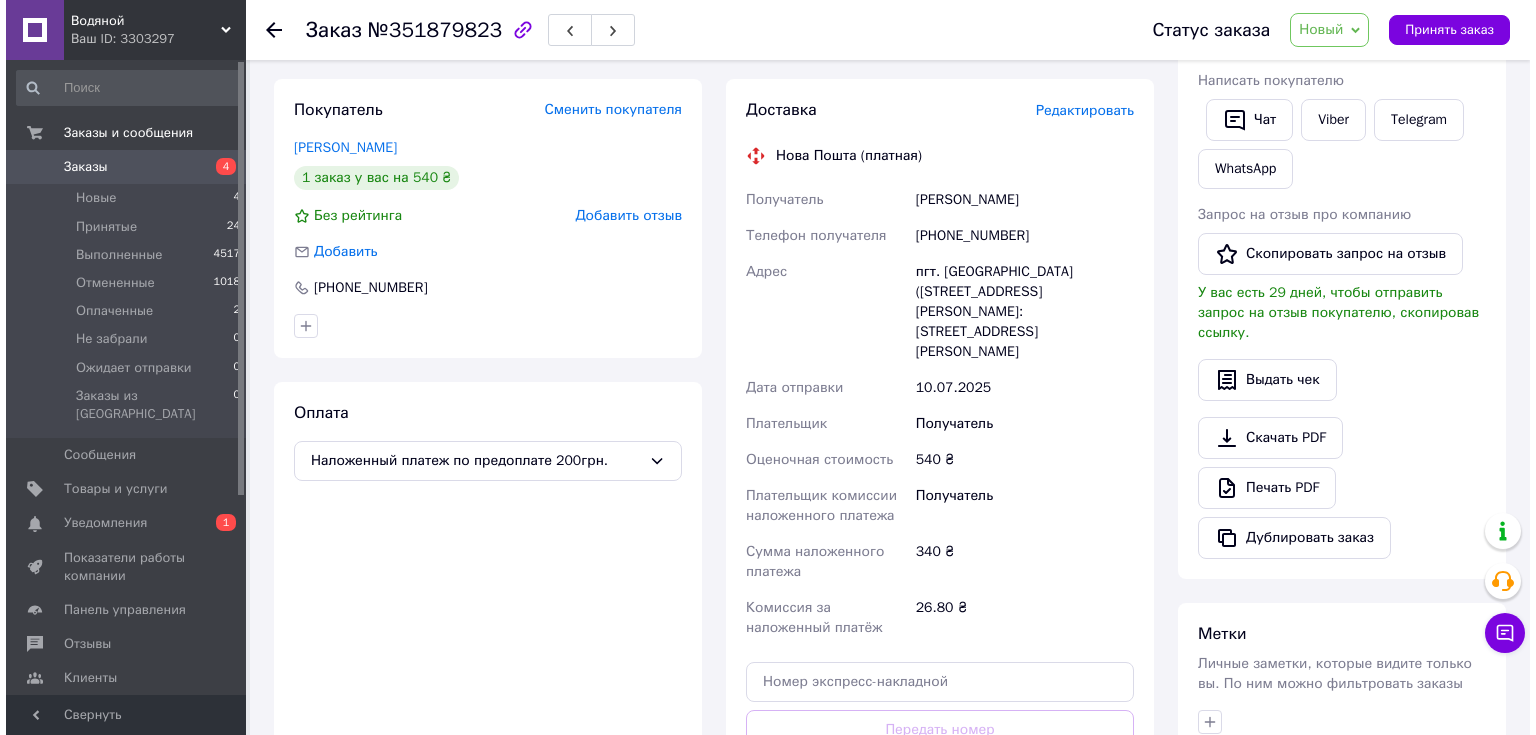 scroll, scrollTop: 0, scrollLeft: 0, axis: both 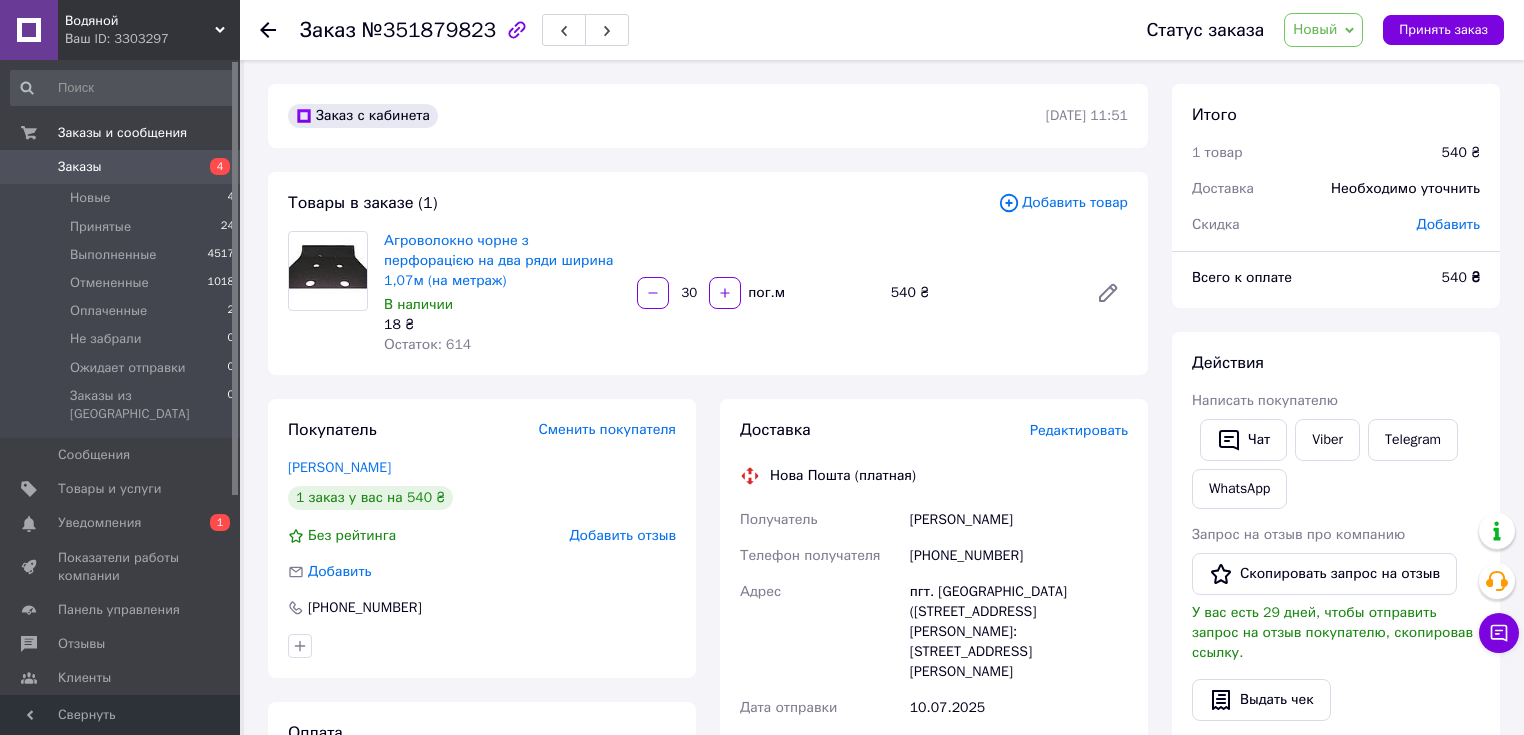 click on "Редактировать" at bounding box center [1079, 430] 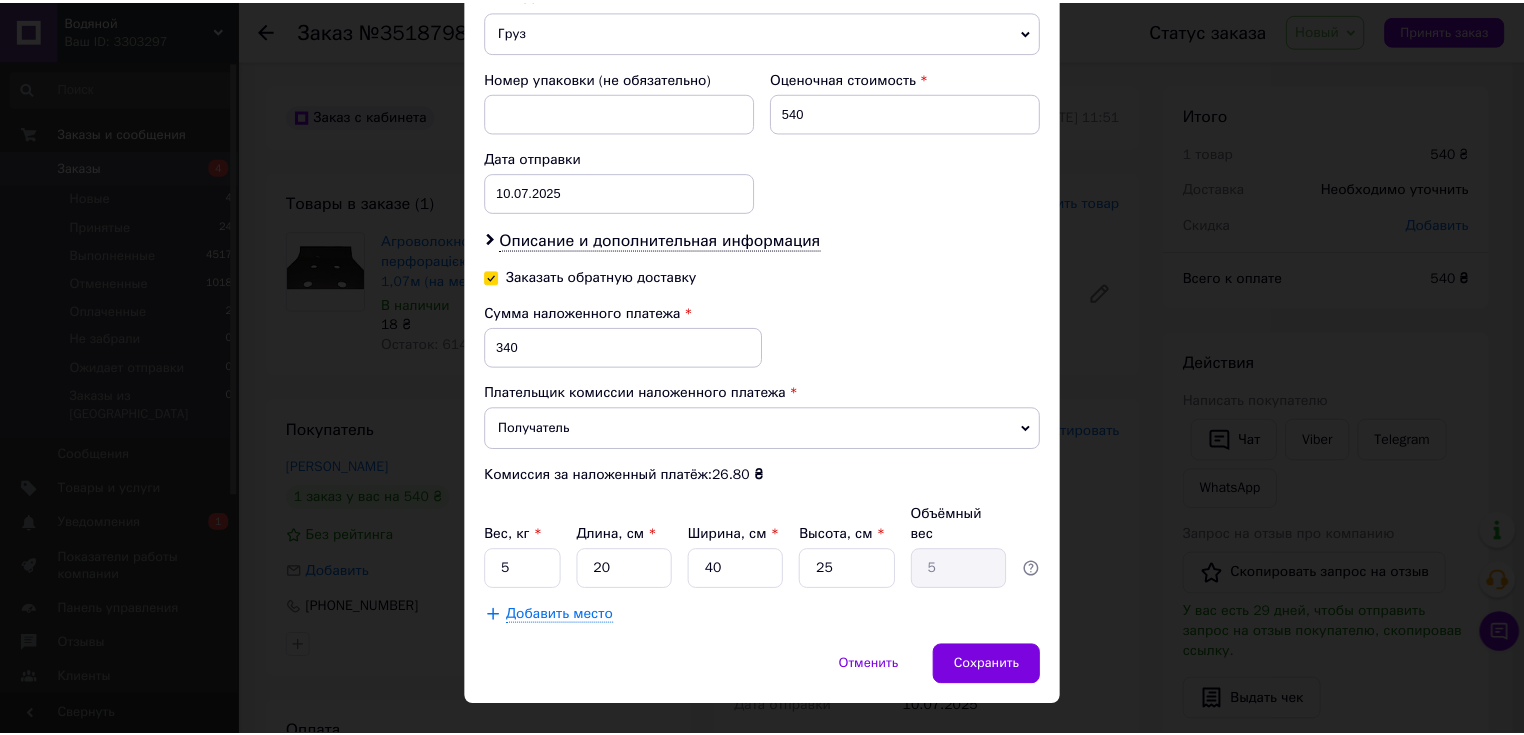 scroll, scrollTop: 846, scrollLeft: 0, axis: vertical 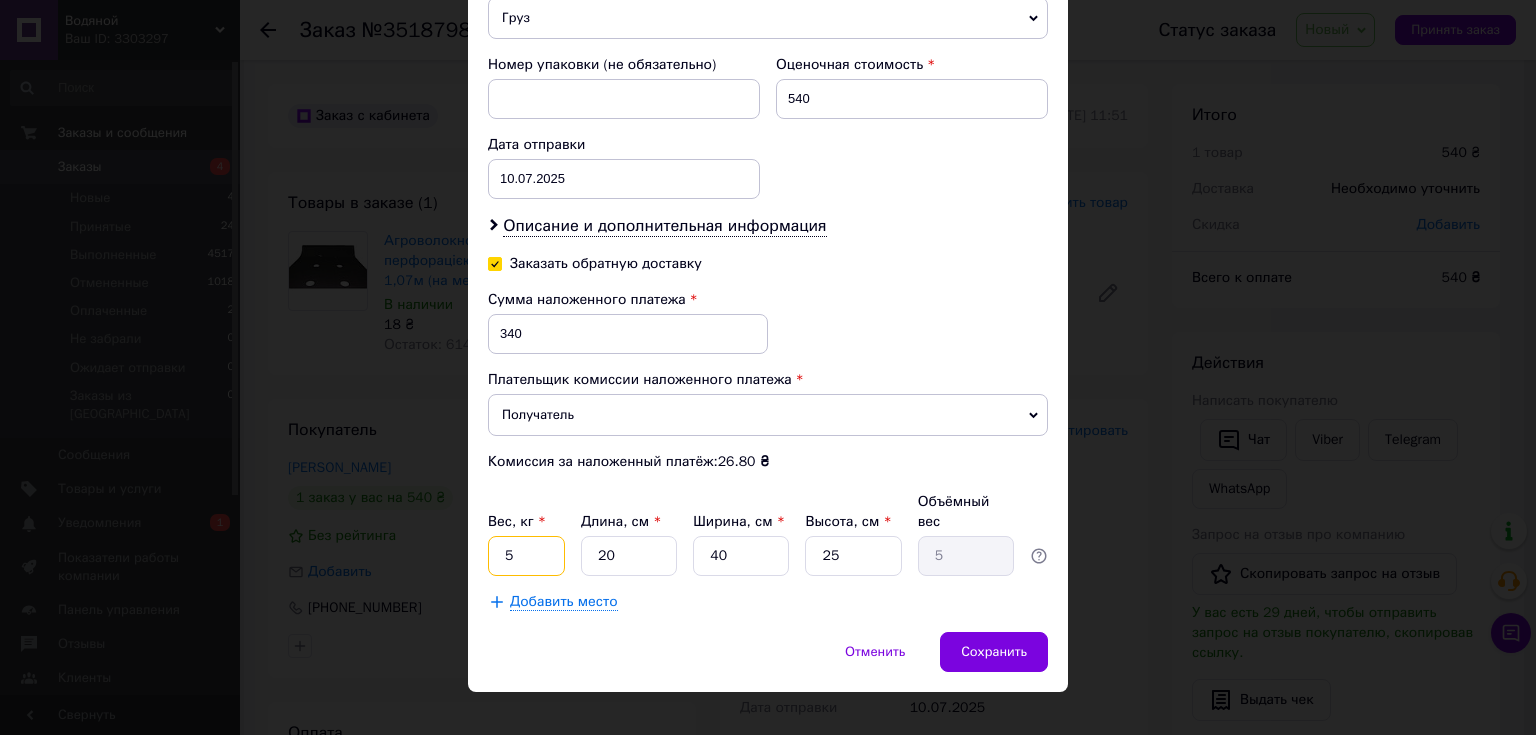 click on "5" at bounding box center (526, 556) 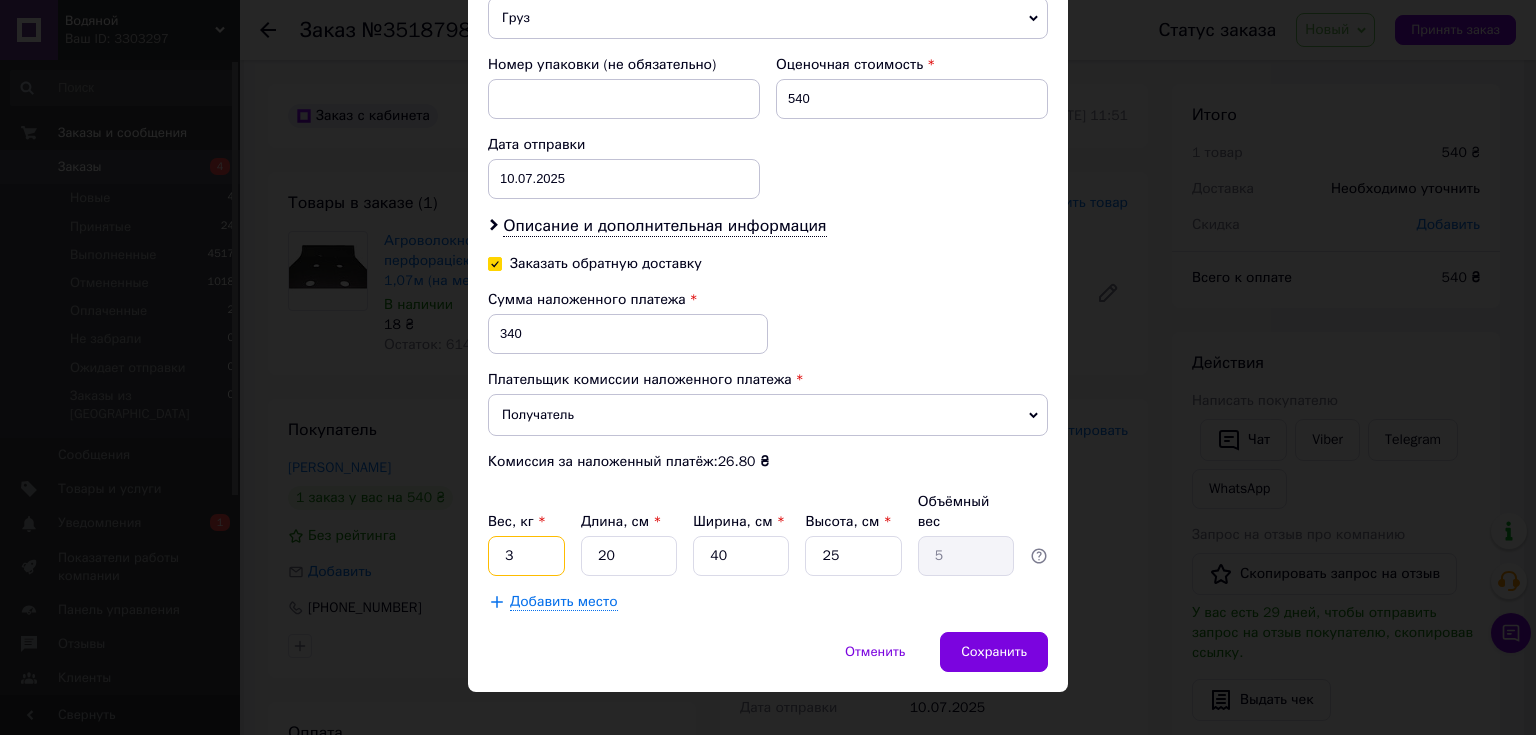 type on "3" 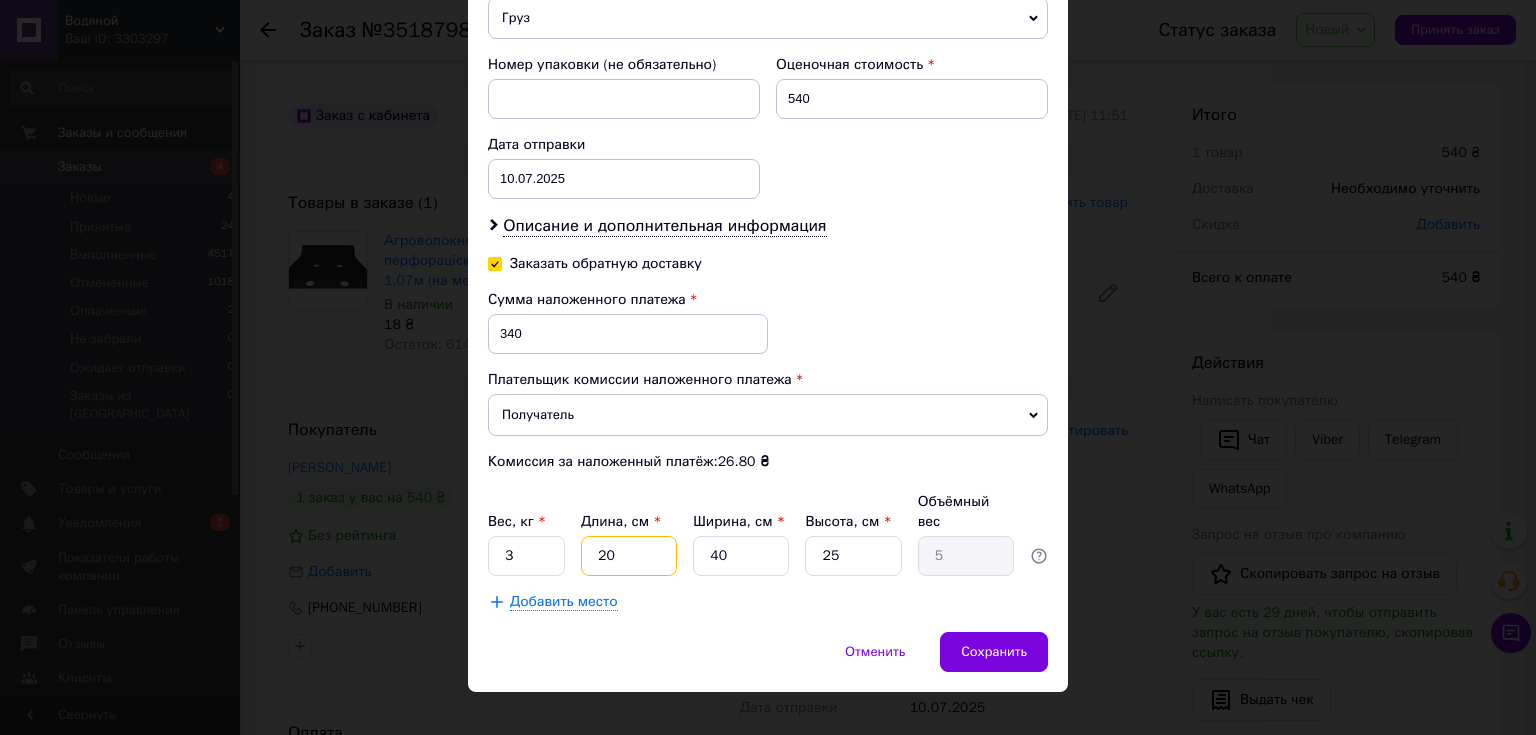 click on "20" at bounding box center [629, 556] 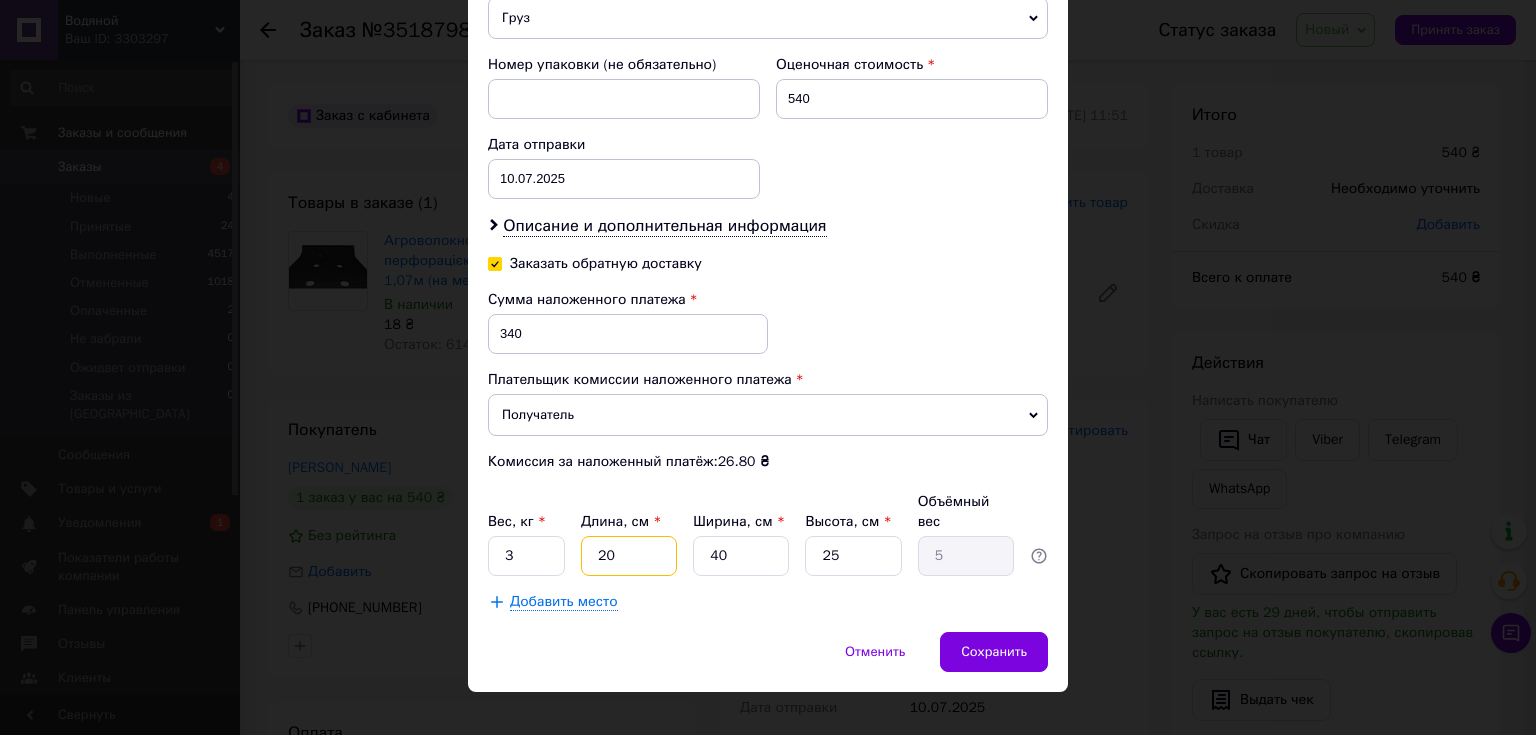 type on "3" 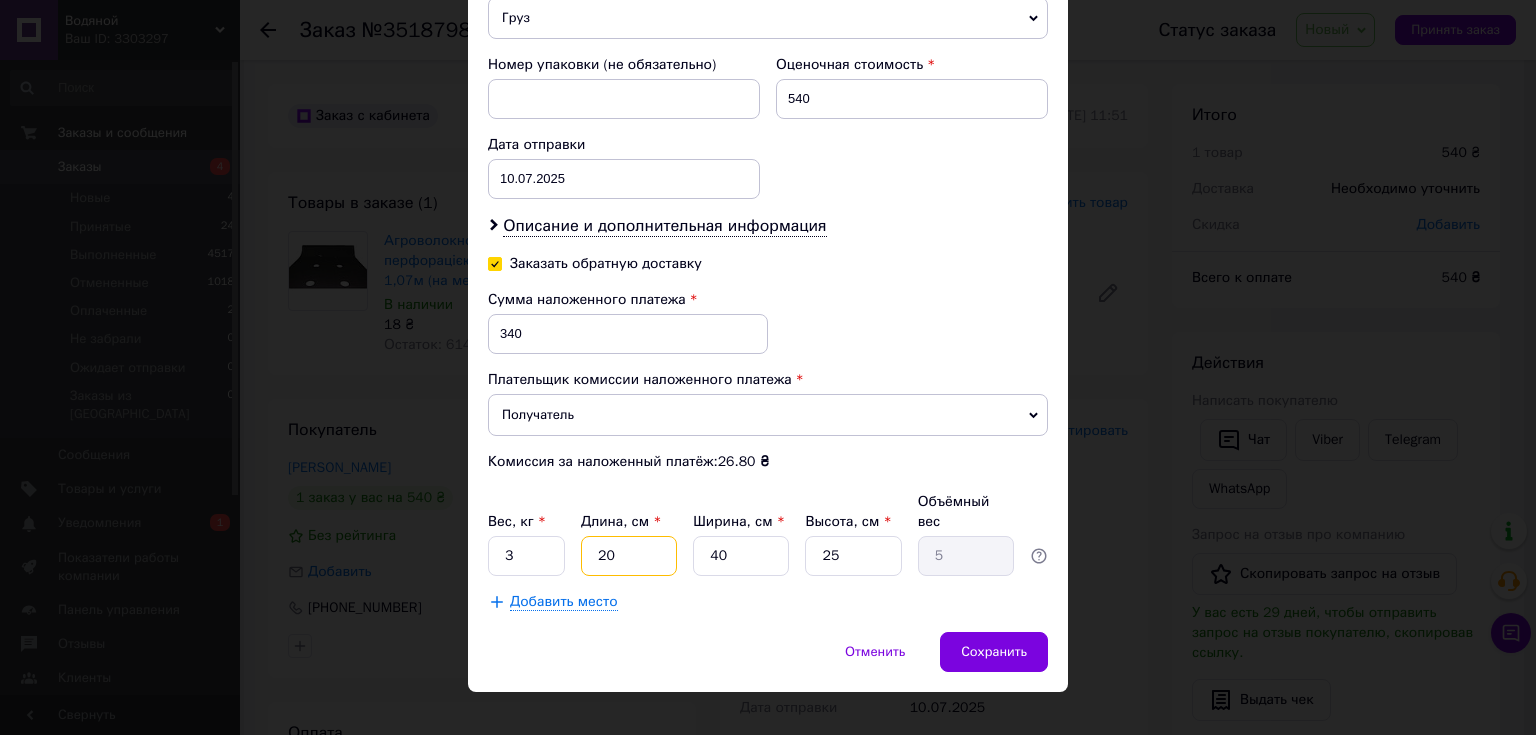 type on "0.75" 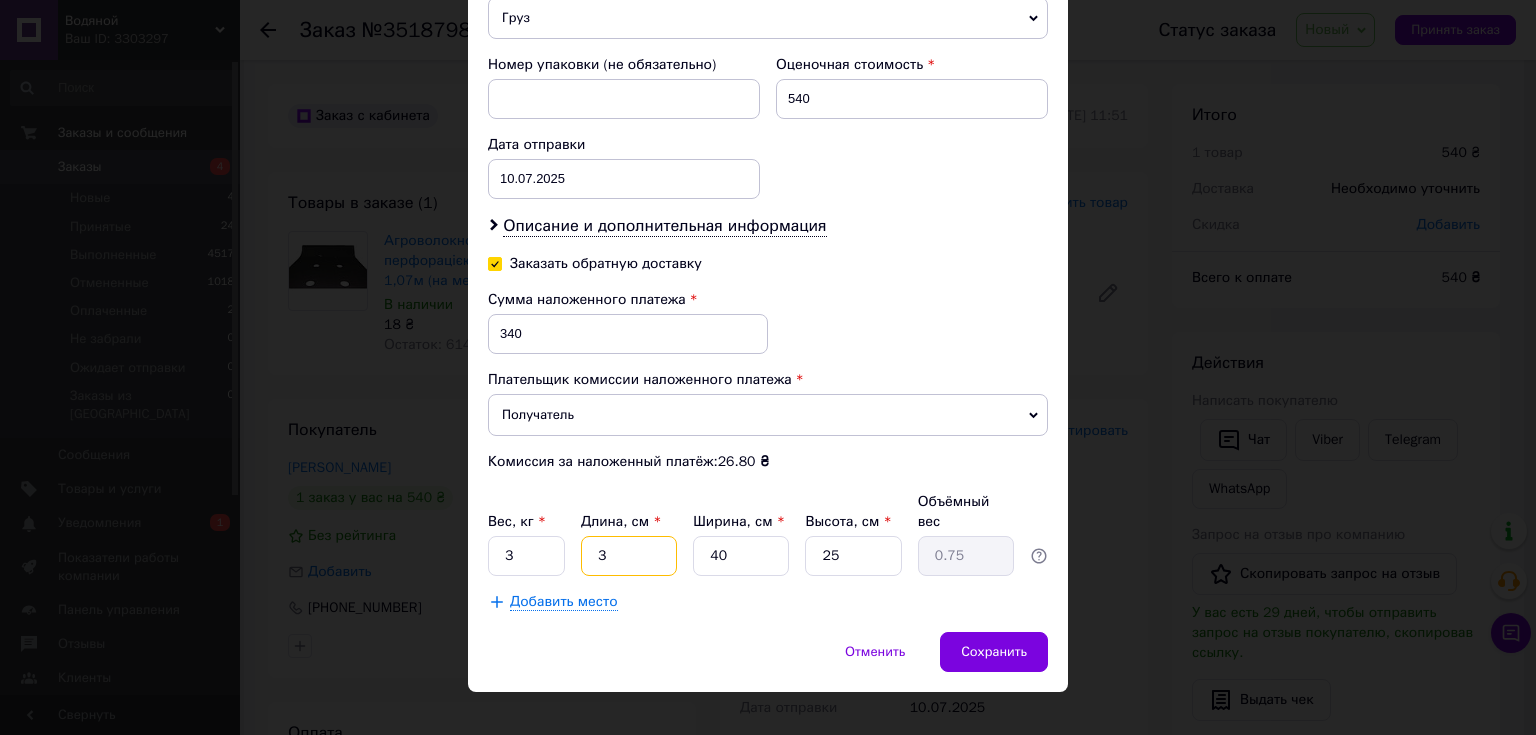 type on "37" 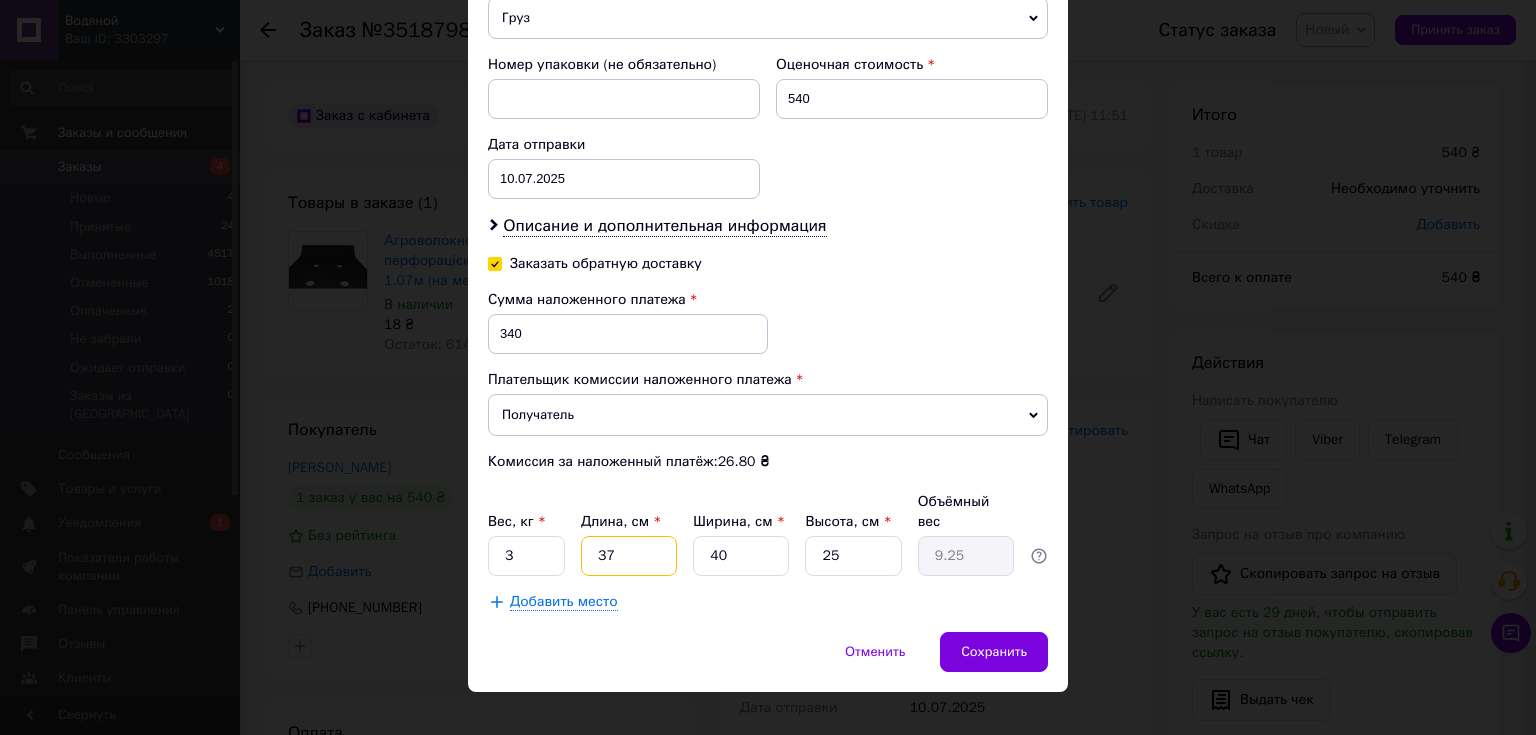 type on "37" 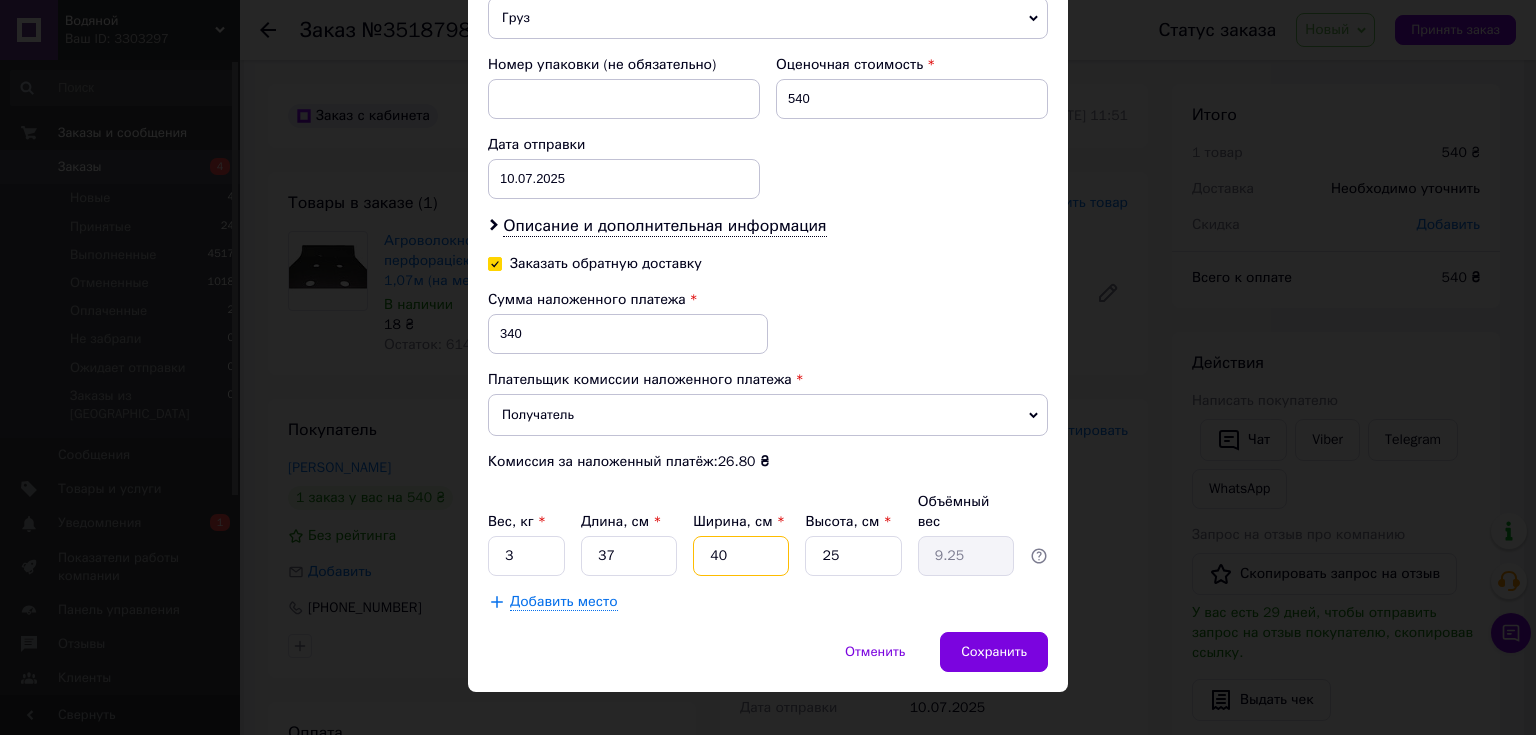 click on "40" at bounding box center (741, 556) 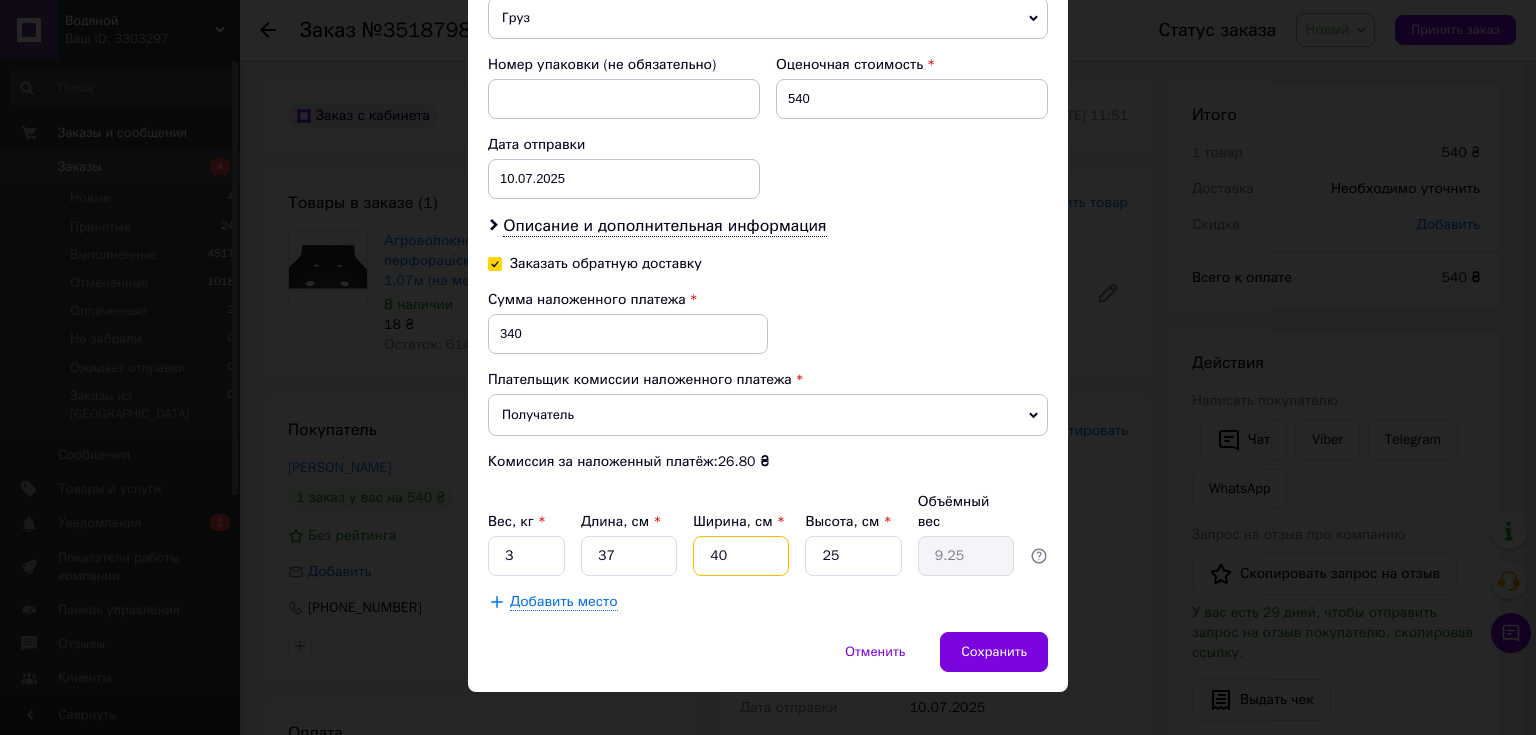 type on "2" 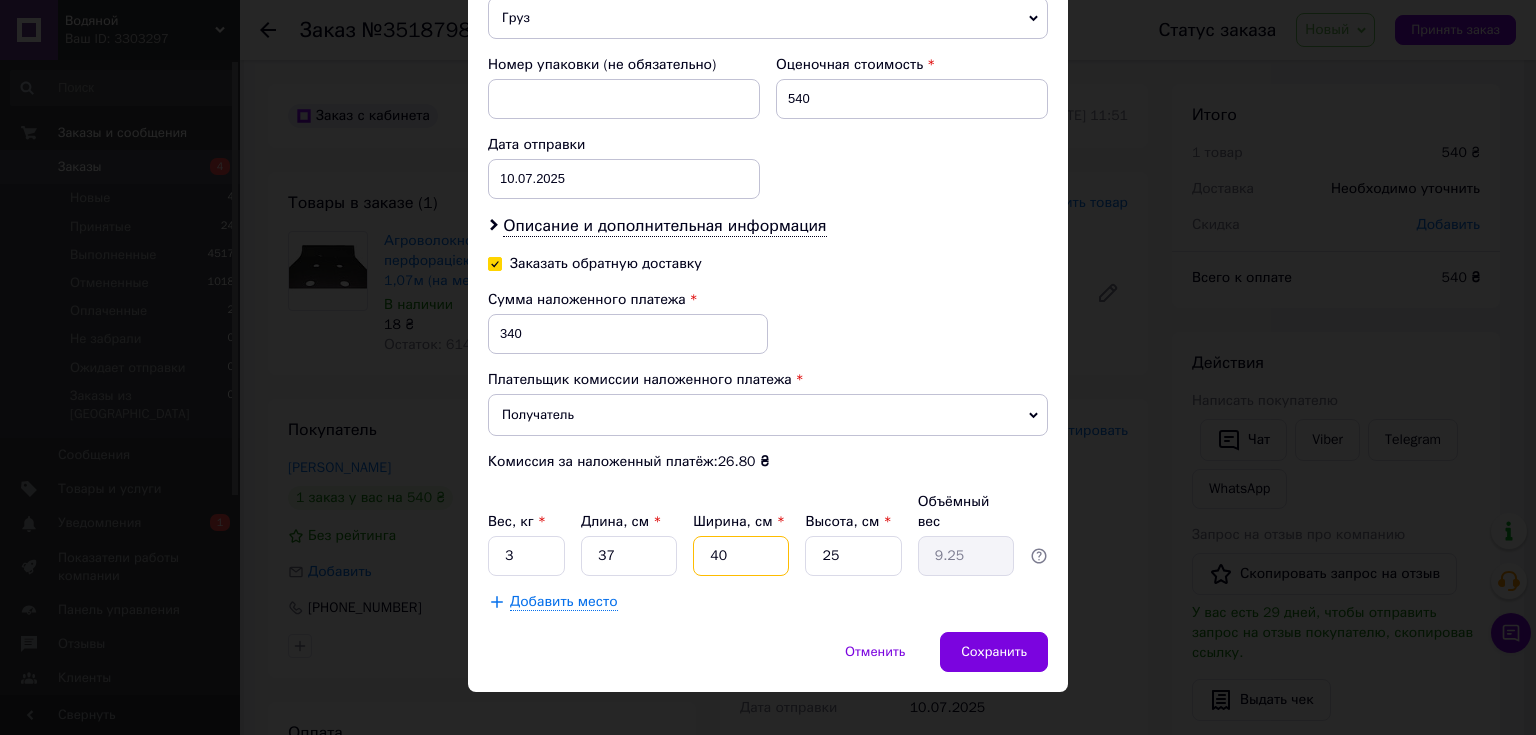 type on "0.46" 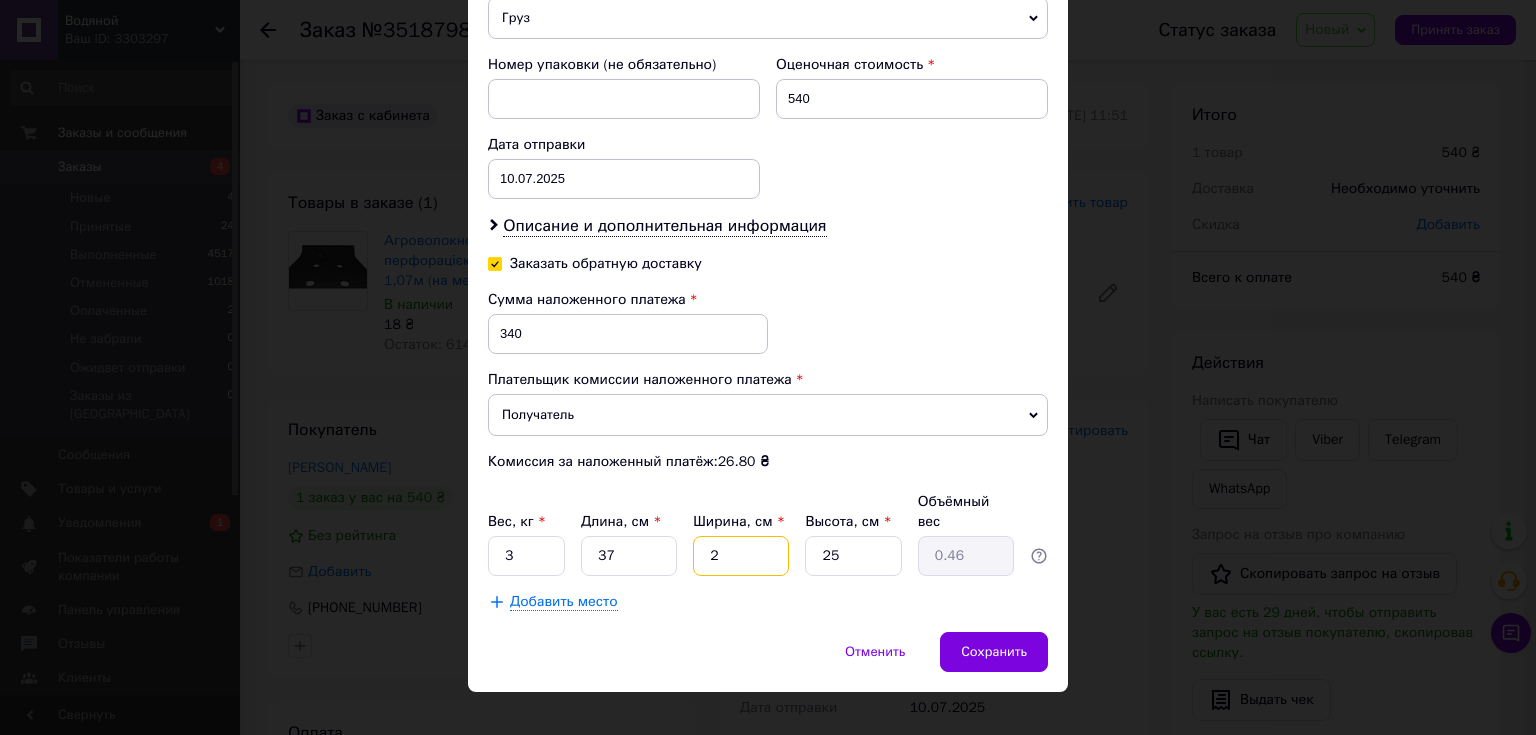 type on "20" 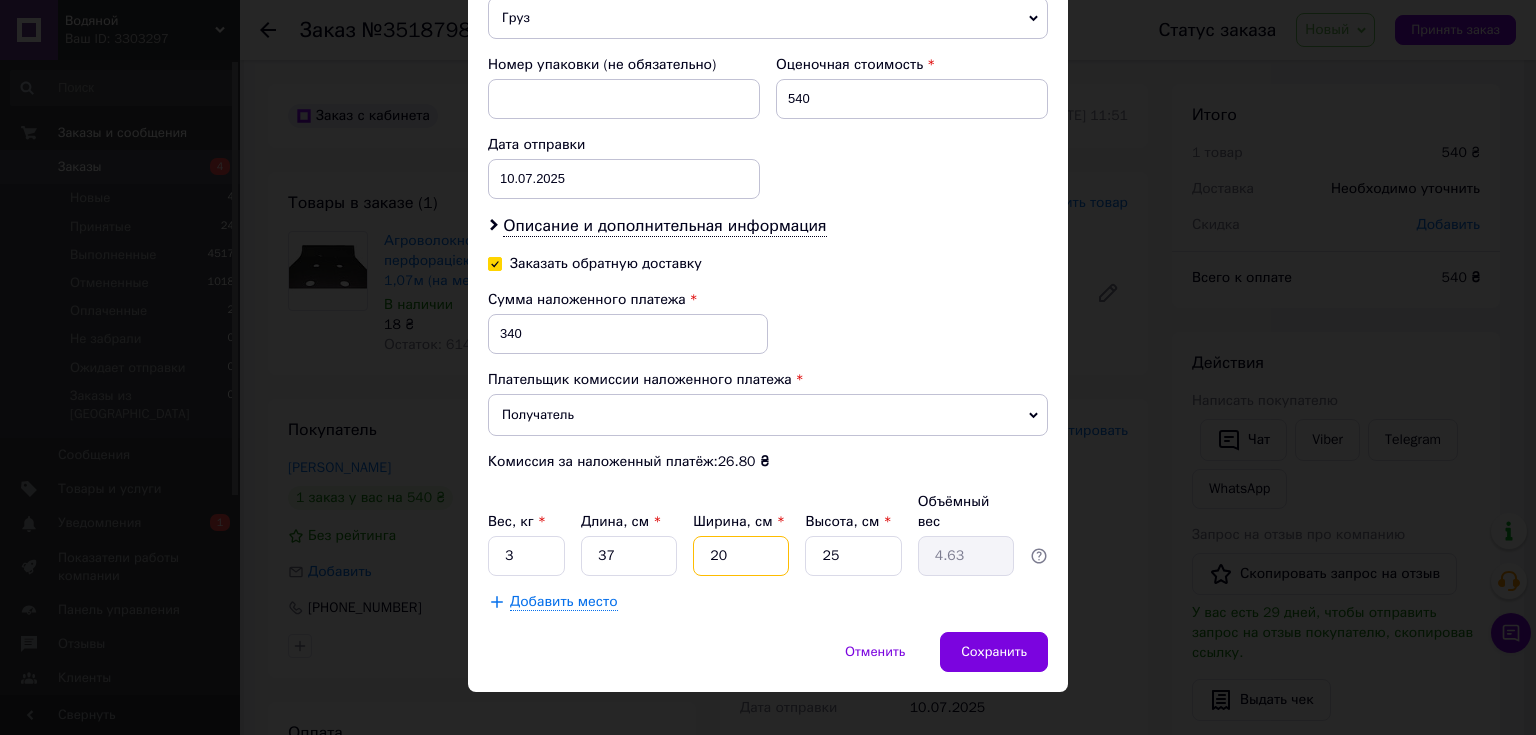 type on "20" 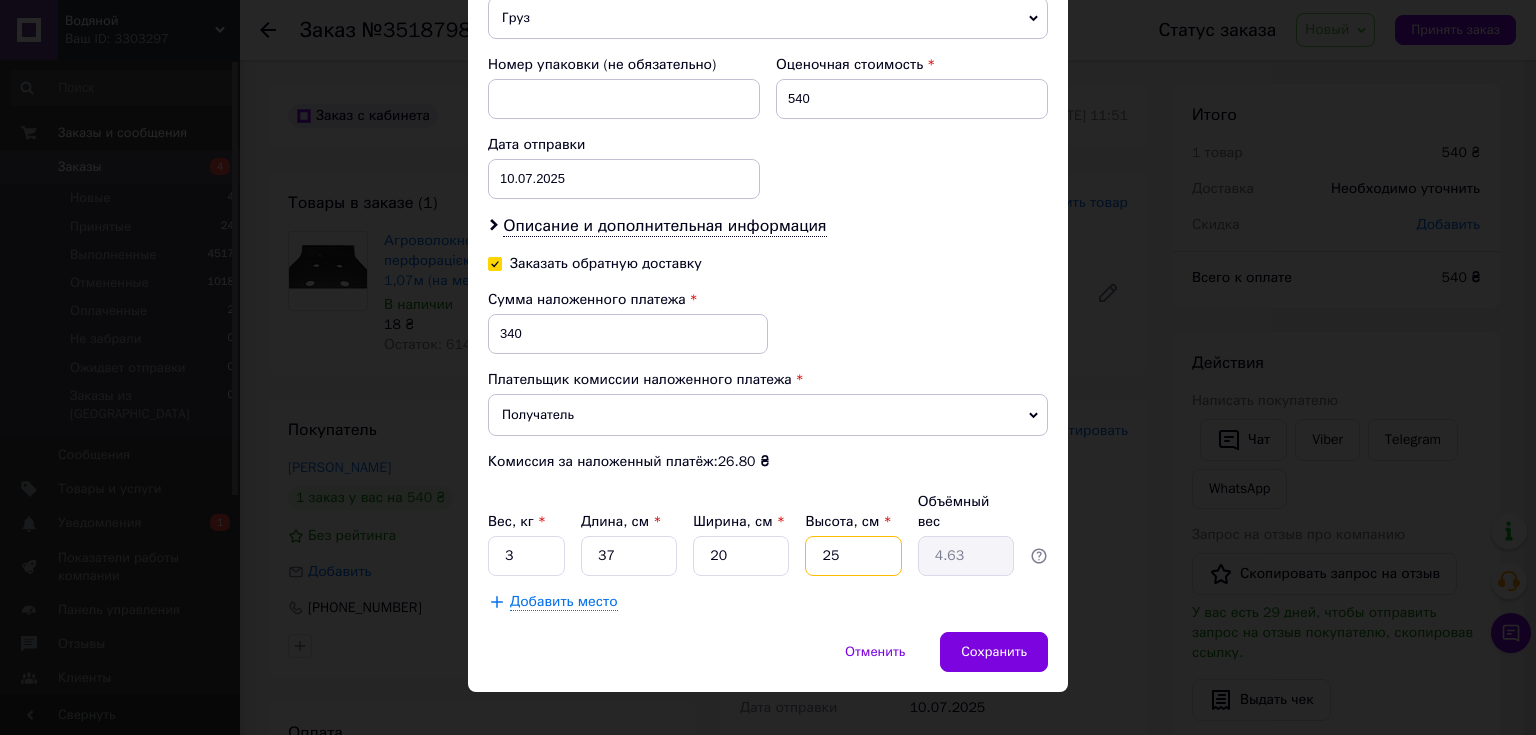 click on "25" at bounding box center (853, 556) 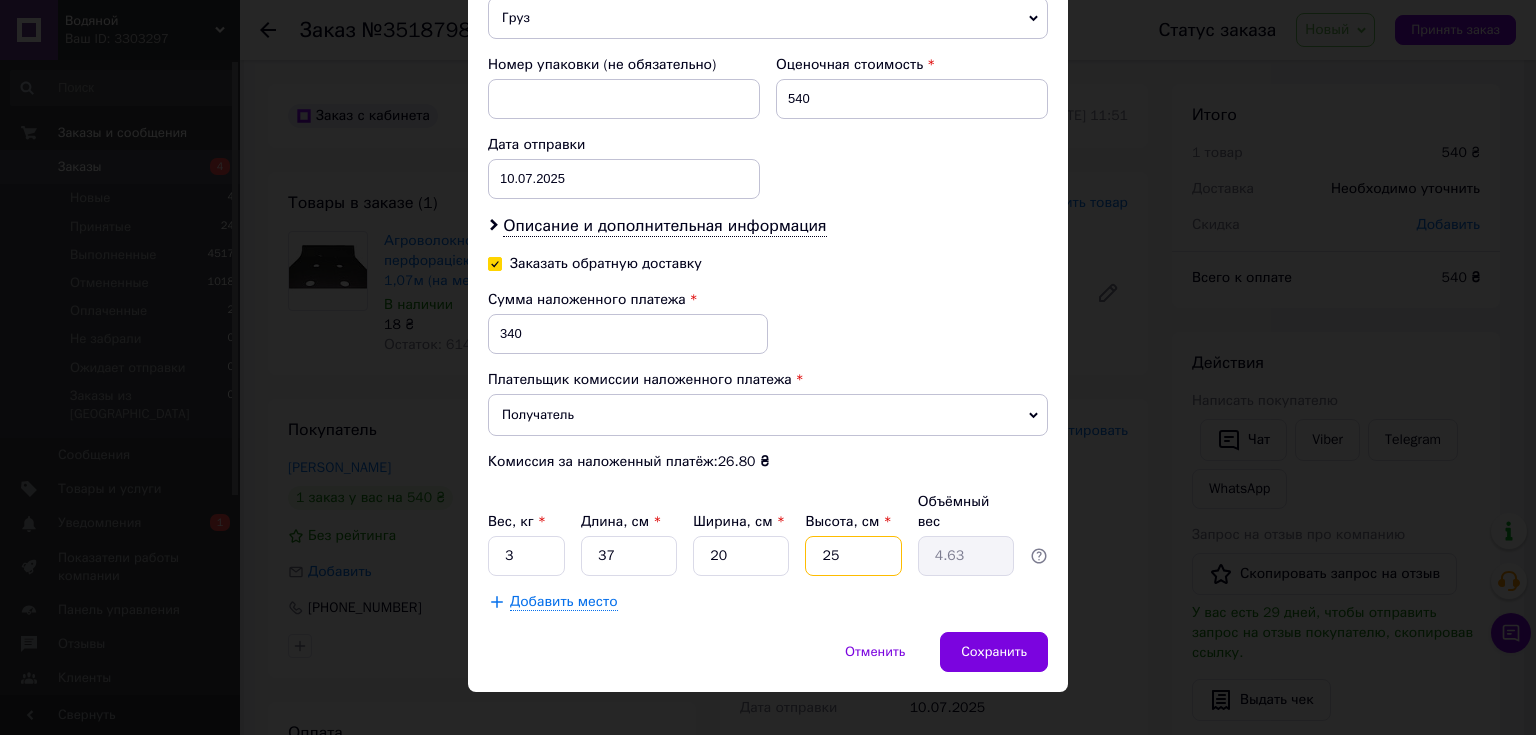 type on "3" 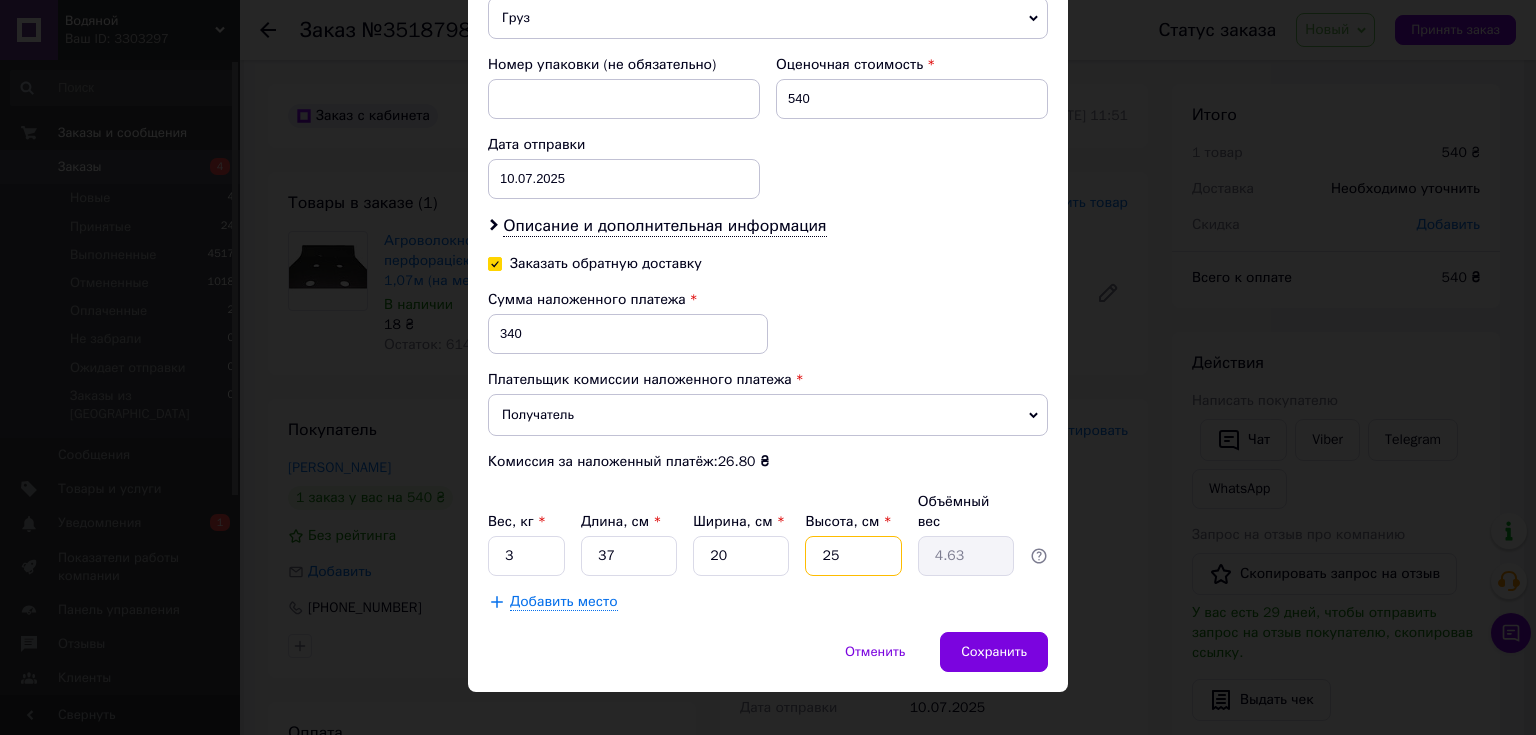 type on "0.56" 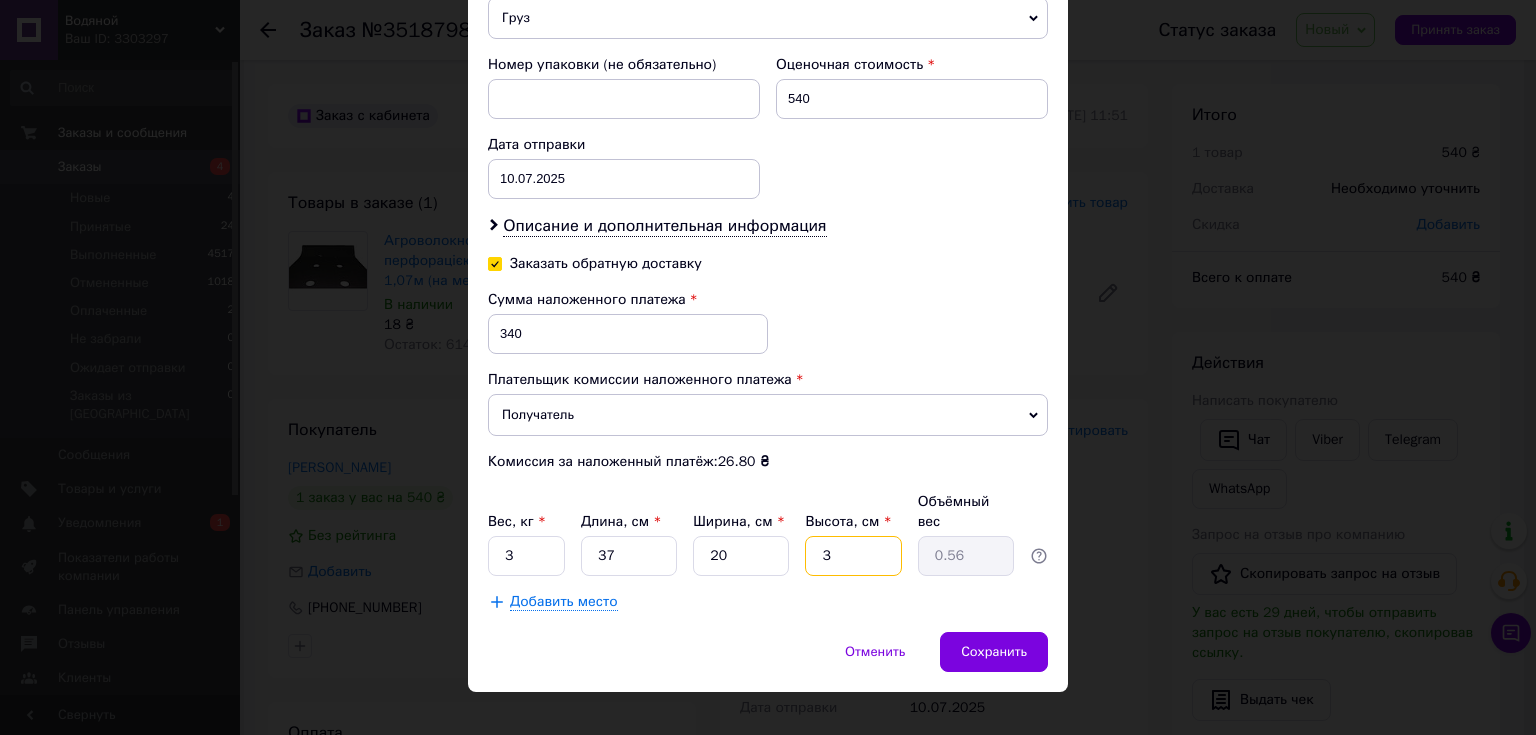 type on "35" 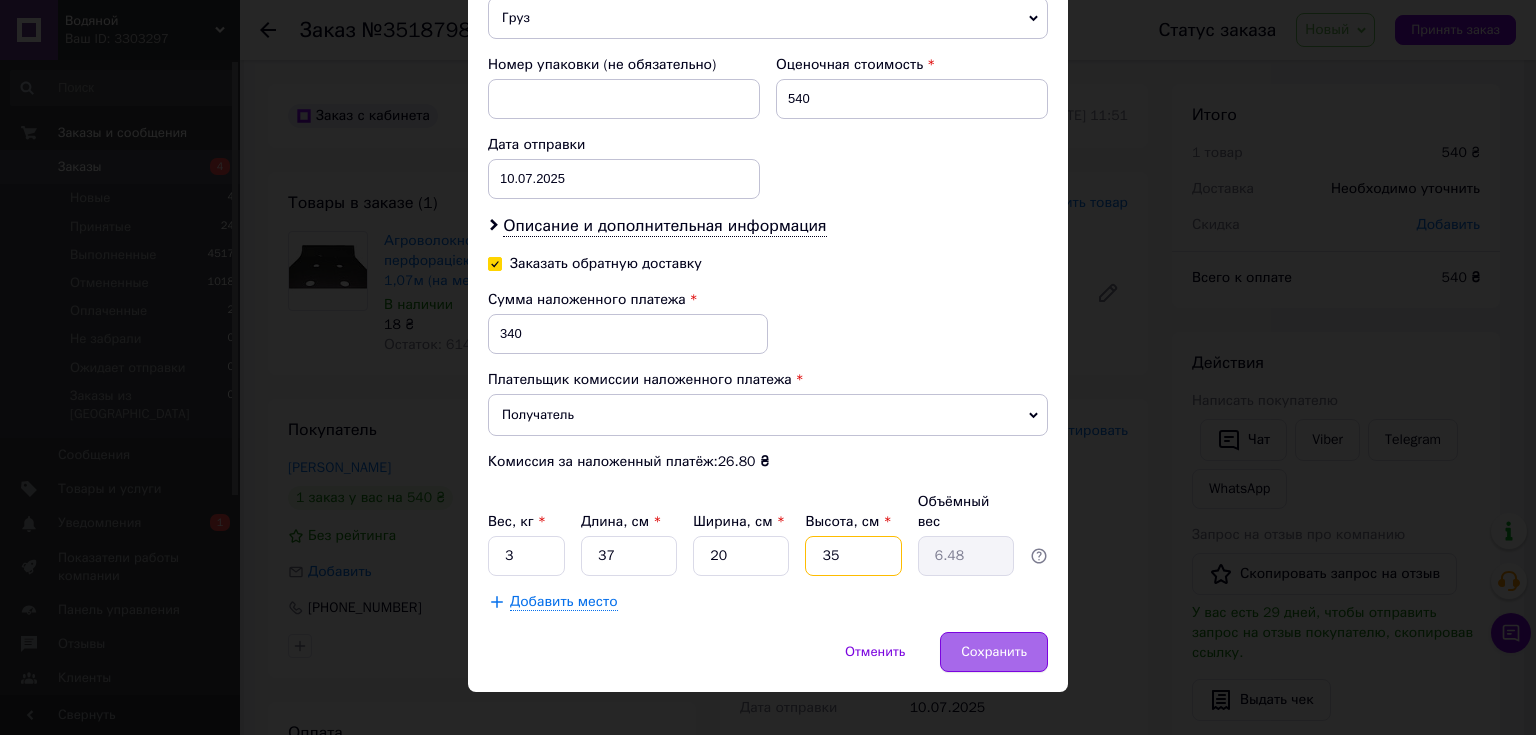 type on "35" 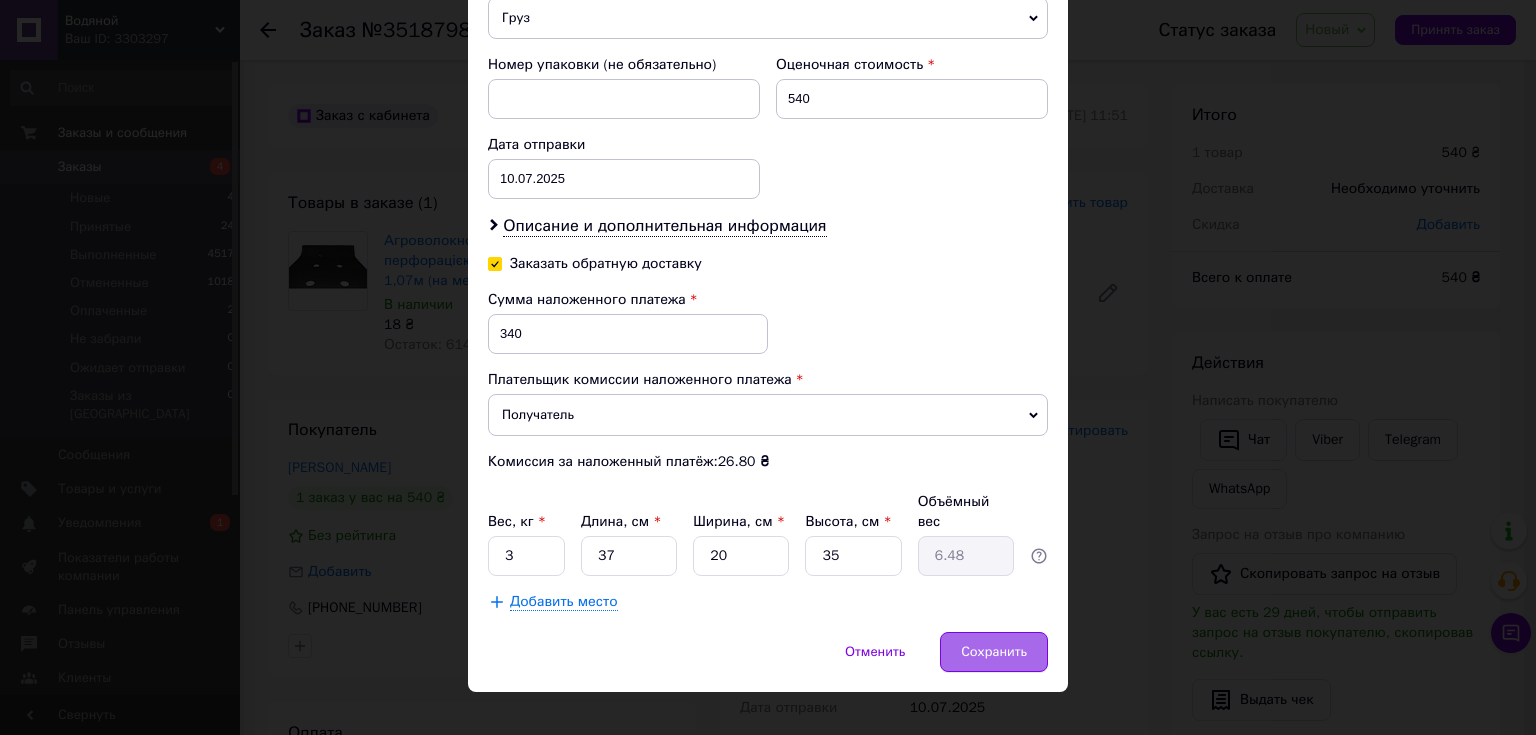 click on "Сохранить" at bounding box center (994, 652) 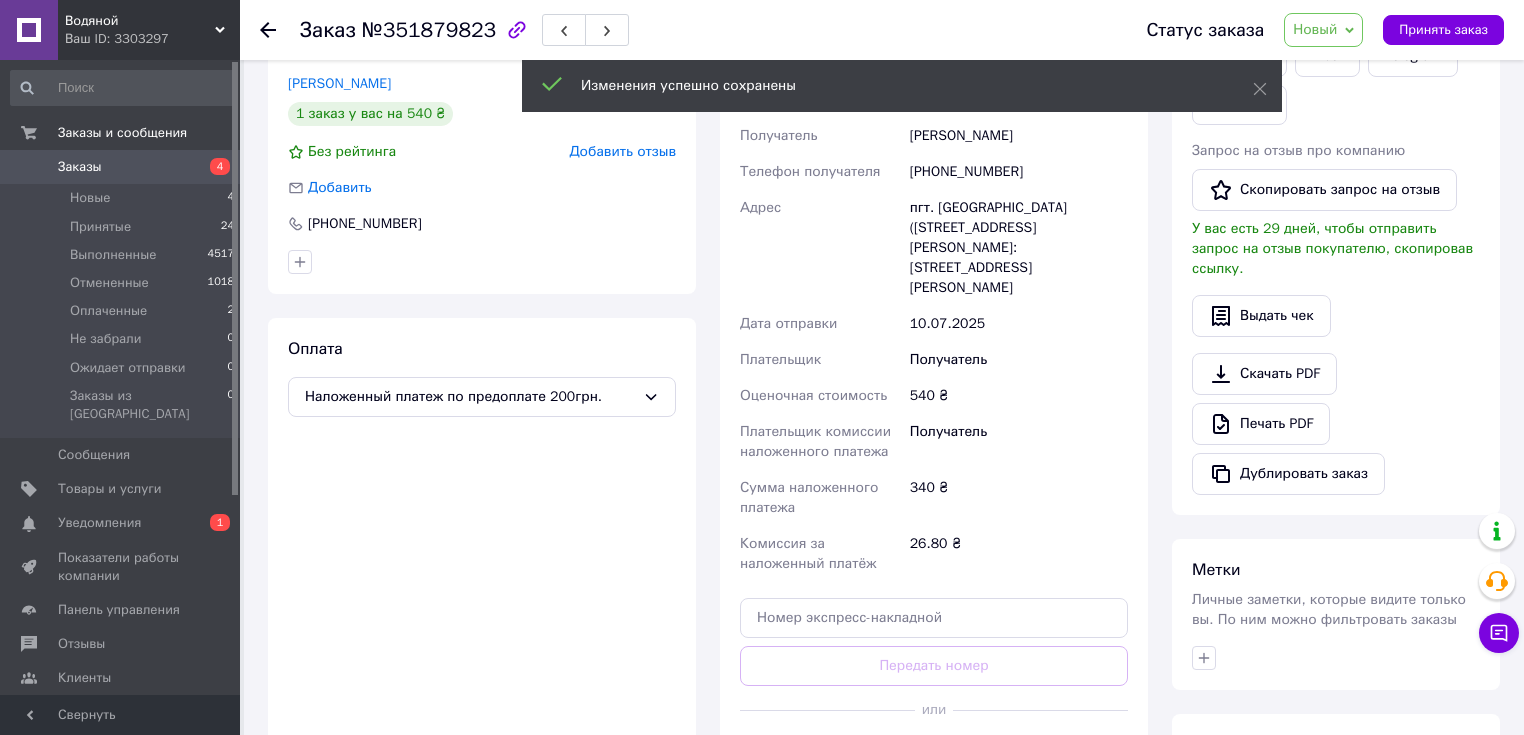 scroll, scrollTop: 480, scrollLeft: 0, axis: vertical 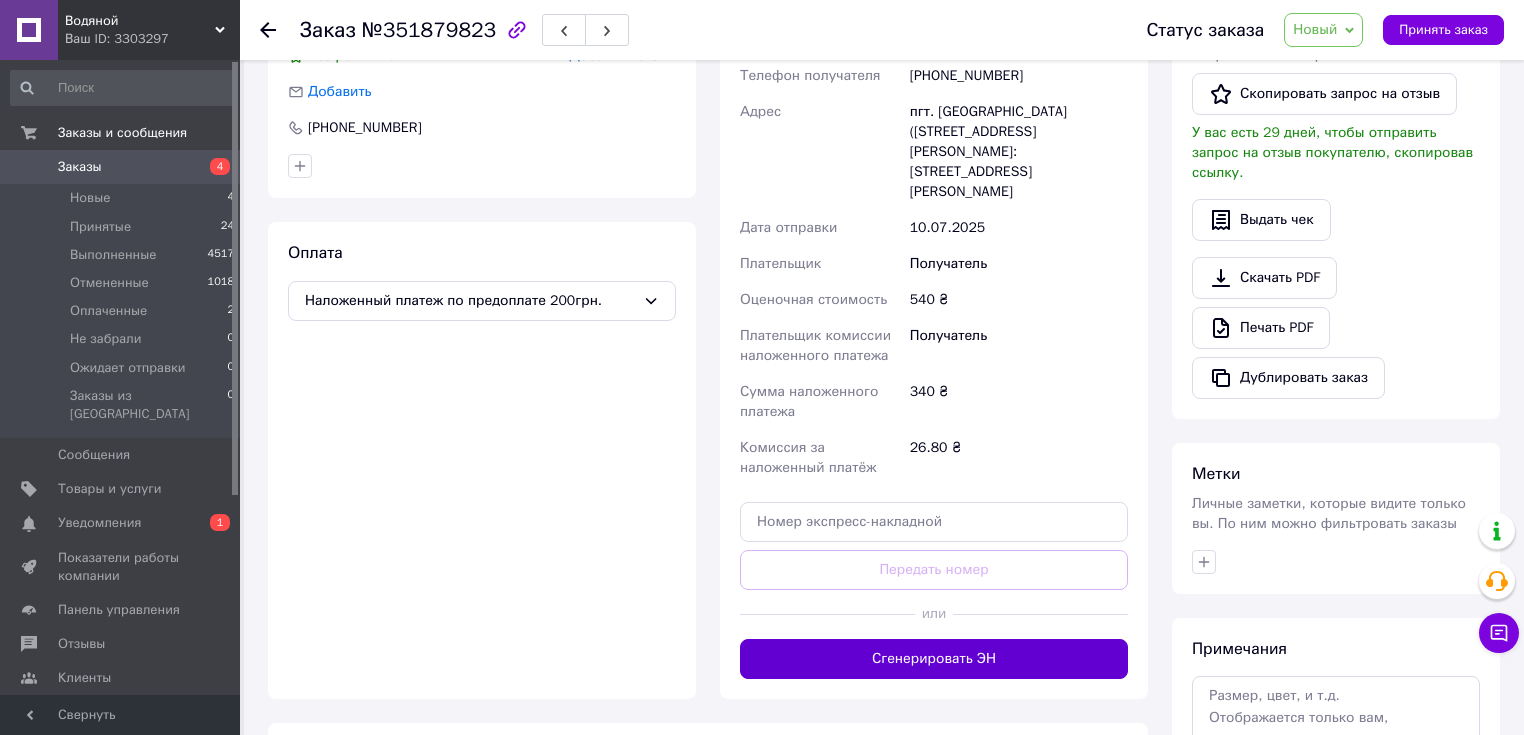 click on "Сгенерировать ЭН" at bounding box center [934, 659] 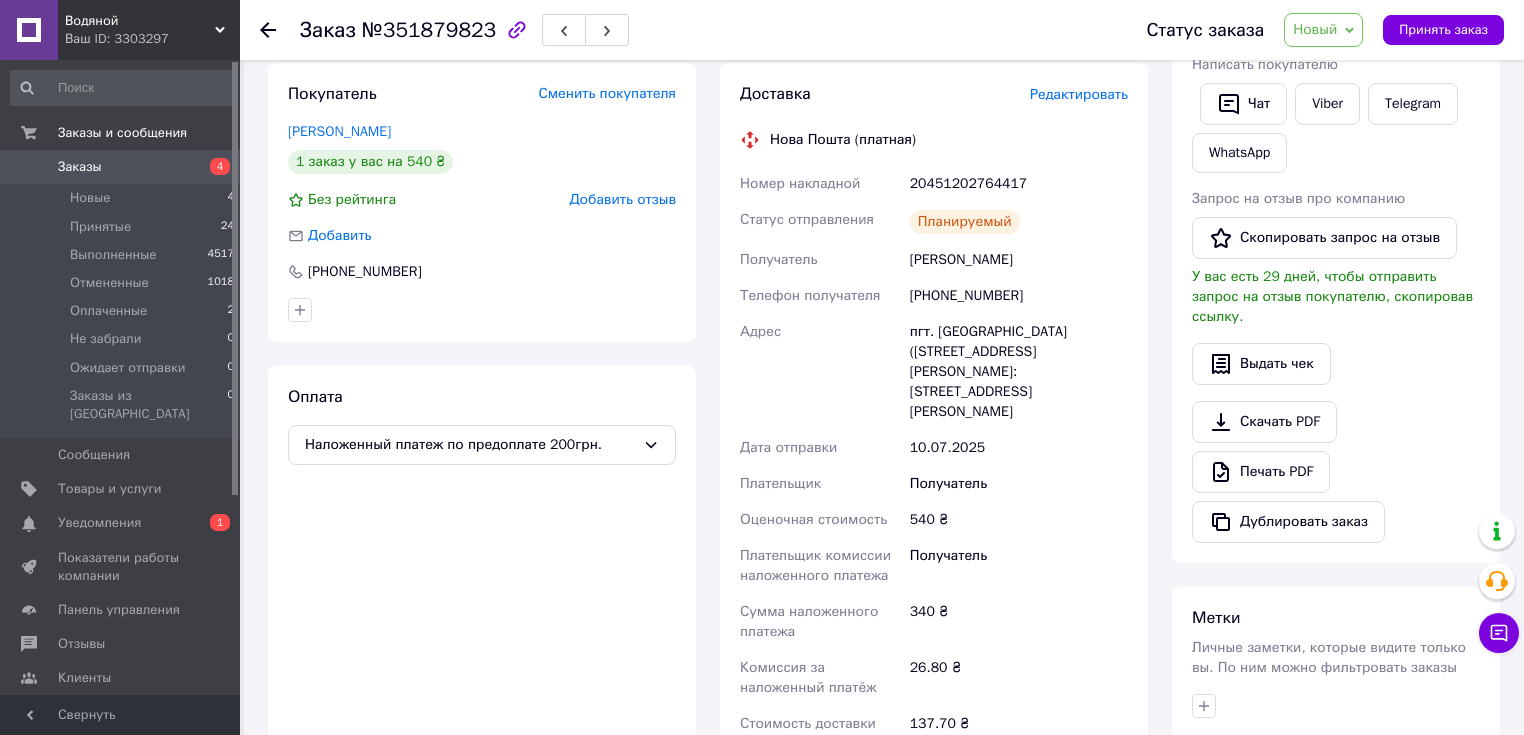 scroll, scrollTop: 320, scrollLeft: 0, axis: vertical 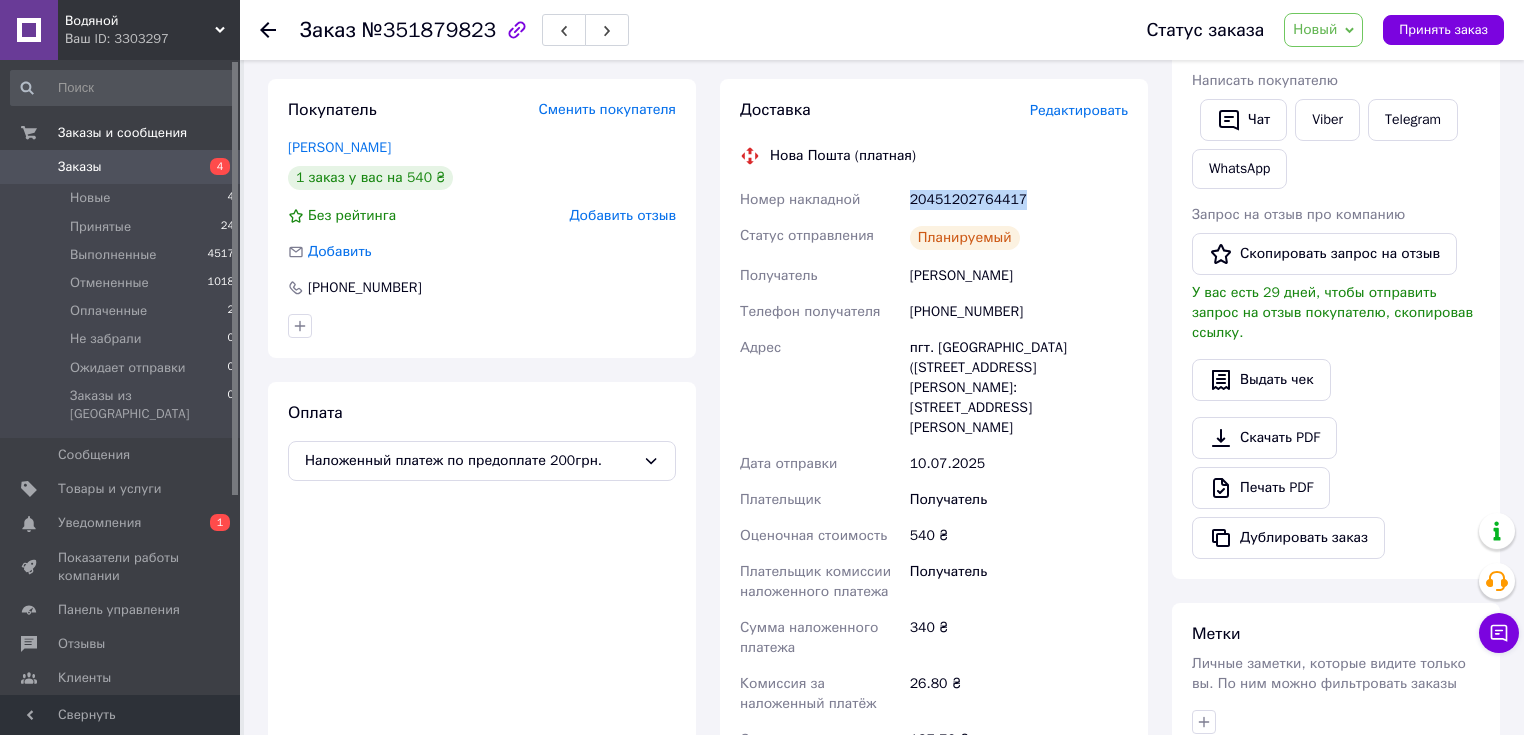 drag, startPoint x: 911, startPoint y: 200, endPoint x: 1043, endPoint y: 200, distance: 132 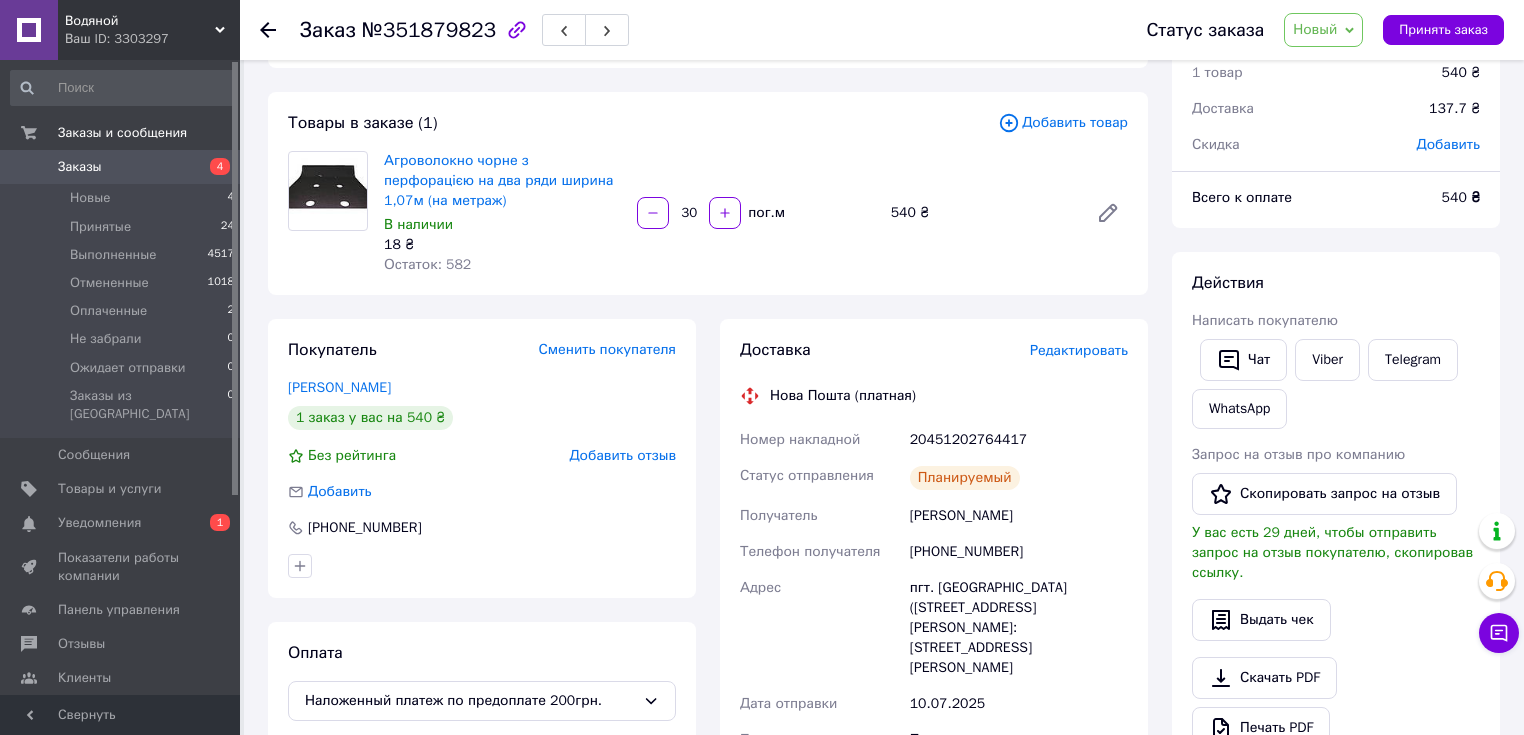 click on "Заказ №351879823" at bounding box center (703, 30) 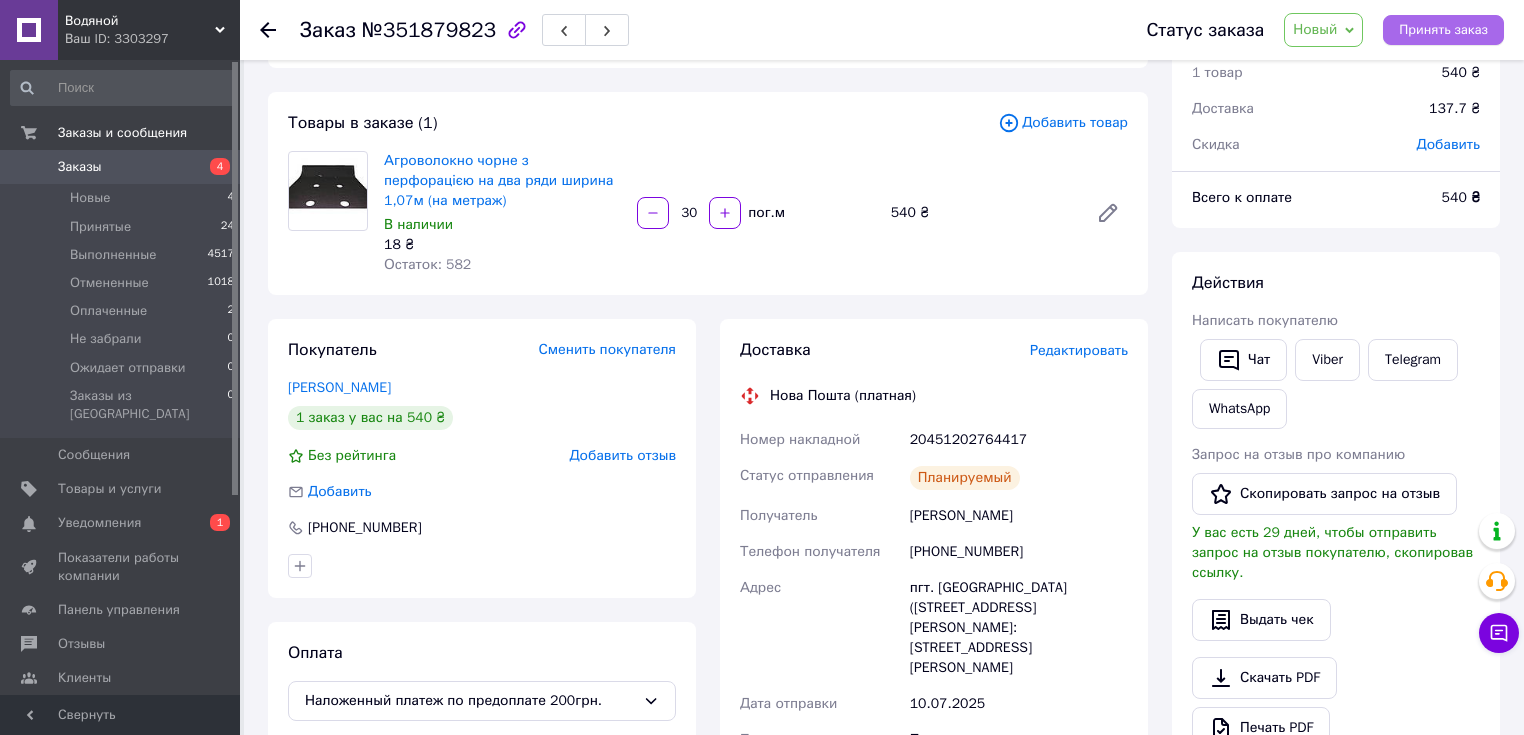 click on "Принять заказ" at bounding box center (1443, 30) 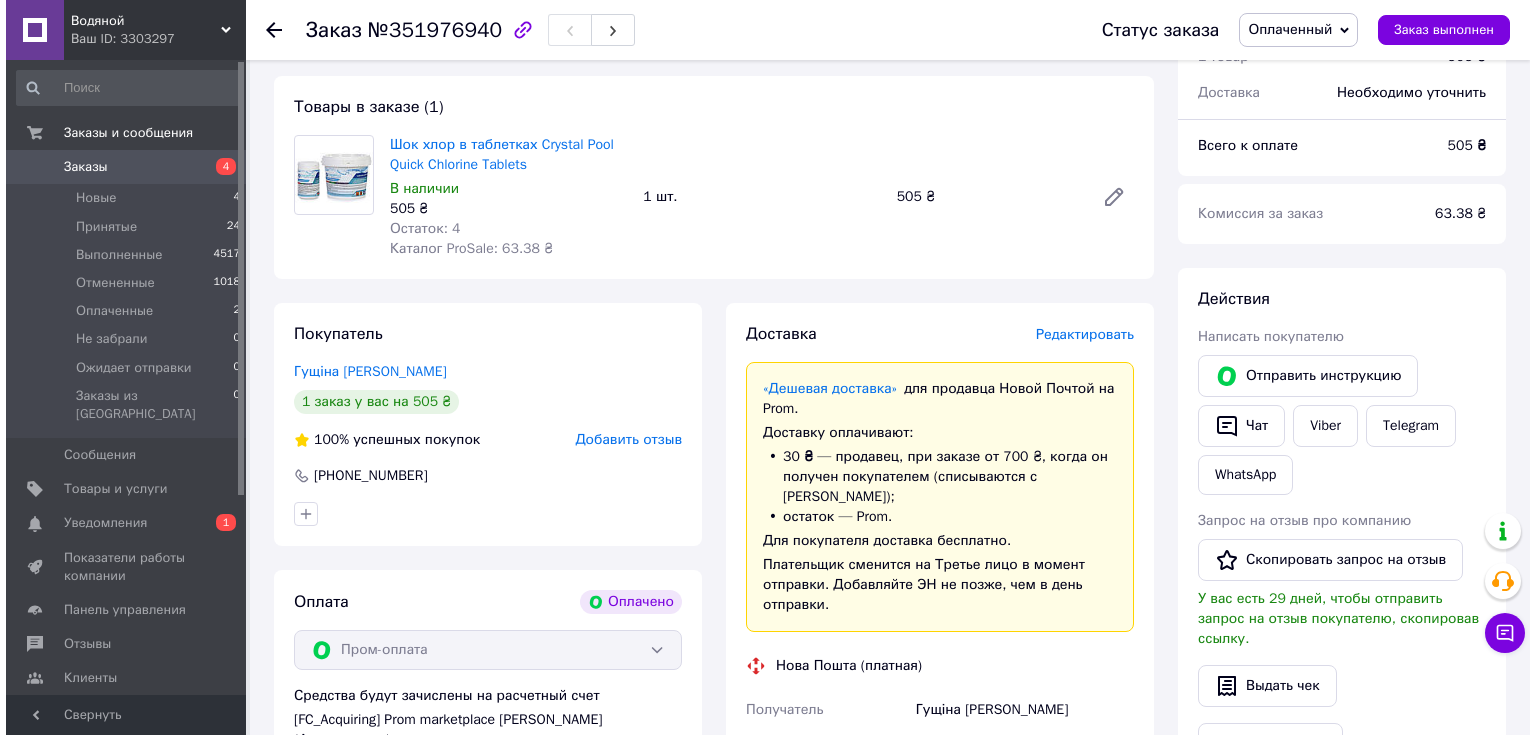 scroll, scrollTop: 160, scrollLeft: 0, axis: vertical 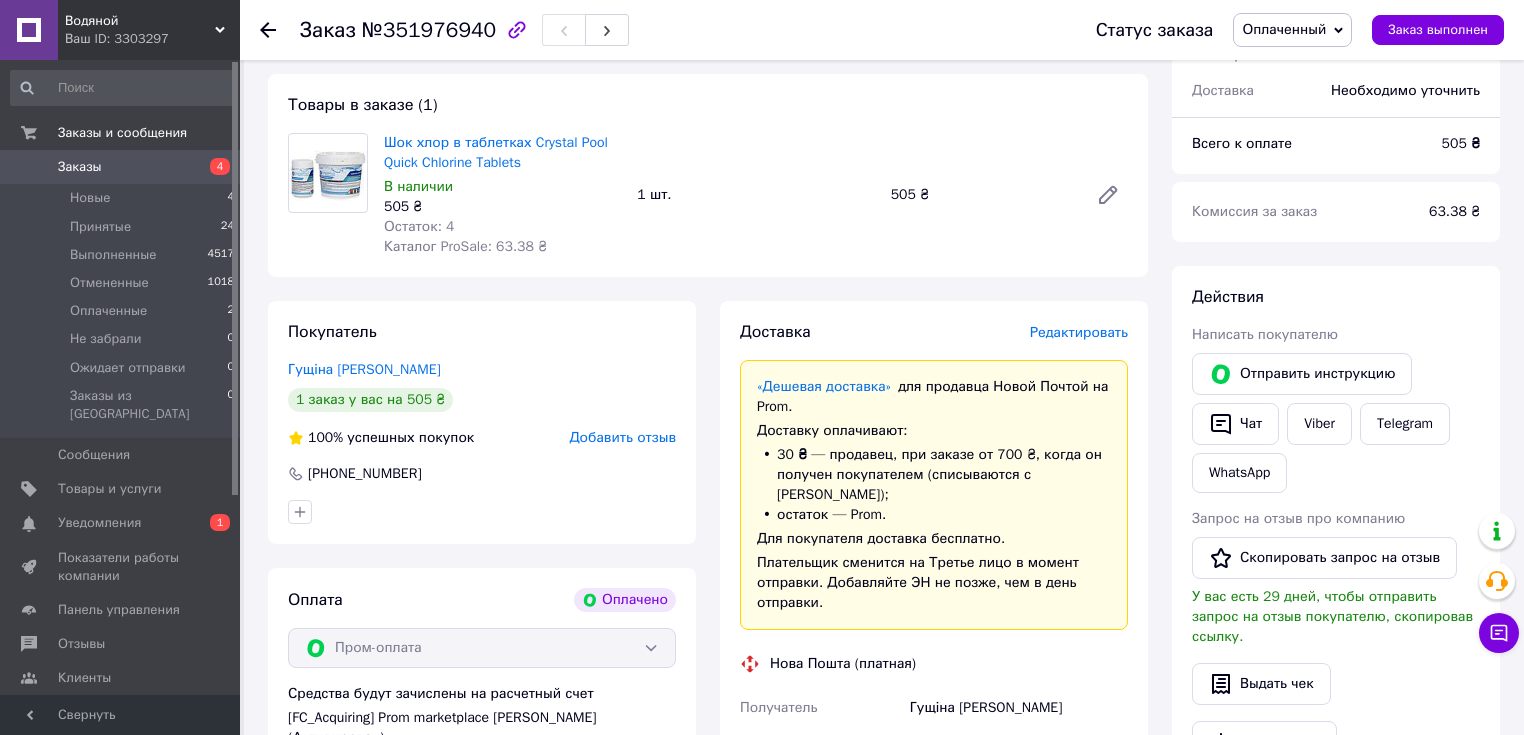 click on "Редактировать" at bounding box center (1079, 332) 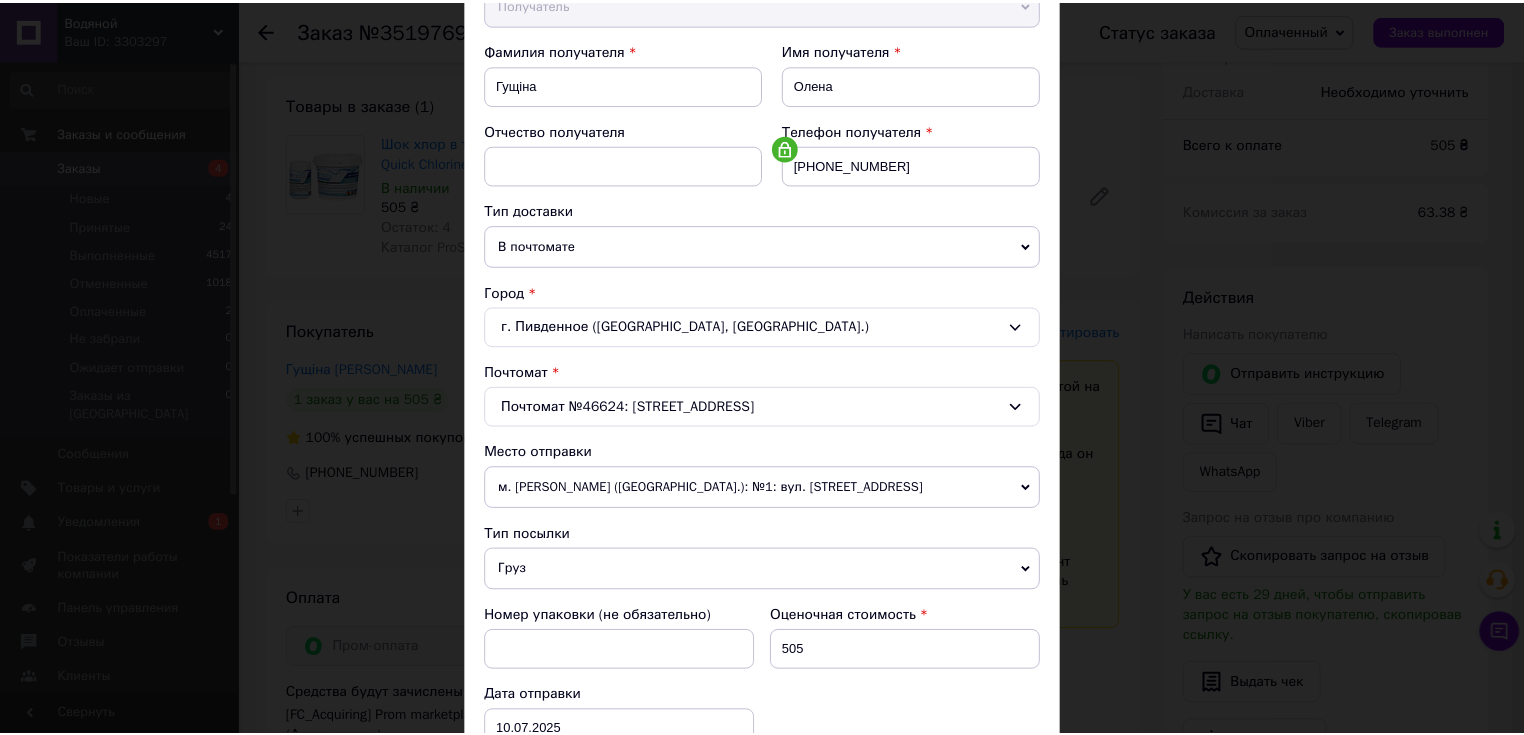 scroll, scrollTop: 587, scrollLeft: 0, axis: vertical 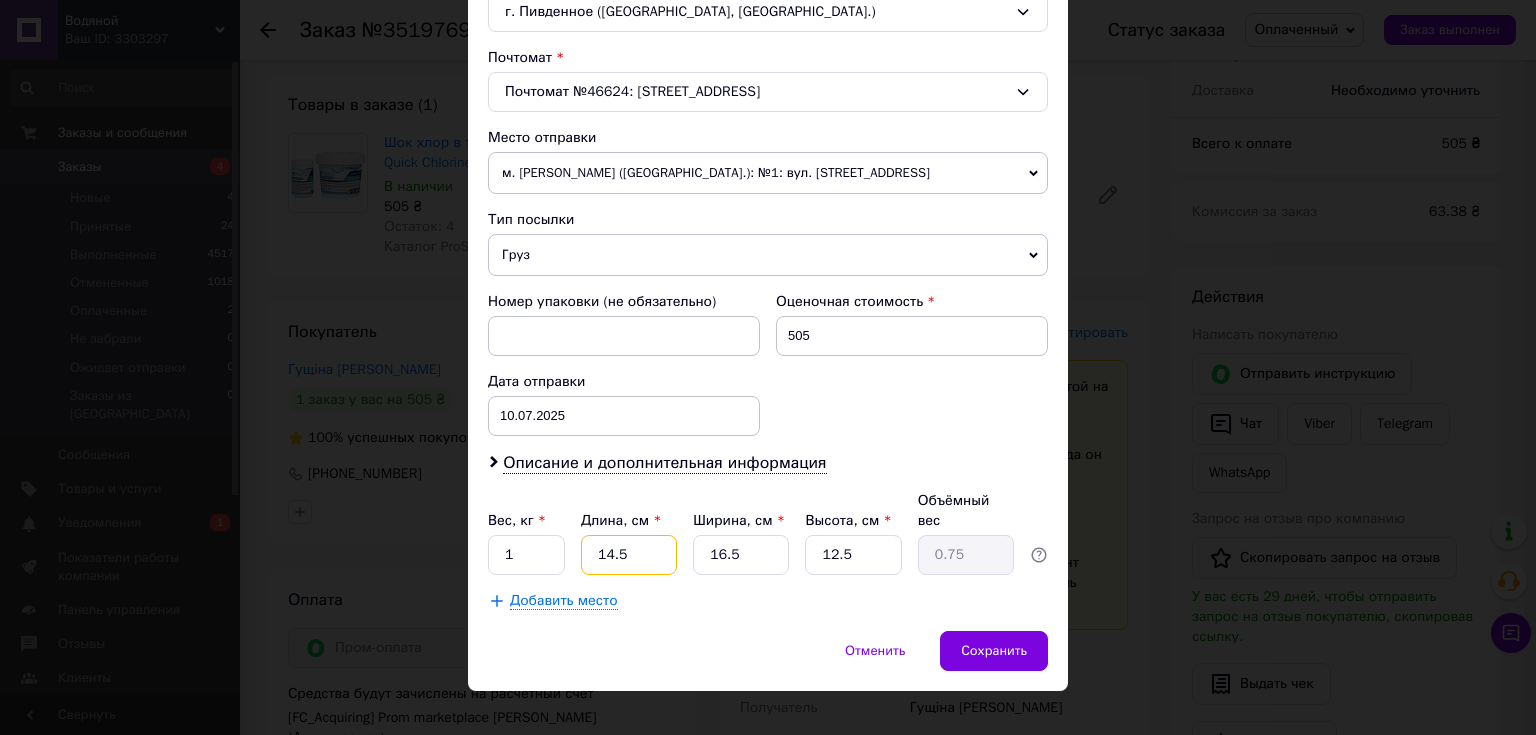 click on "14.5" at bounding box center (629, 555) 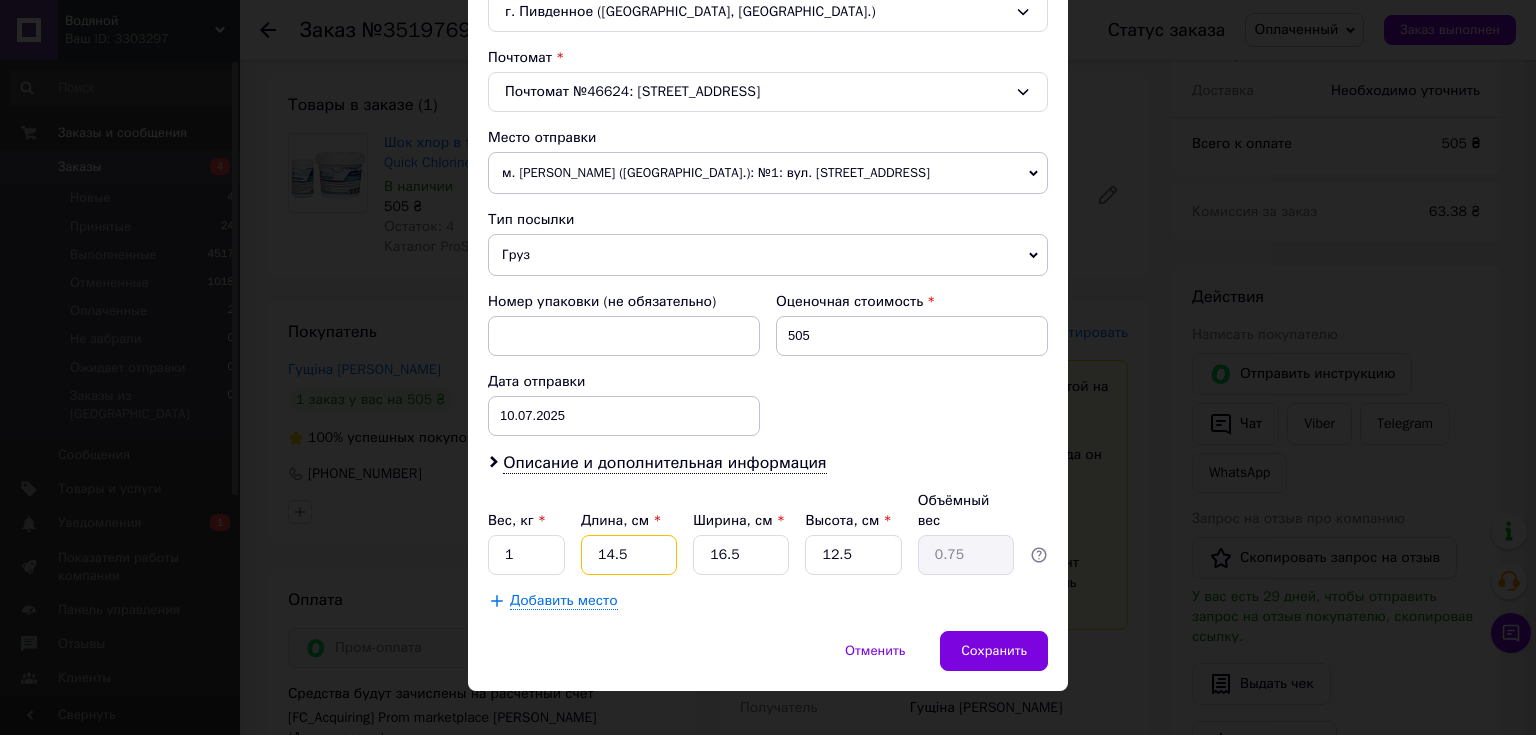 type on "2" 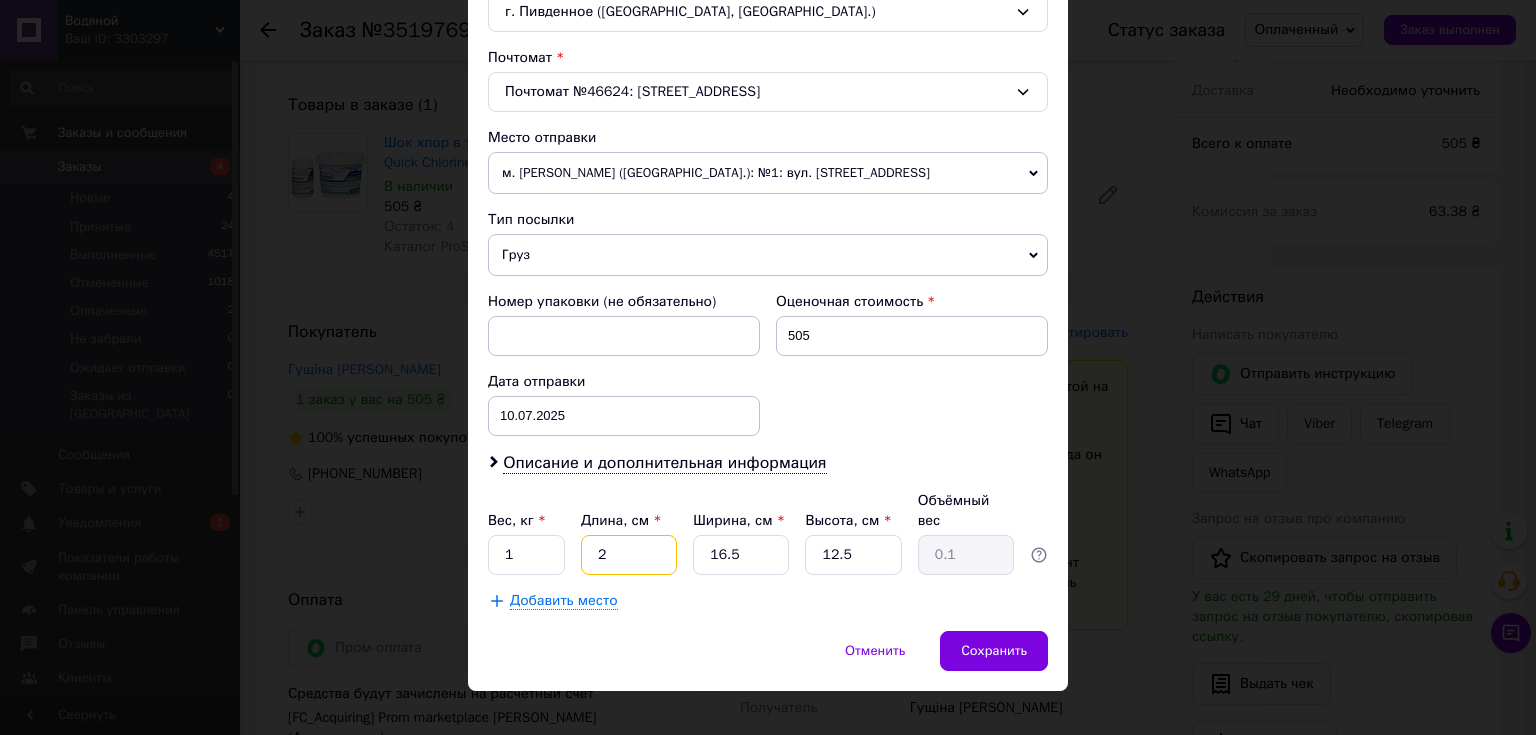 type on "28" 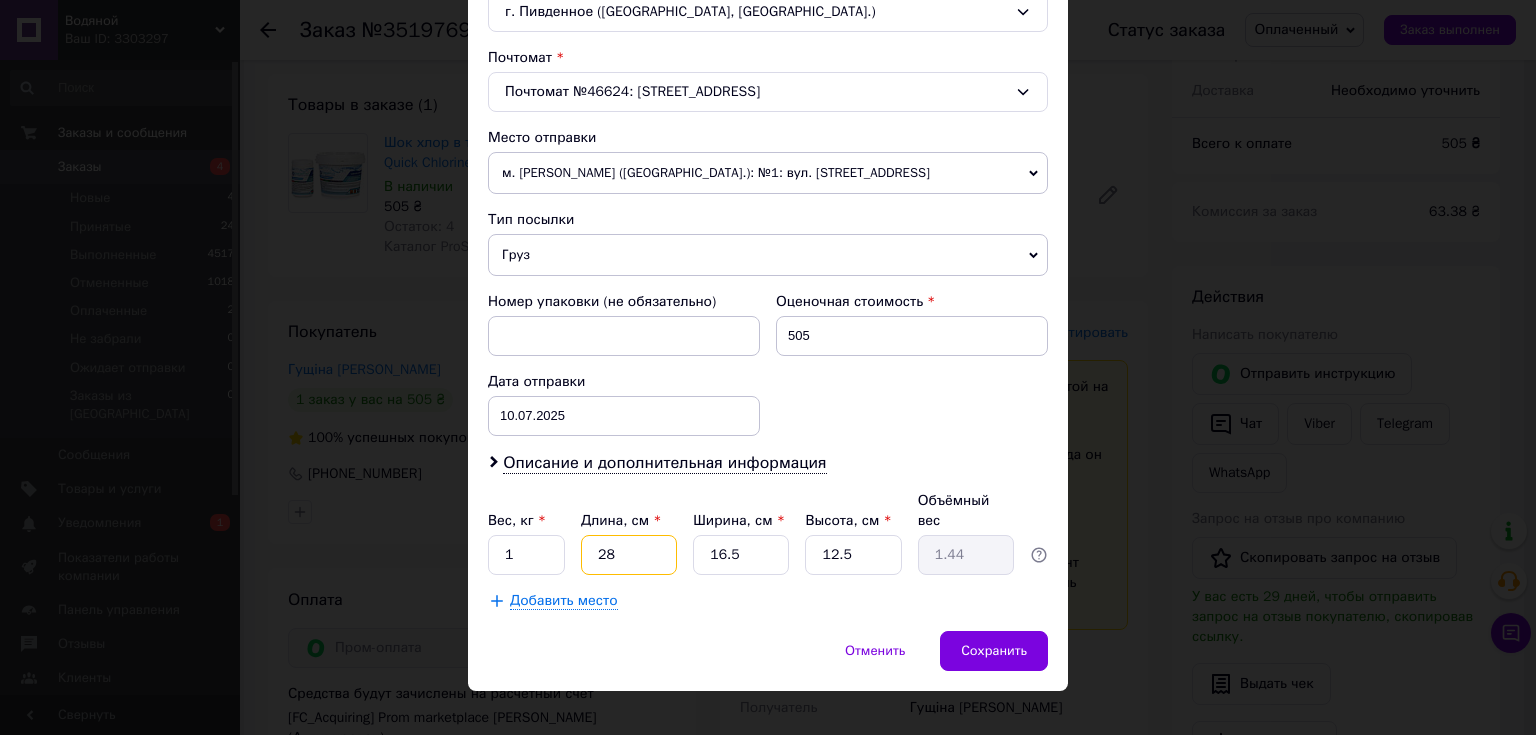 type on "28" 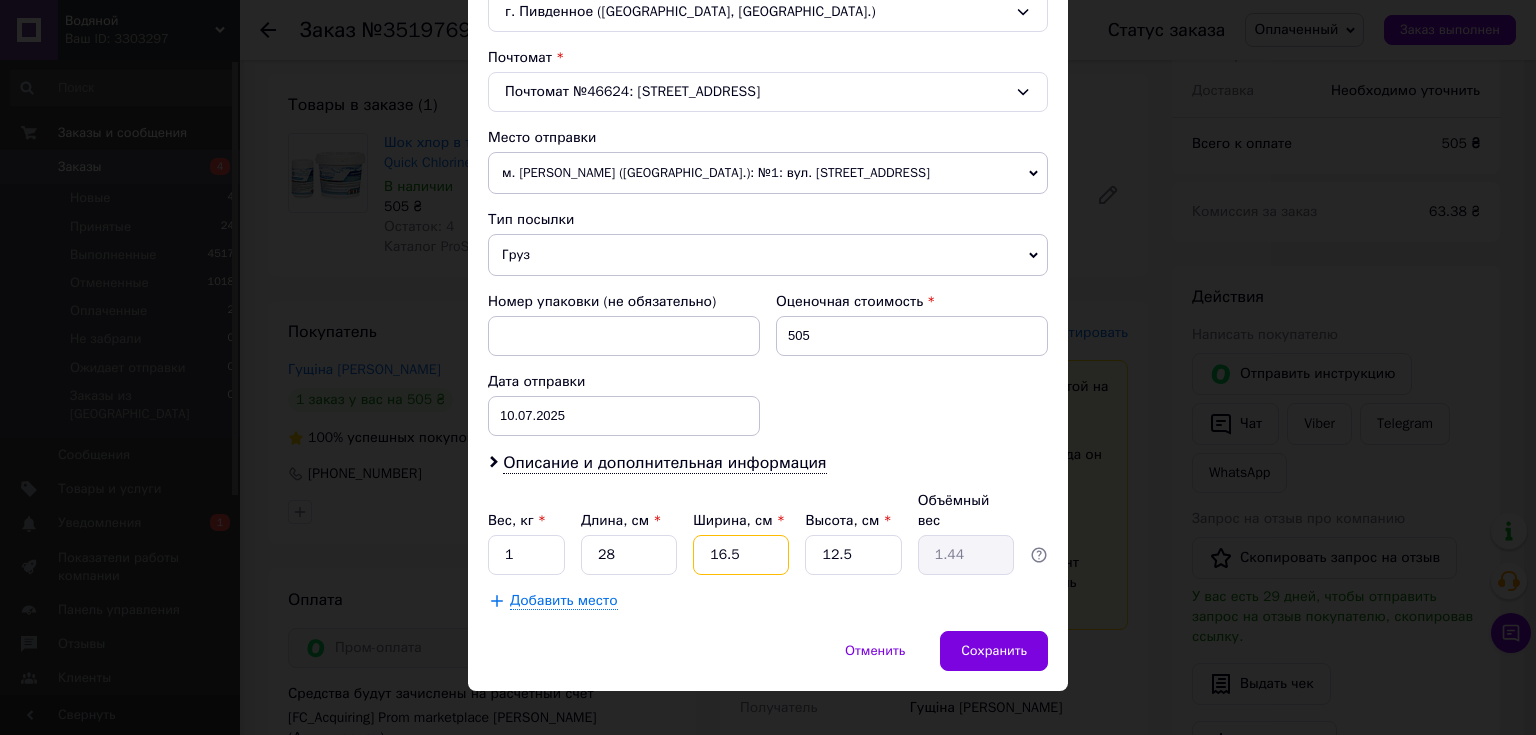 click on "16.5" at bounding box center [741, 555] 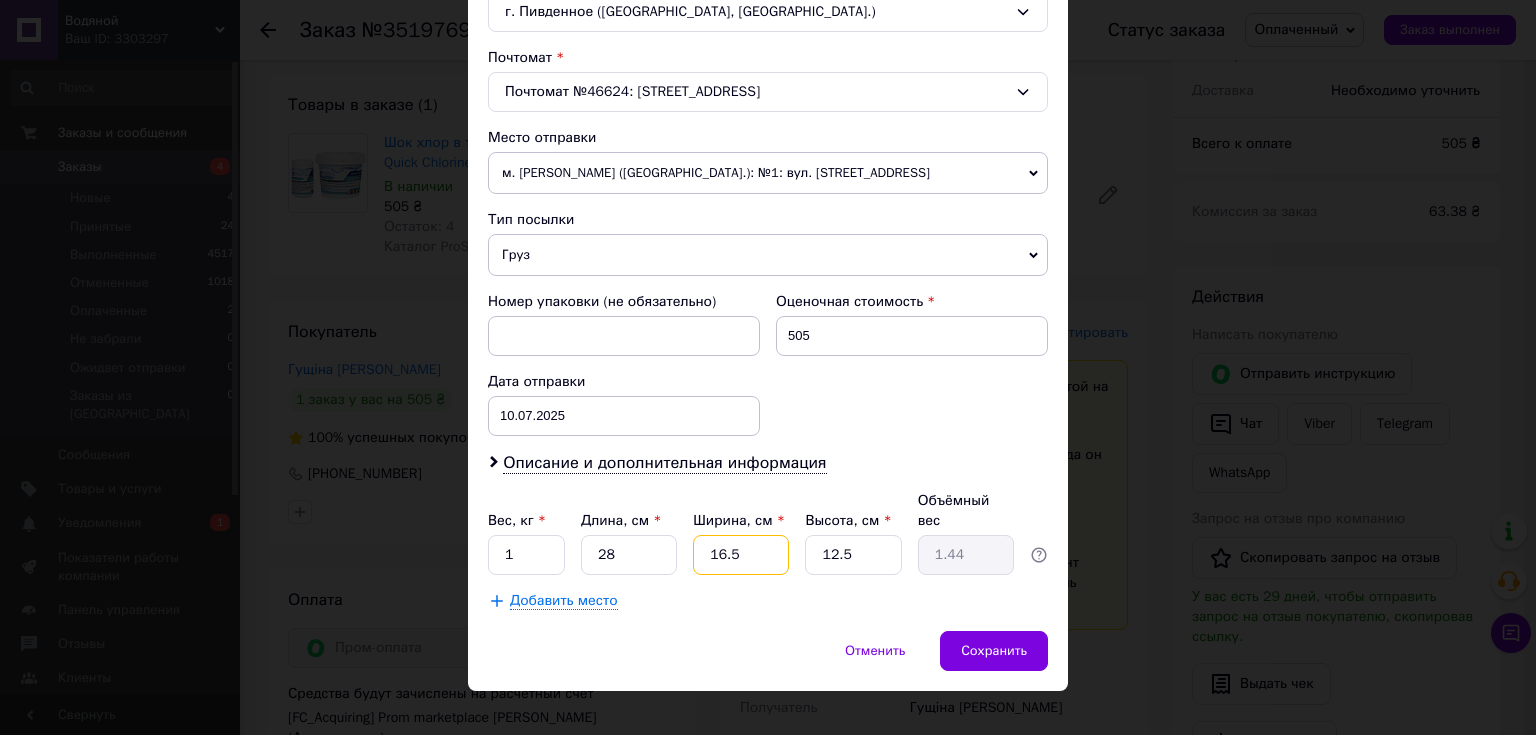 type on "1" 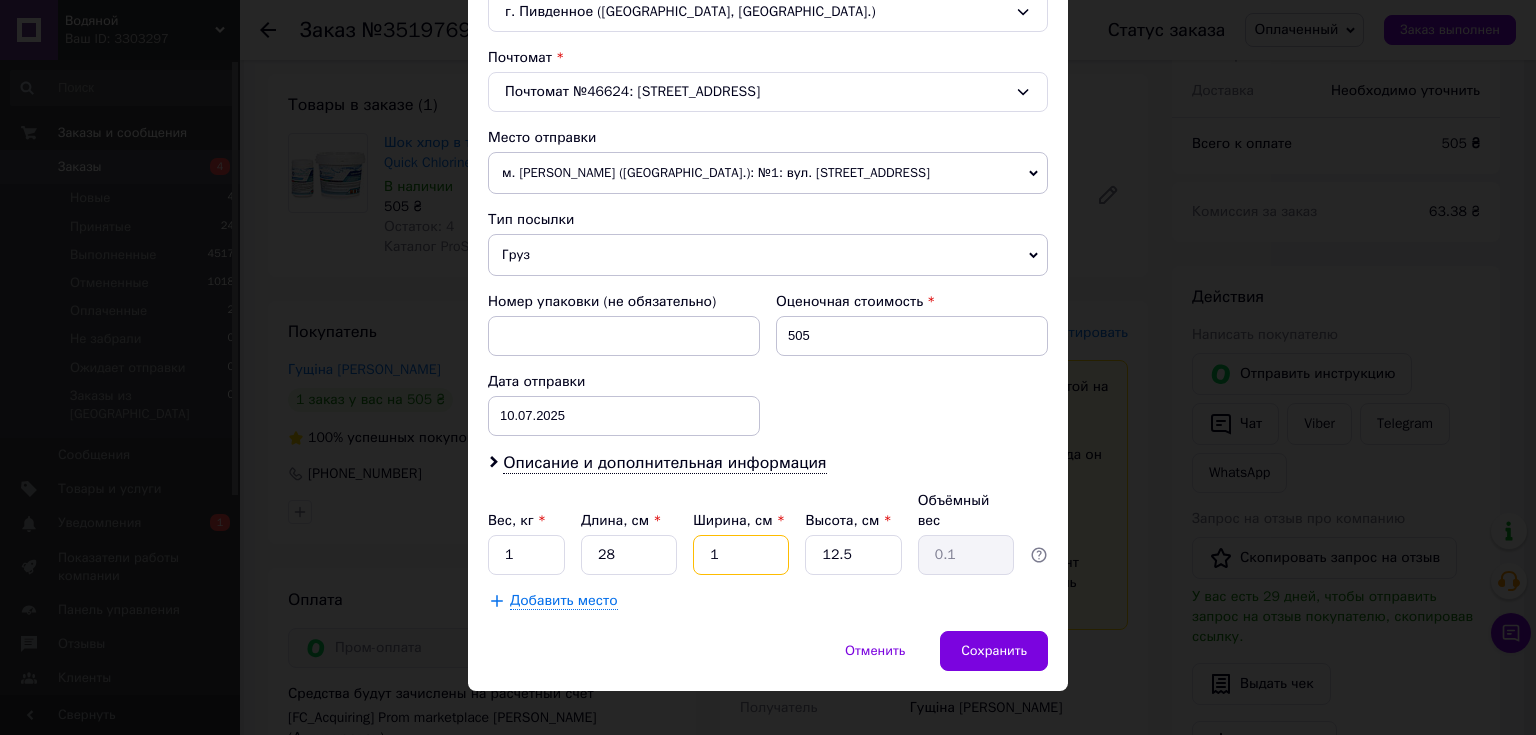 type on "16" 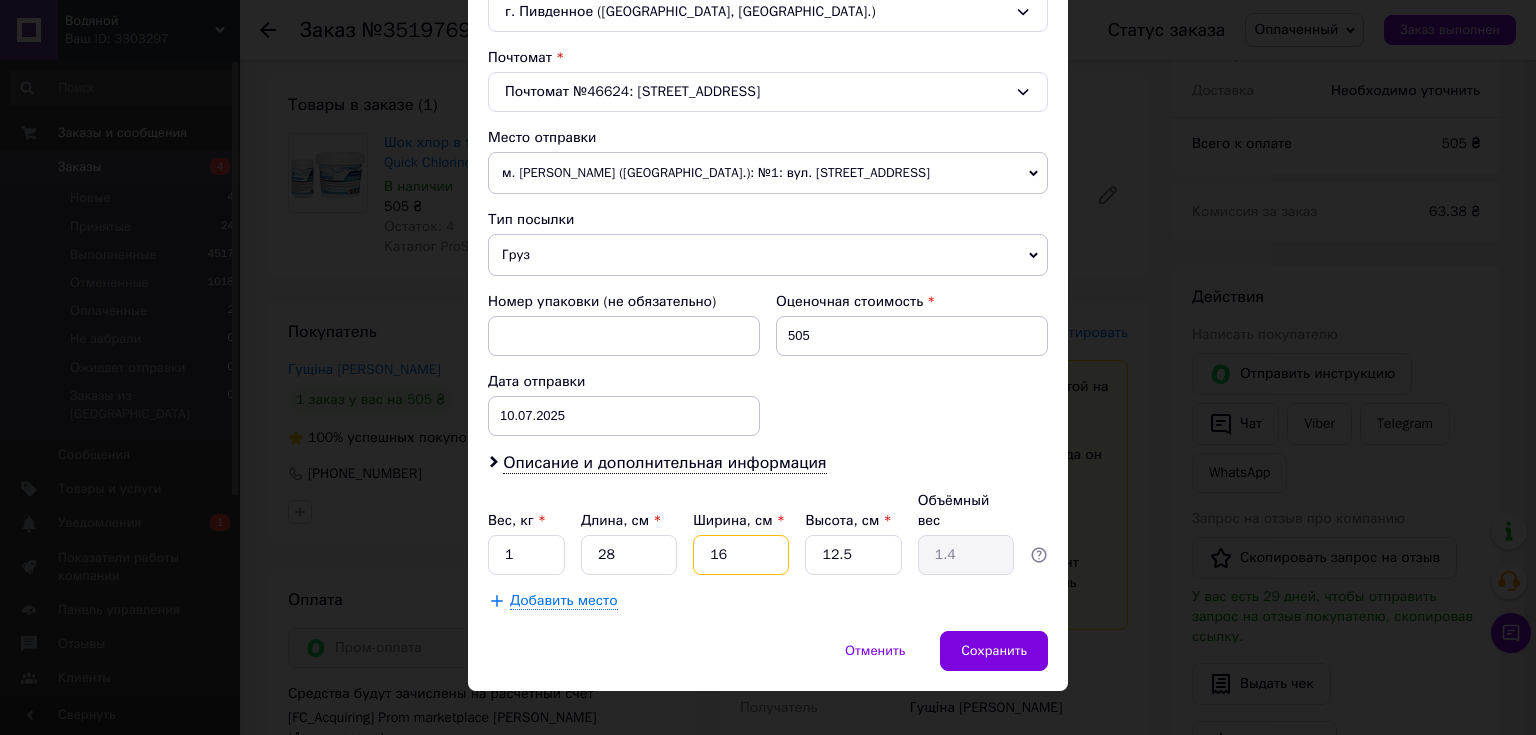 type on "16" 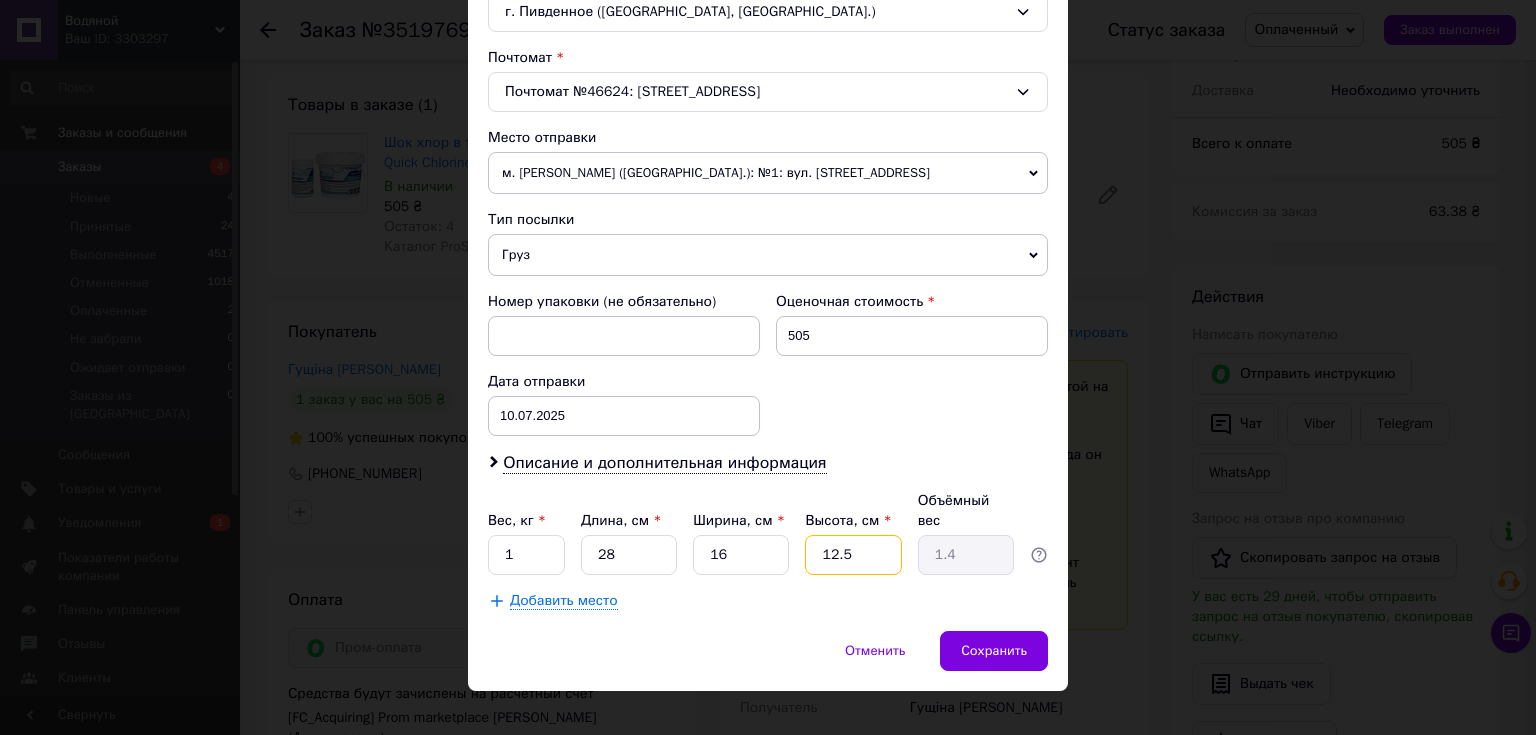 click on "12.5" at bounding box center [853, 555] 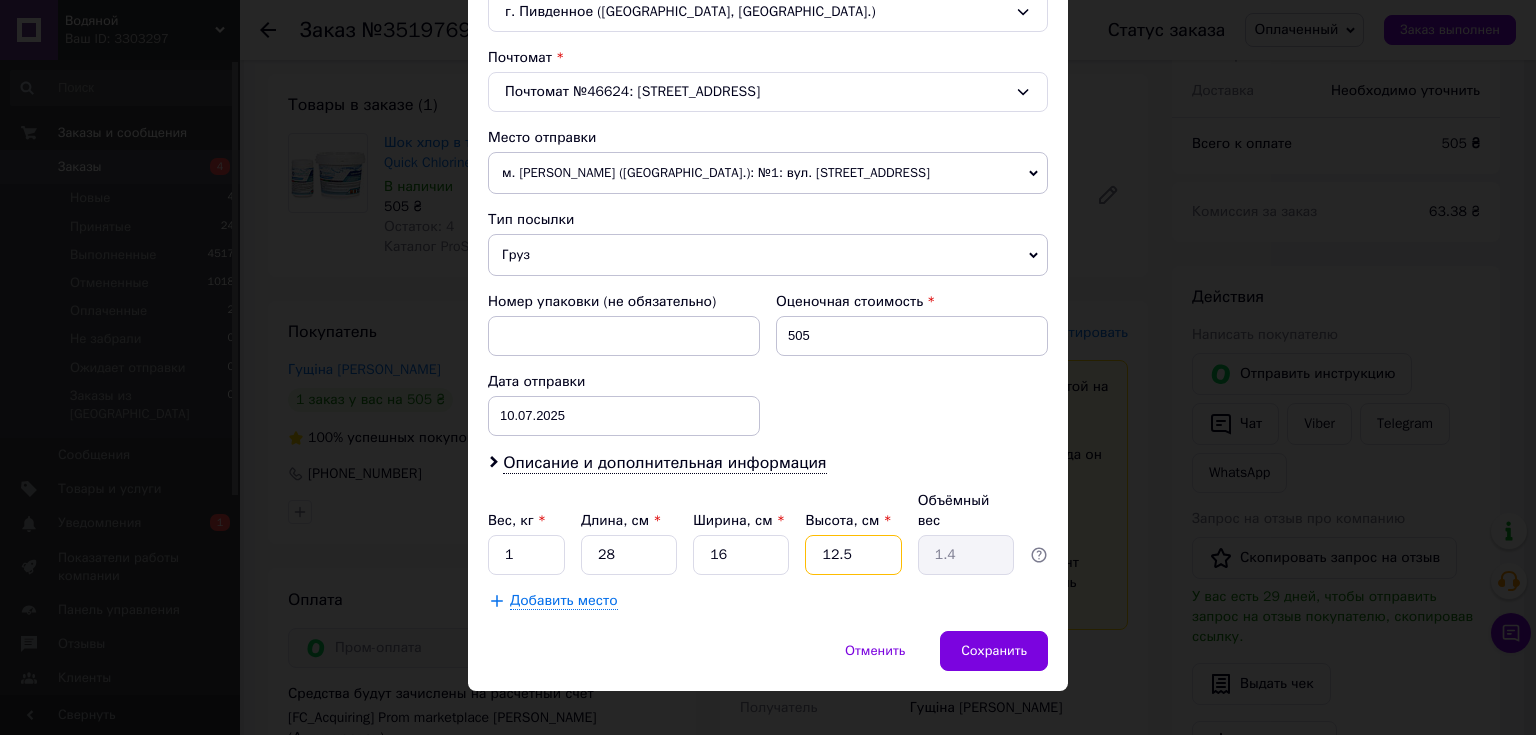type on "1" 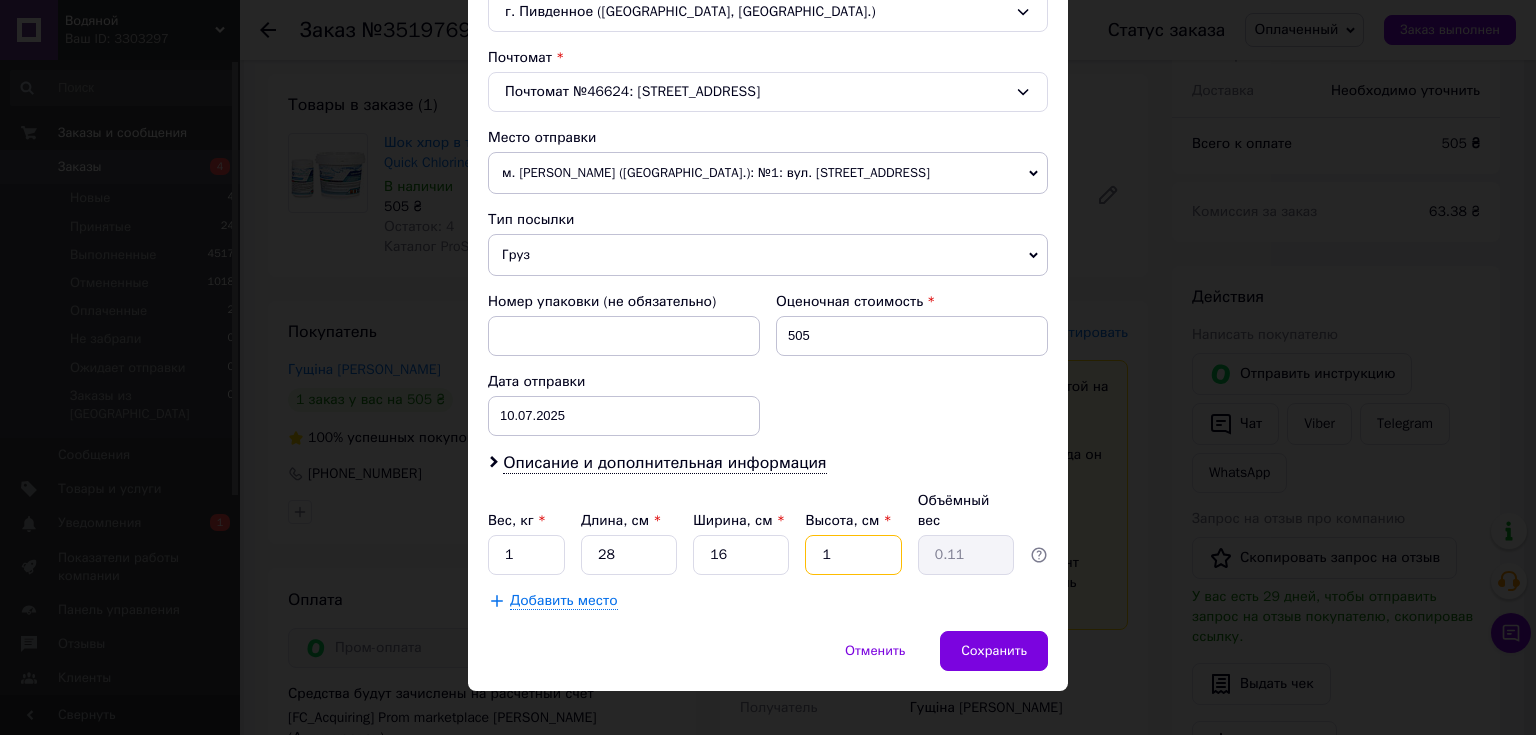 type on "12" 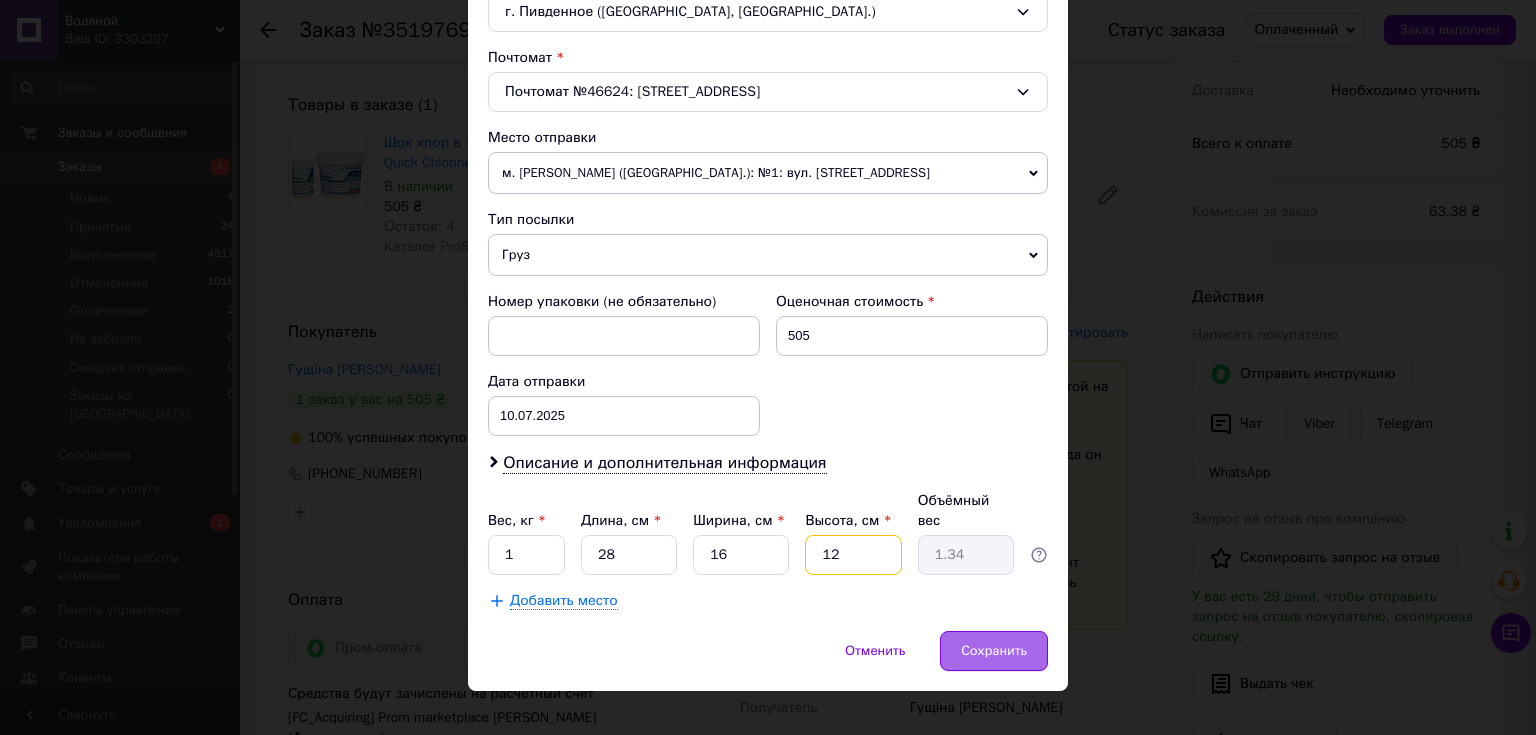 type on "12" 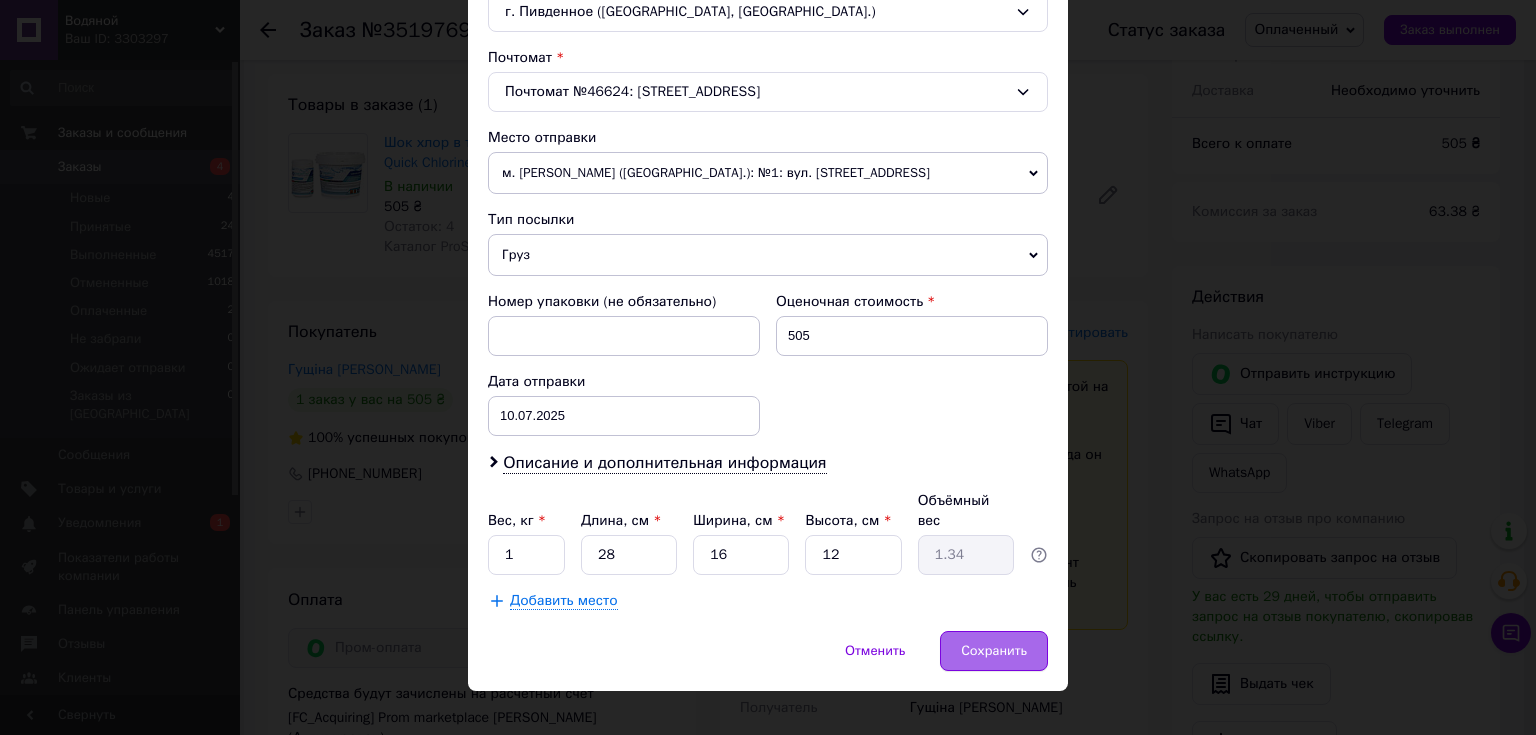 click on "Сохранить" at bounding box center [994, 651] 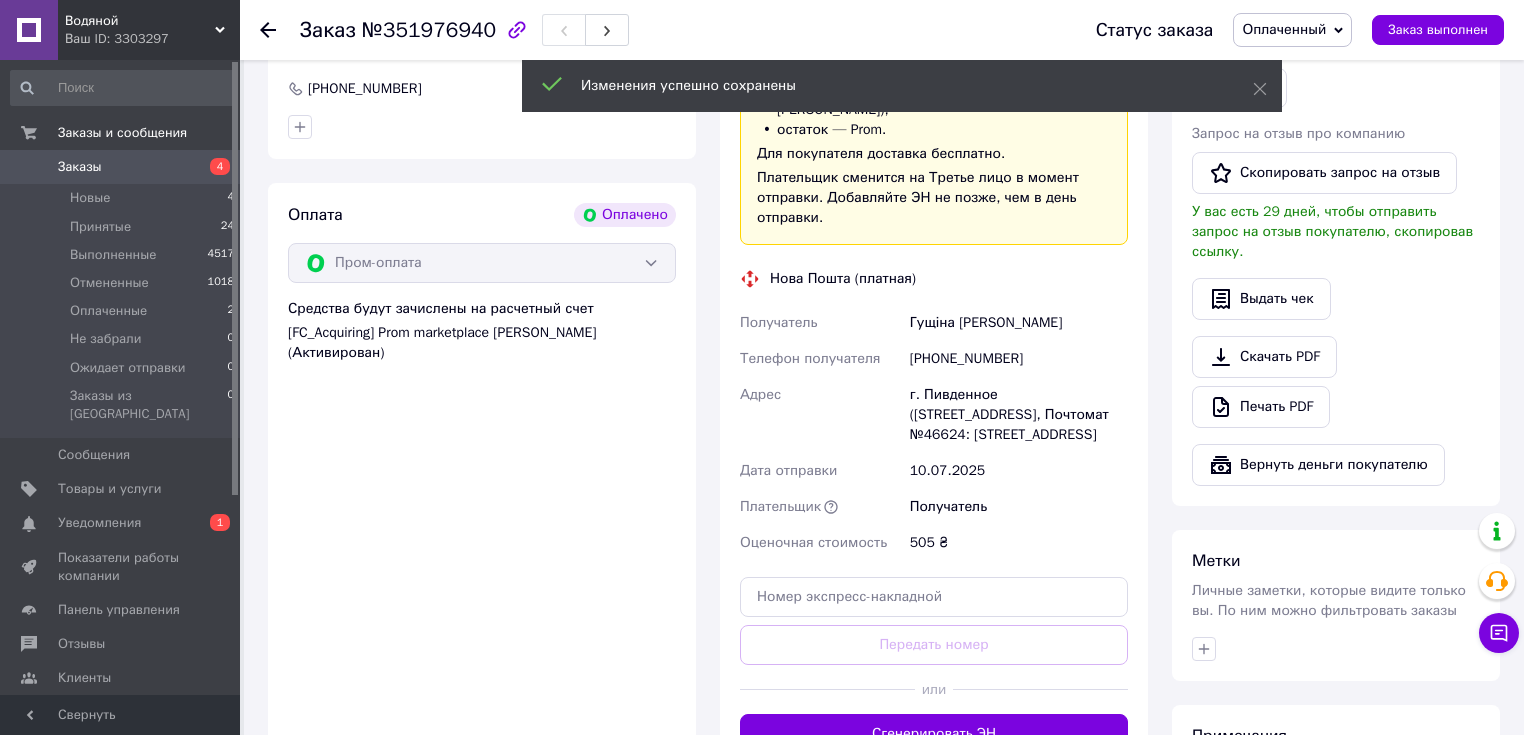 scroll, scrollTop: 720, scrollLeft: 0, axis: vertical 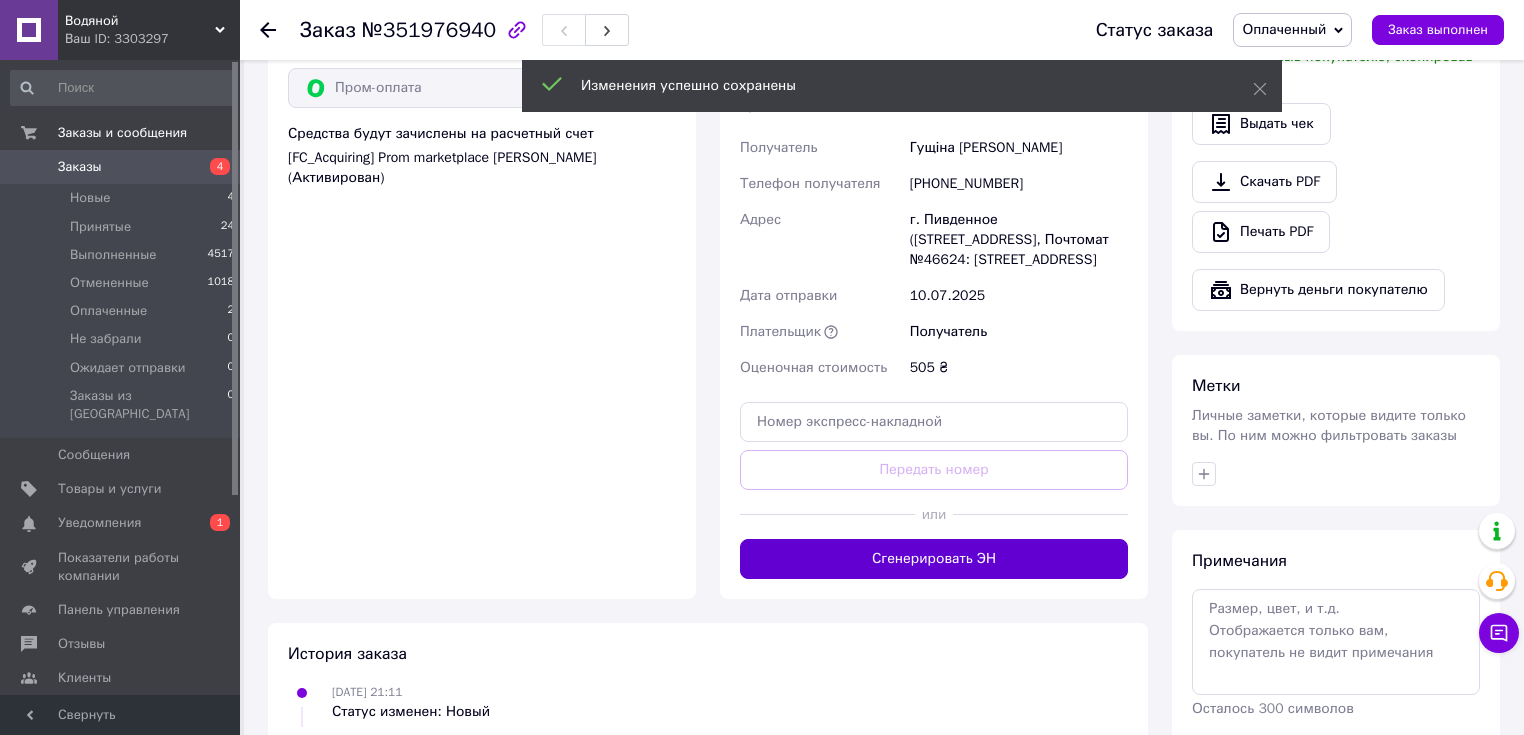 click on "Сгенерировать ЭН" at bounding box center [934, 559] 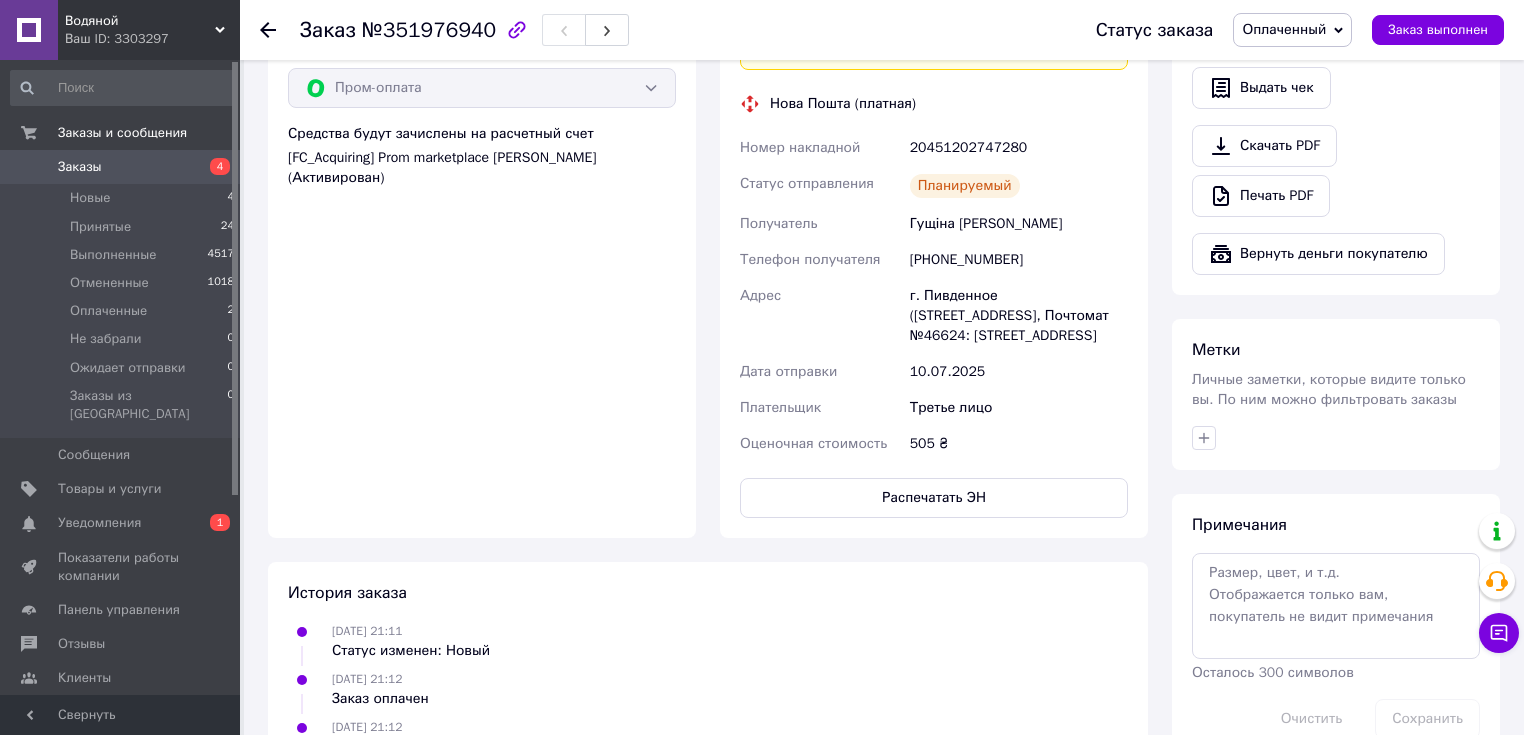 click on "Оплаченный" at bounding box center [1292, 30] 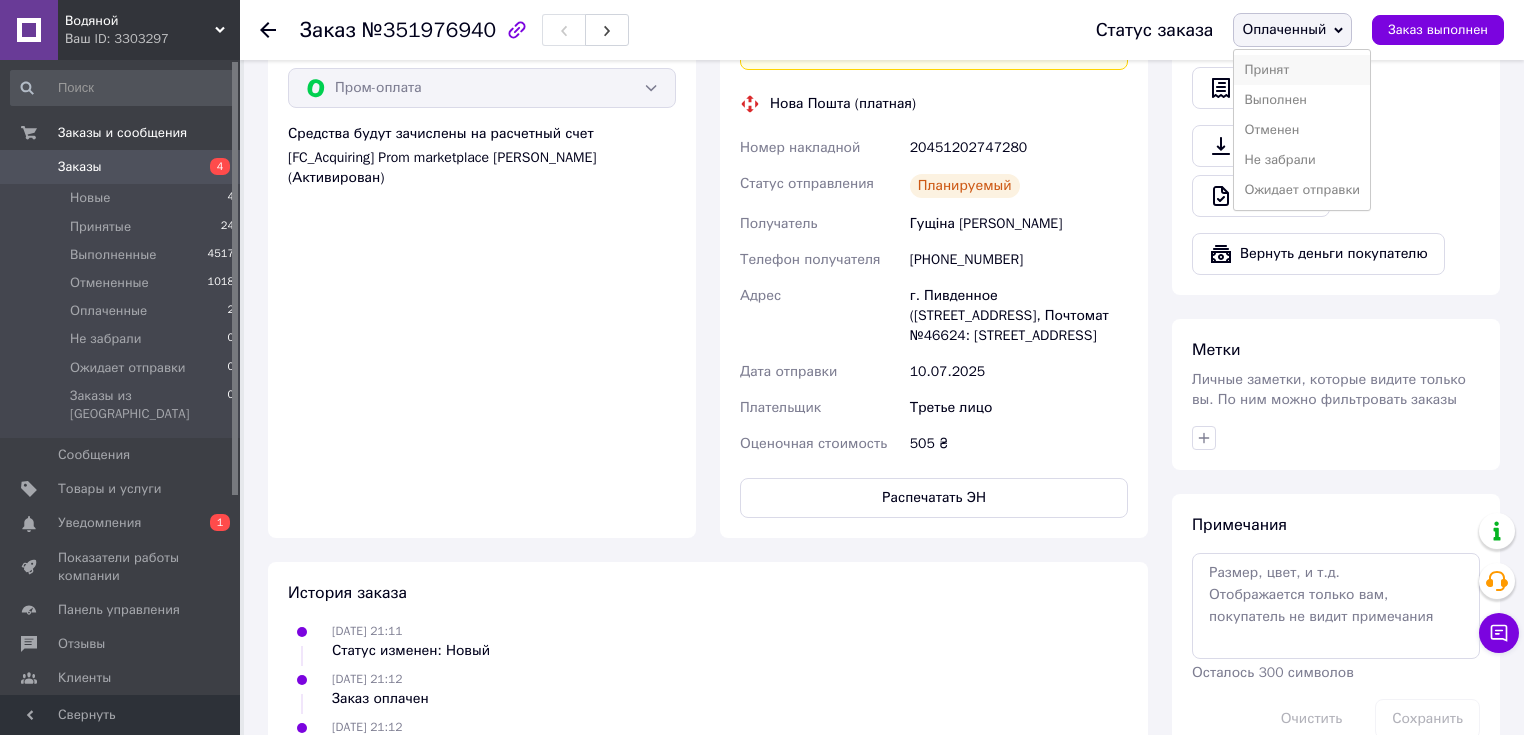 click on "Принят" at bounding box center (1302, 70) 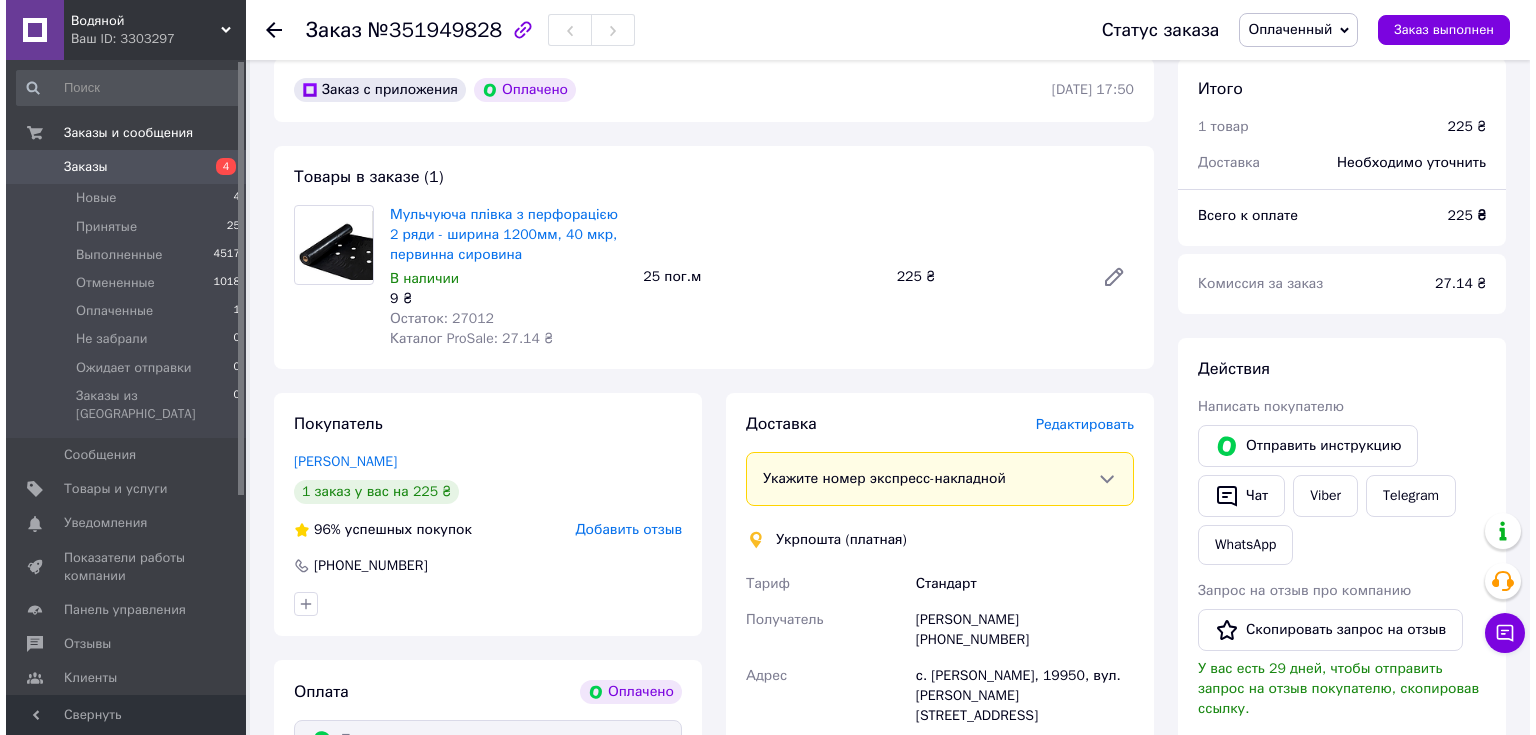 scroll, scrollTop: 240, scrollLeft: 0, axis: vertical 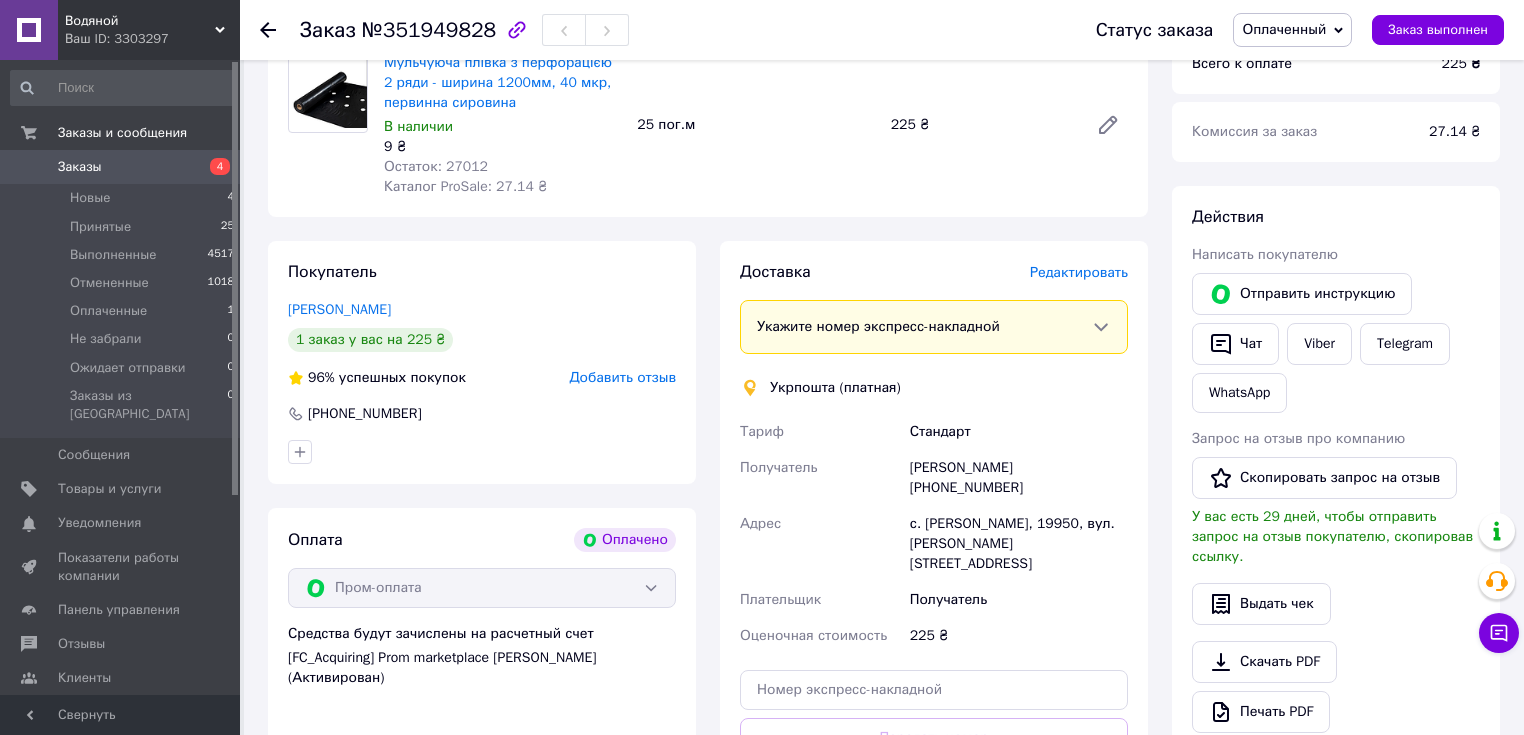 click on "Редактировать" at bounding box center [1079, 272] 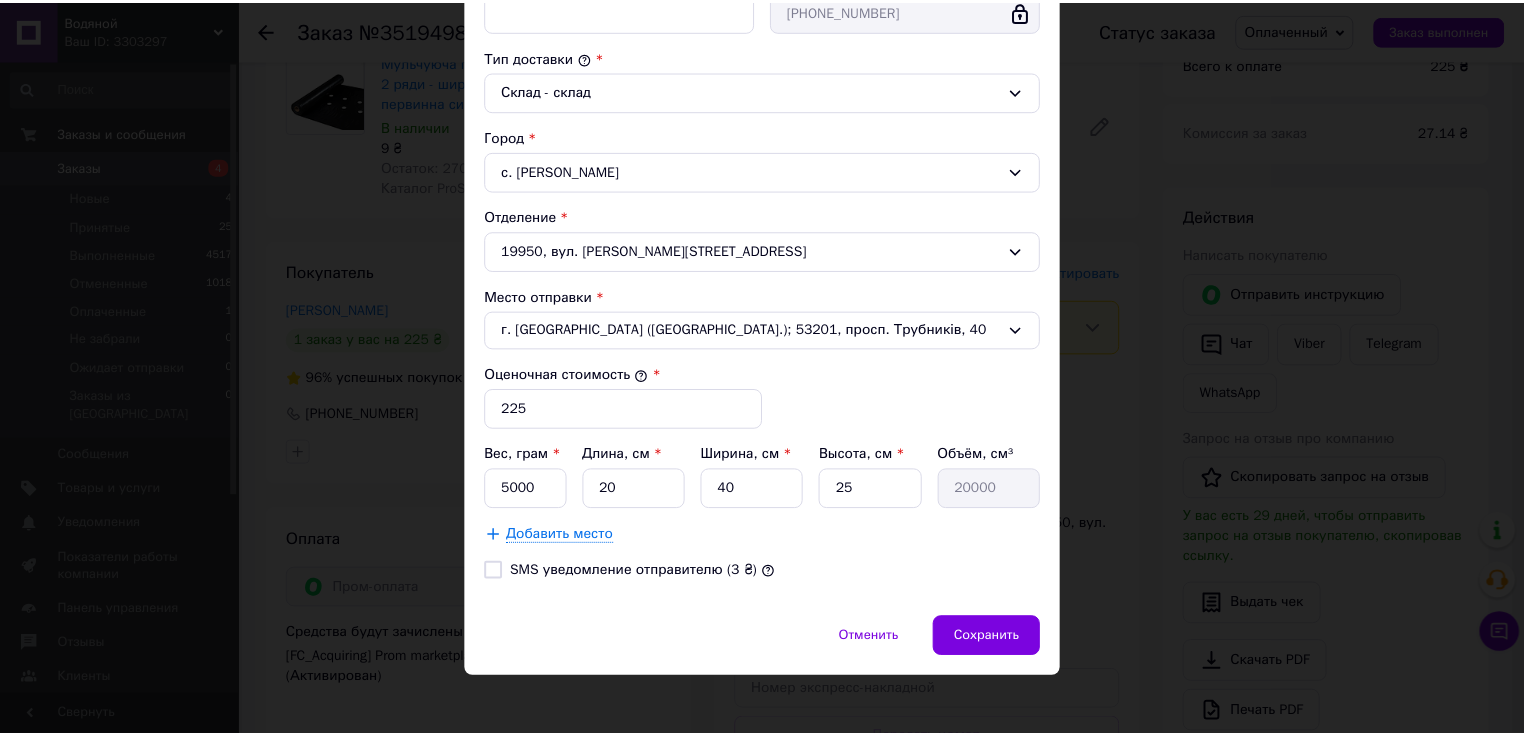 scroll, scrollTop: 511, scrollLeft: 0, axis: vertical 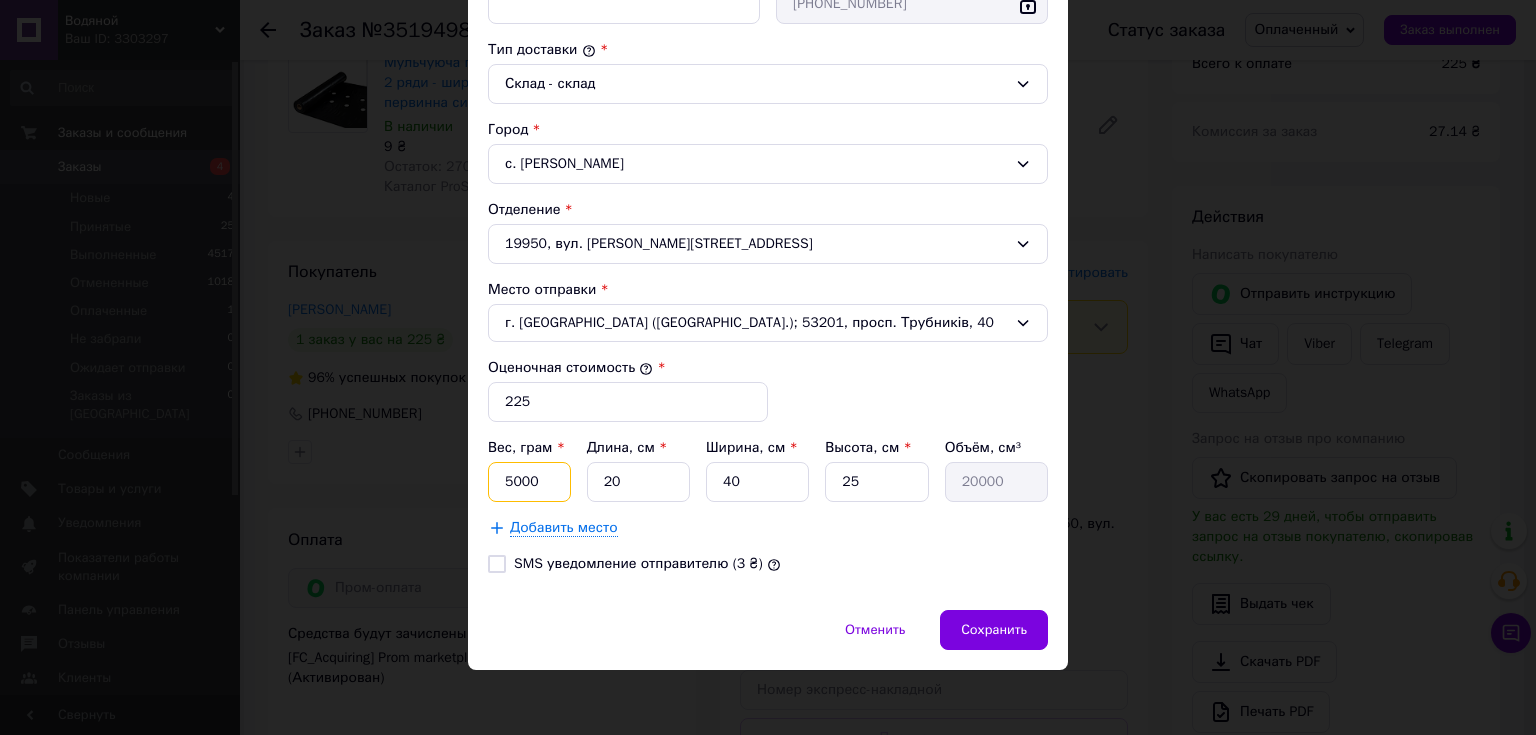 click on "5000" at bounding box center (529, 482) 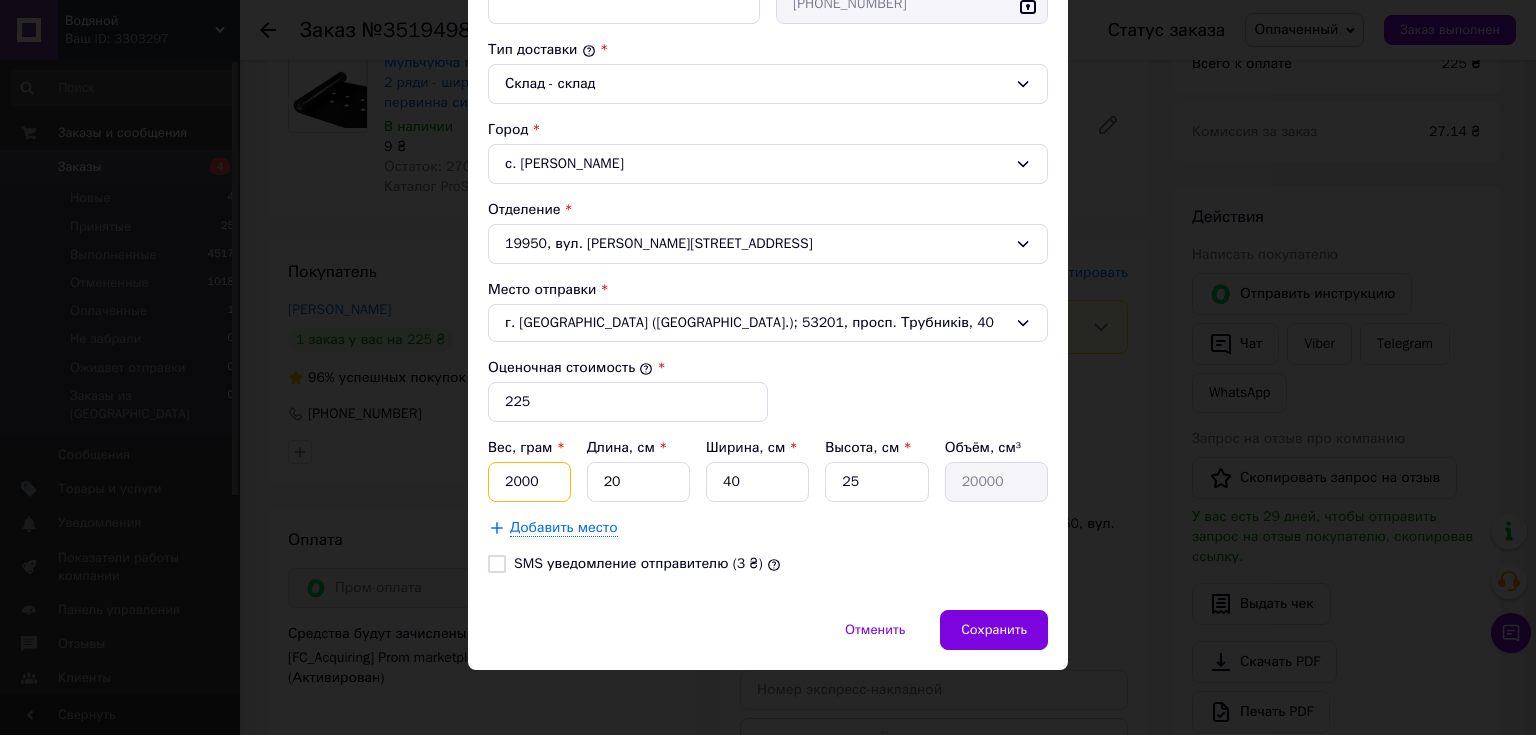 type on "2000" 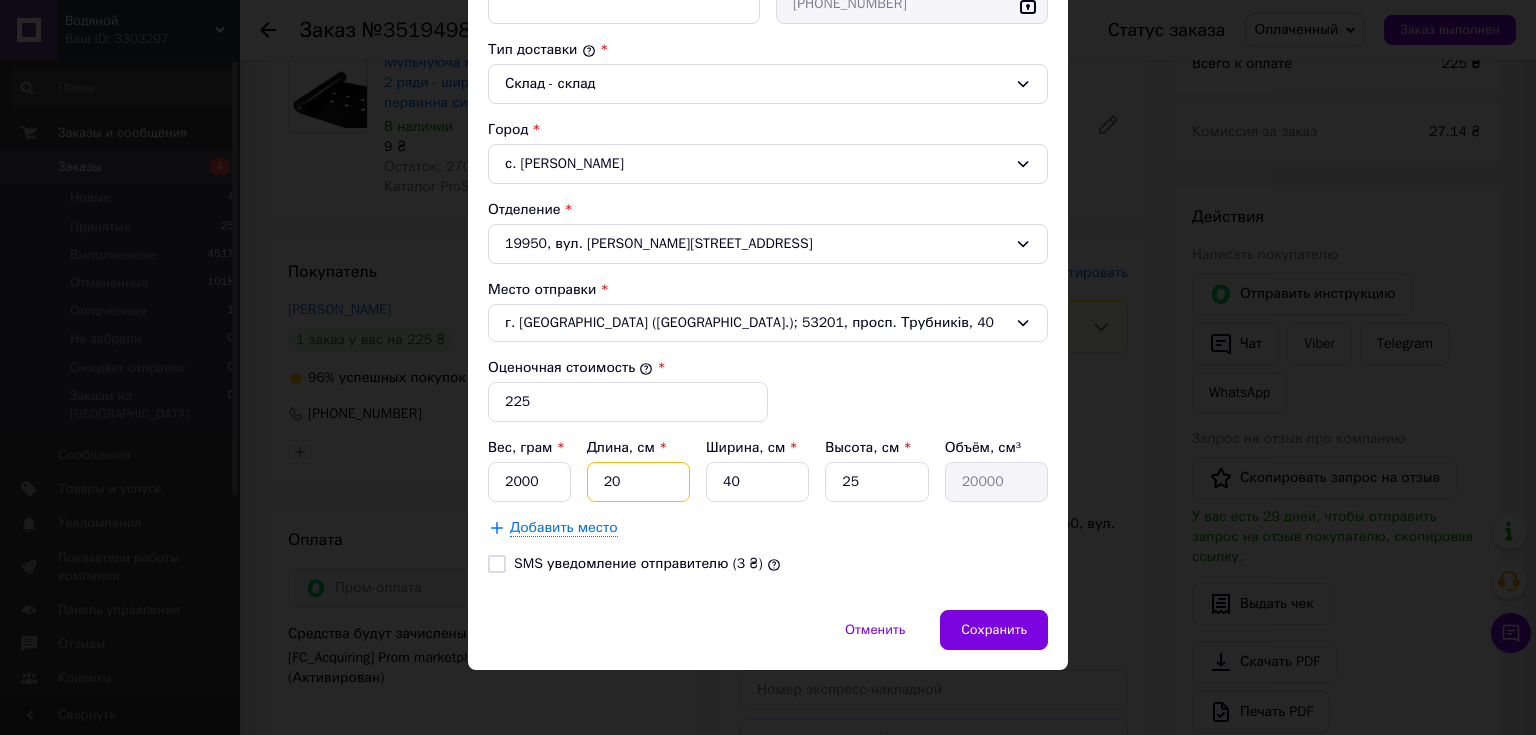 click on "20" at bounding box center (638, 482) 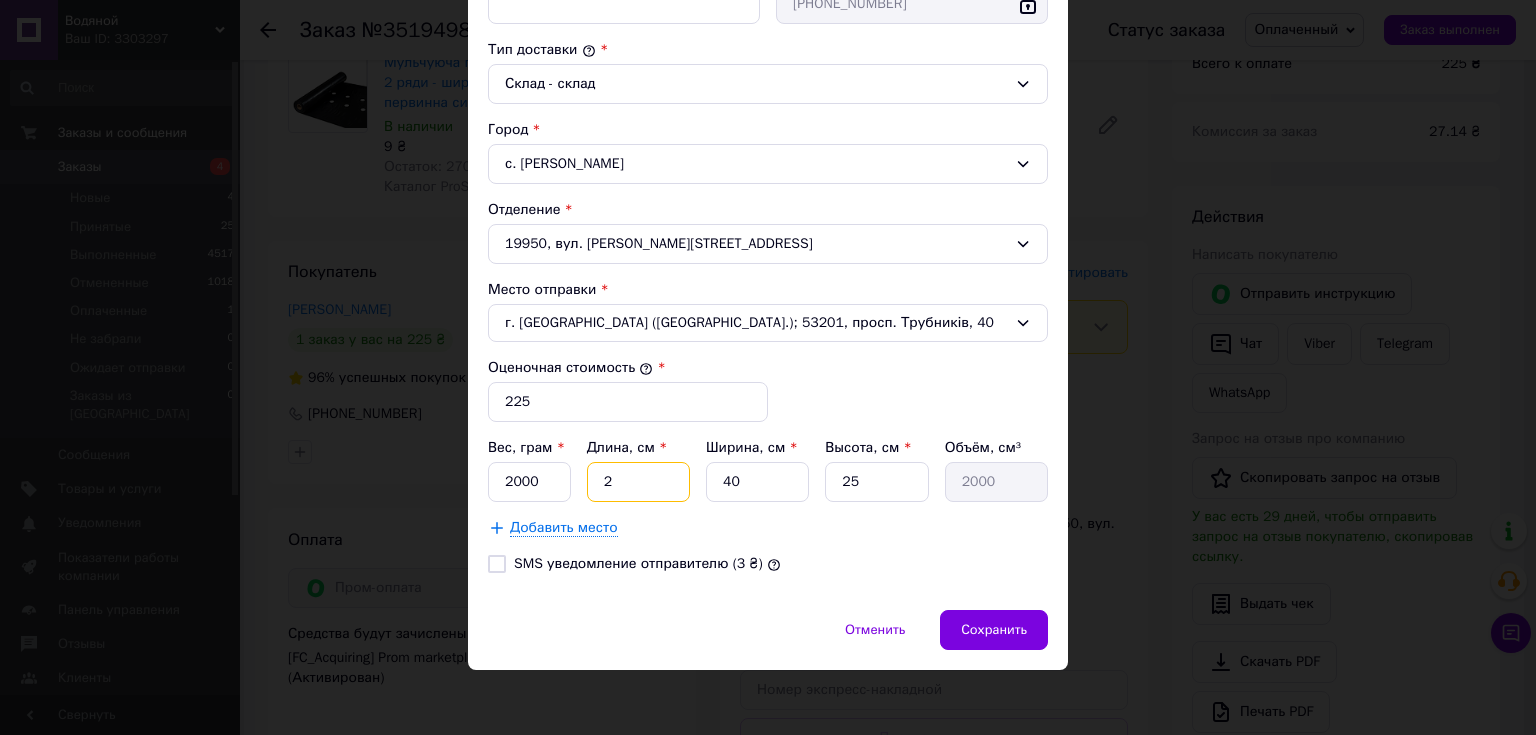 type on "29" 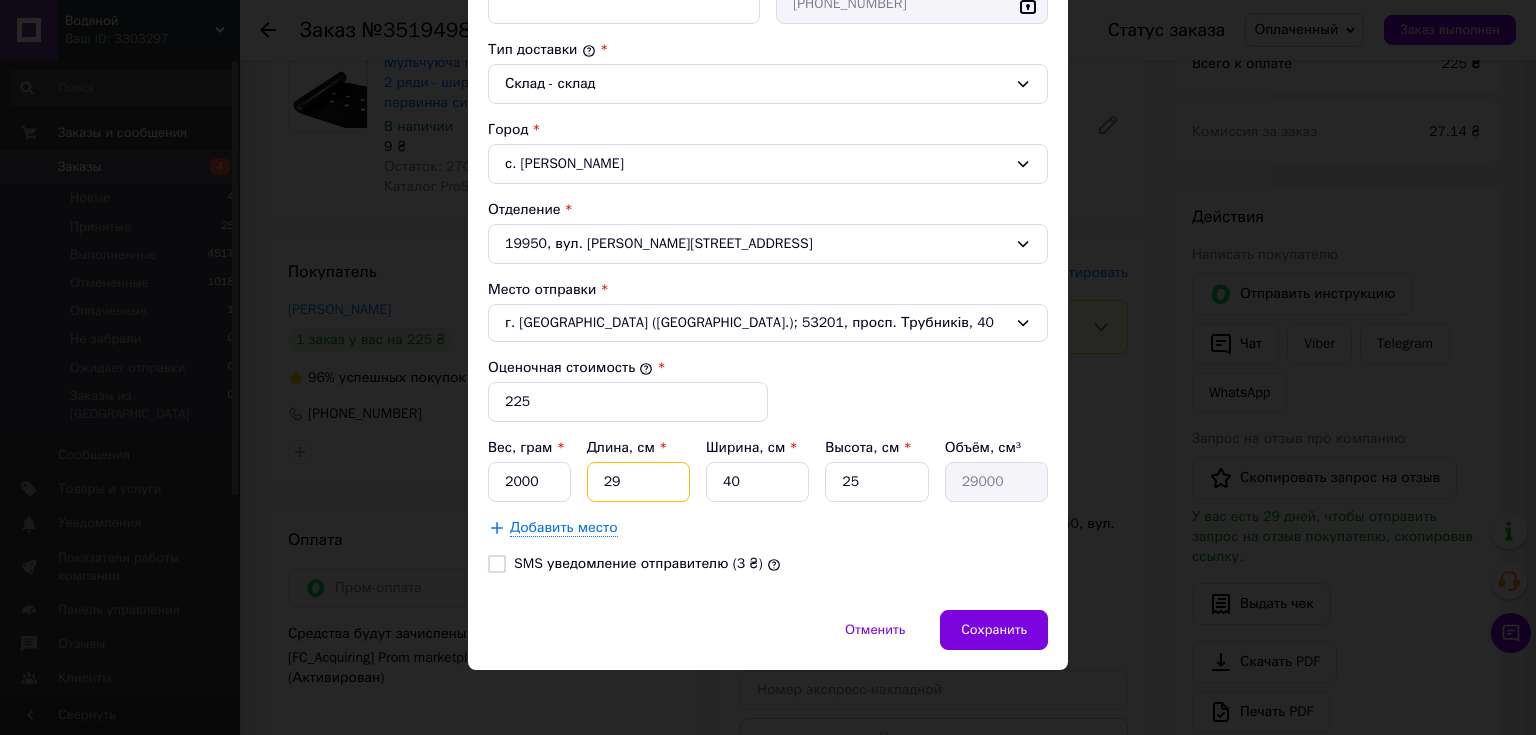 type on "29" 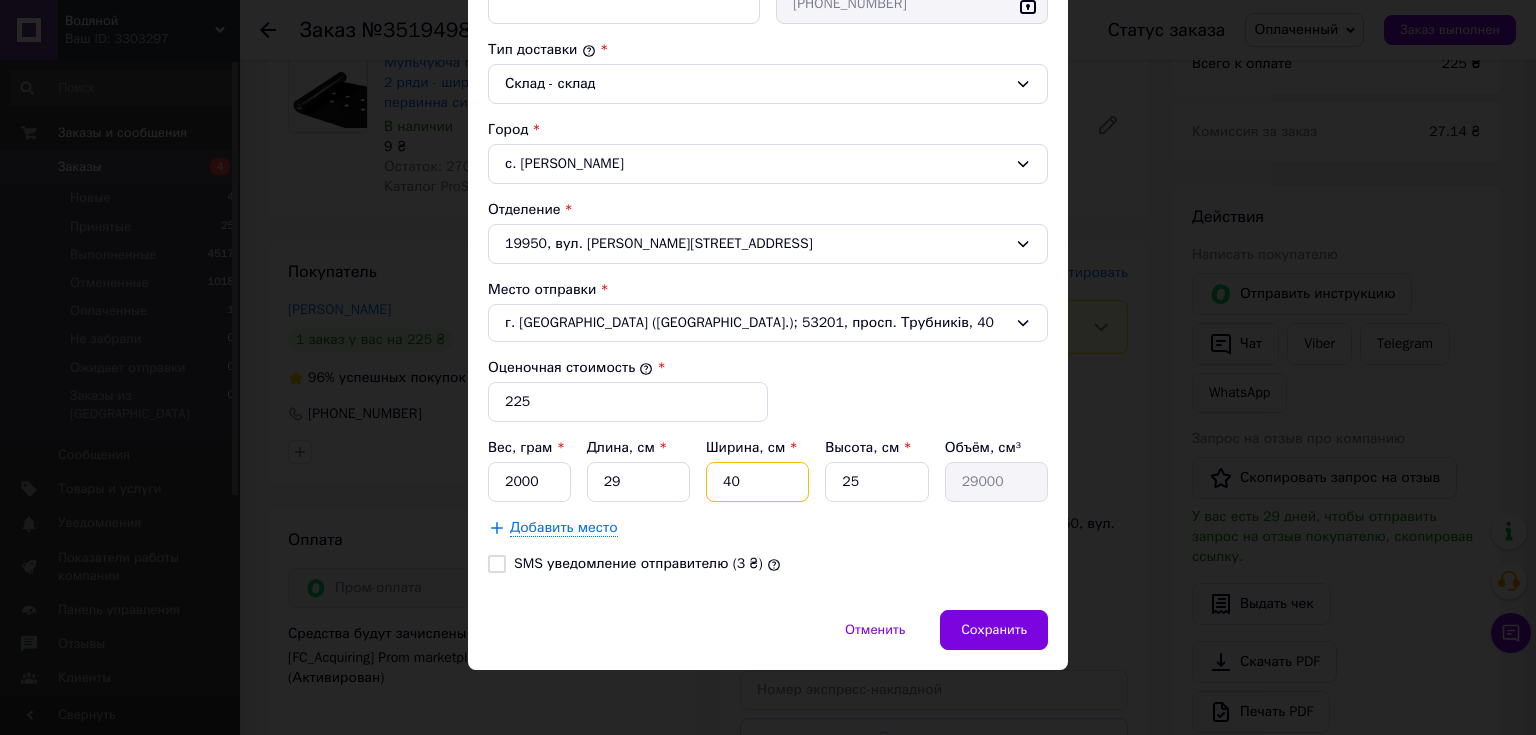 click on "40" at bounding box center [757, 482] 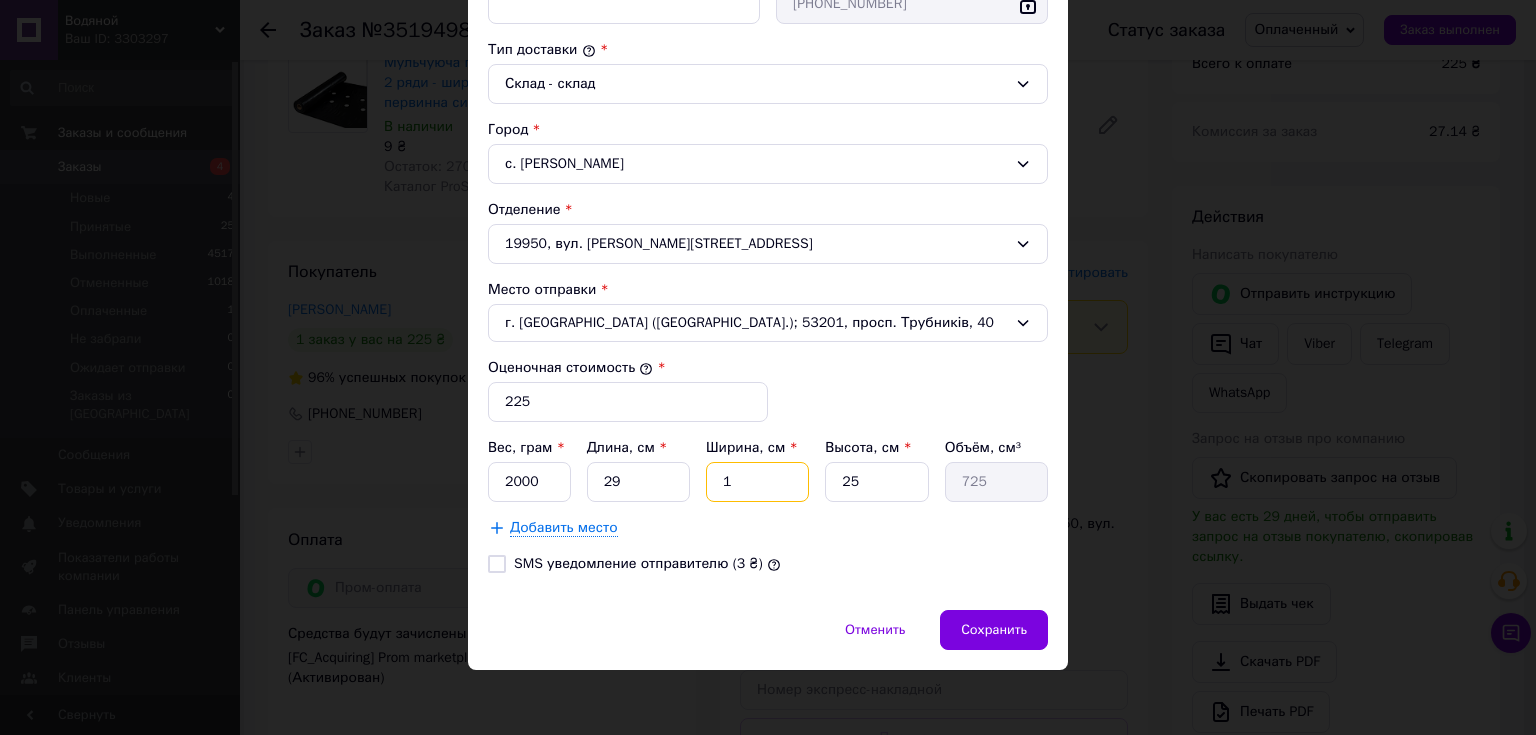 type on "19" 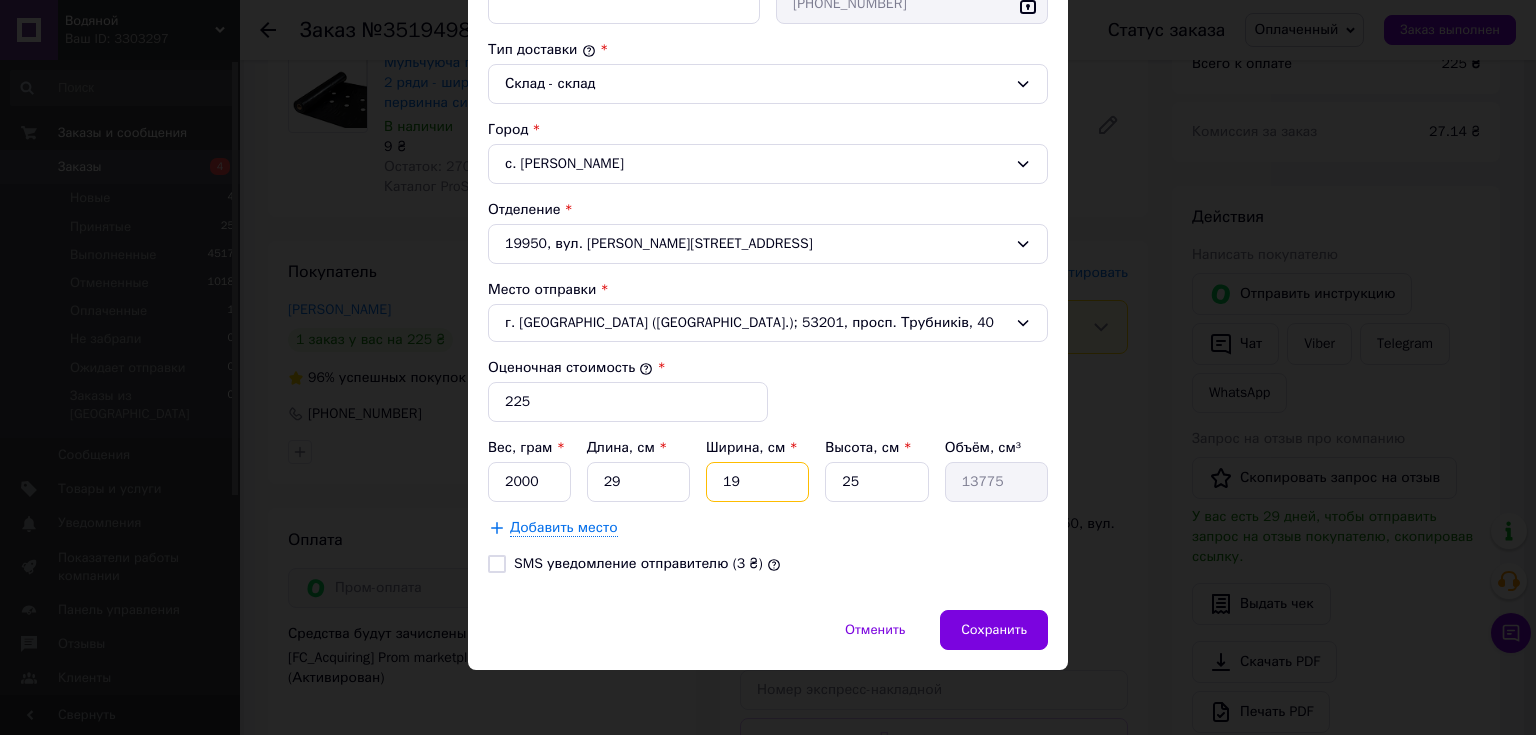 type on "19" 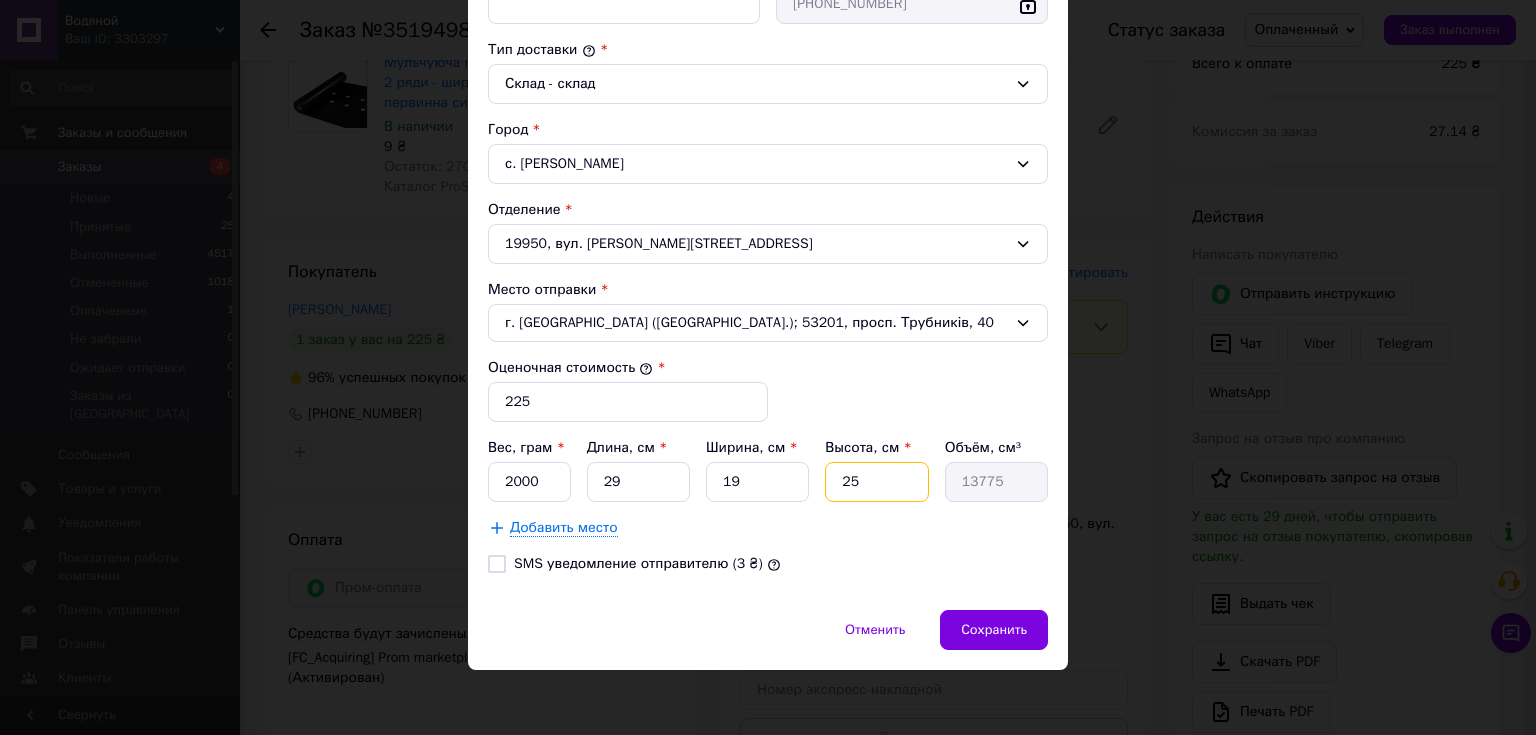 click on "25" at bounding box center [876, 482] 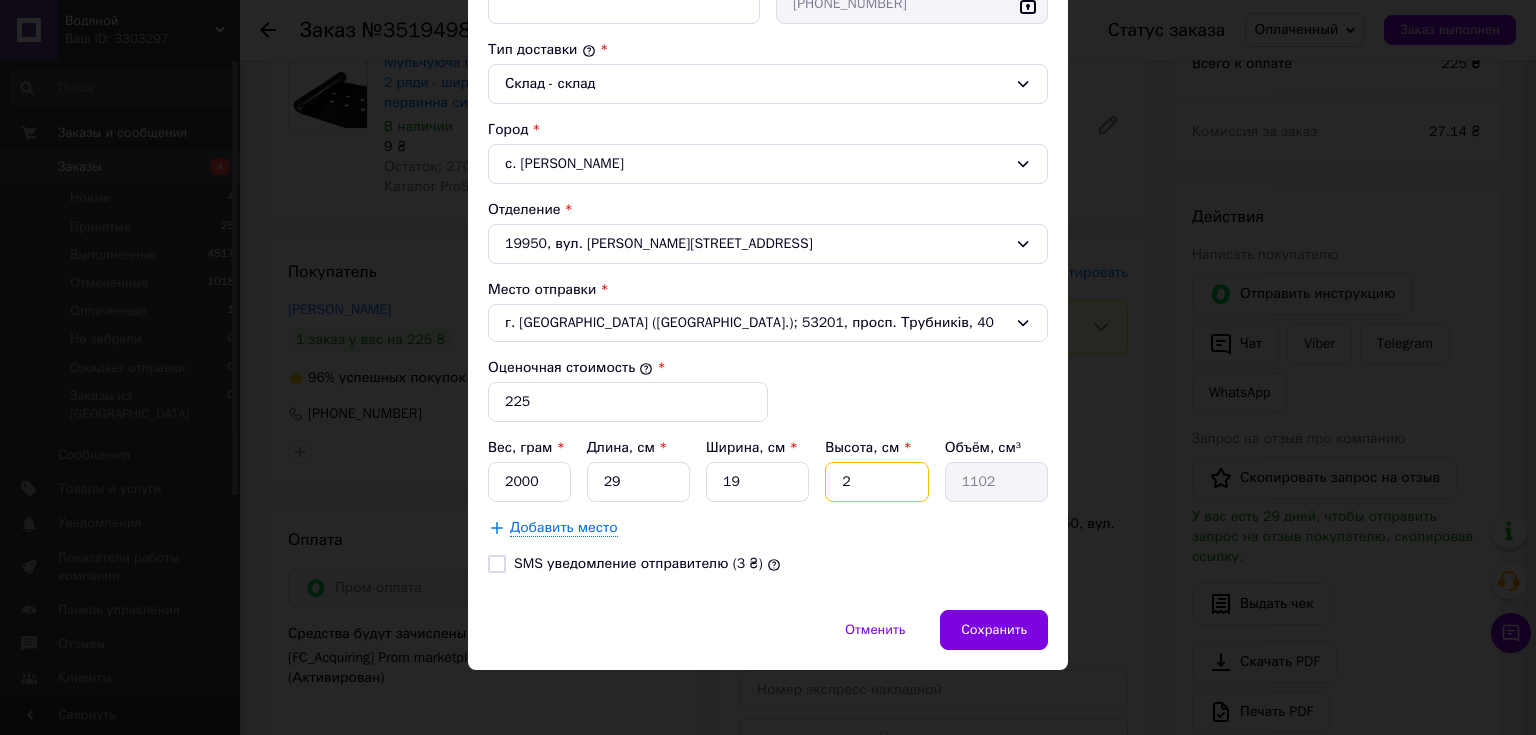 type on "22" 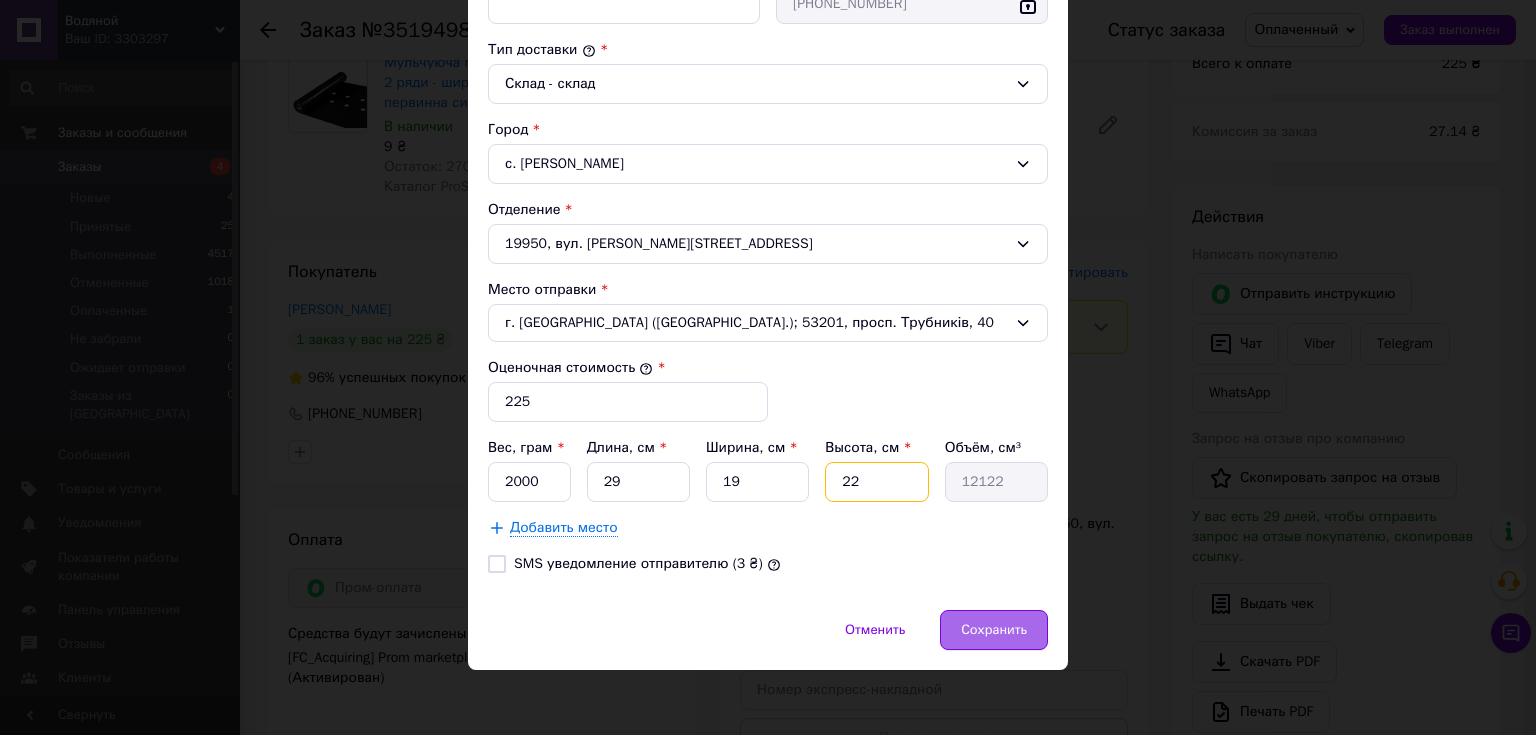 type on "22" 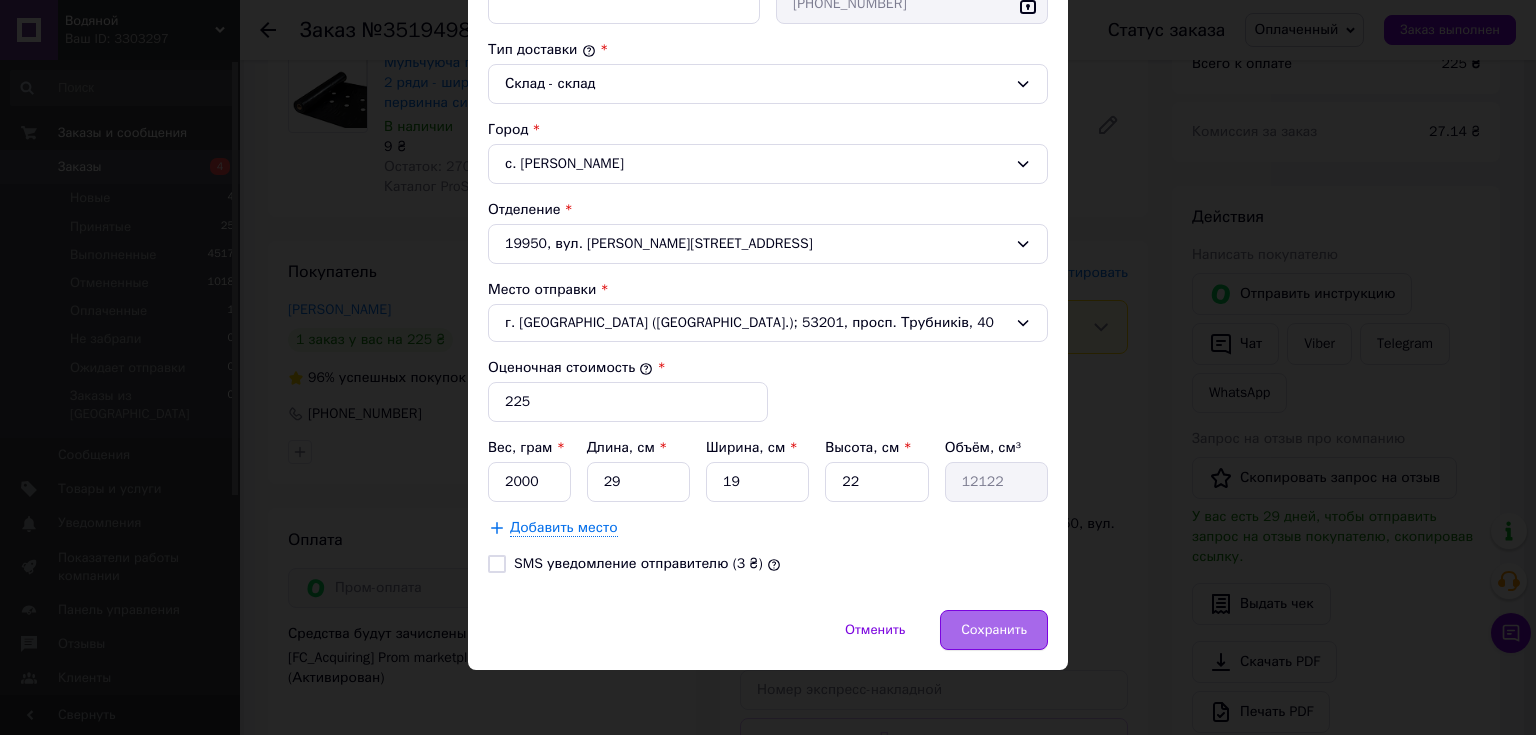click on "Сохранить" at bounding box center [994, 630] 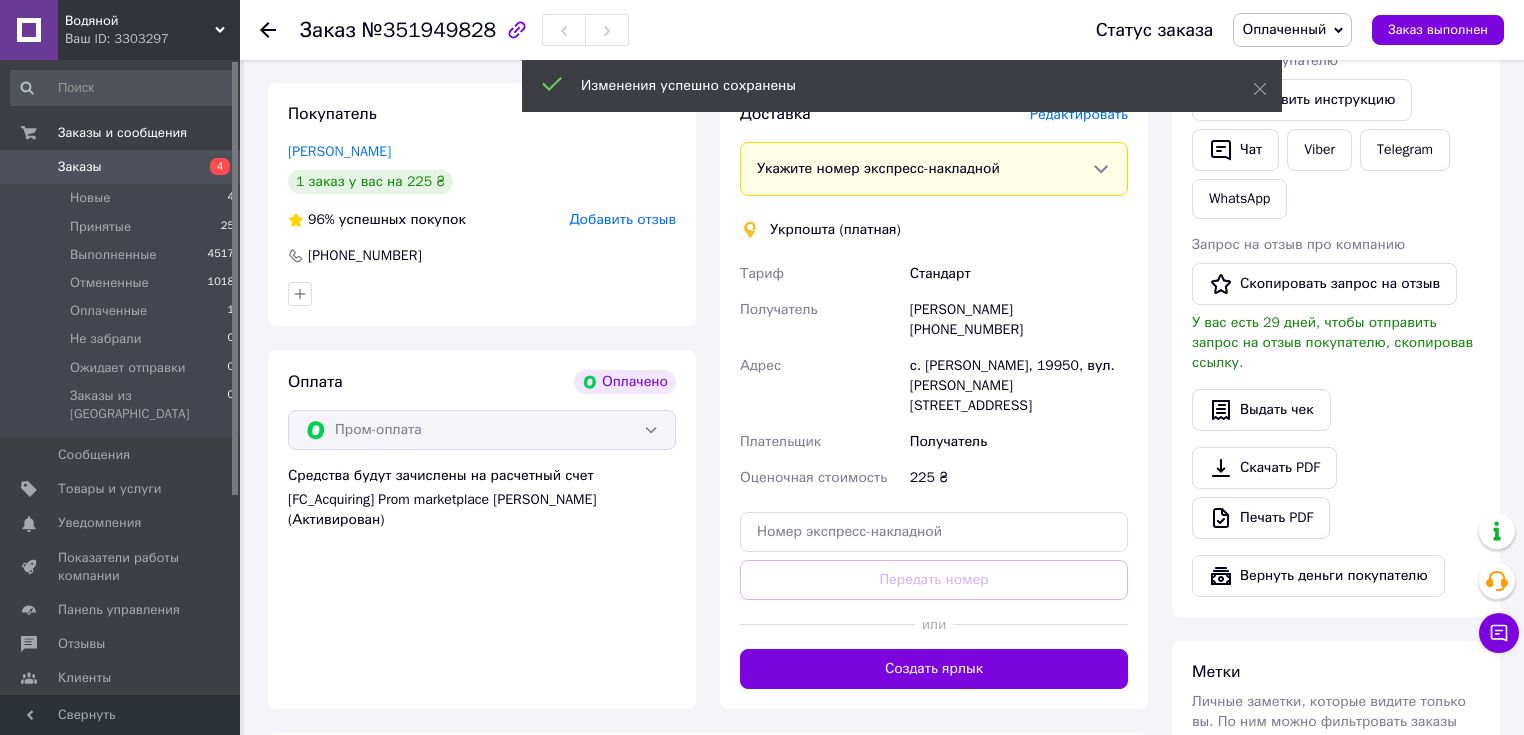 scroll, scrollTop: 400, scrollLeft: 0, axis: vertical 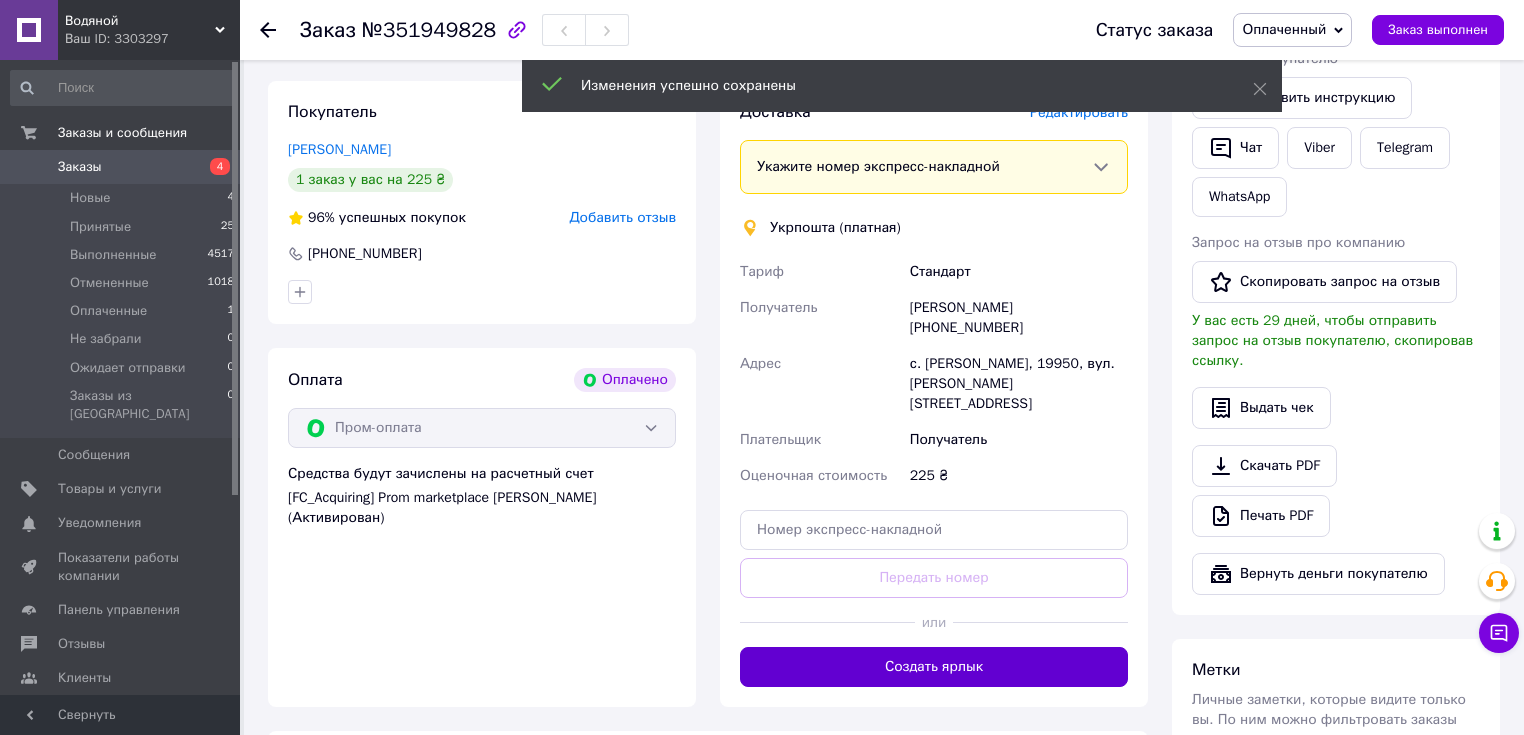 click on "Создать ярлык" at bounding box center (934, 667) 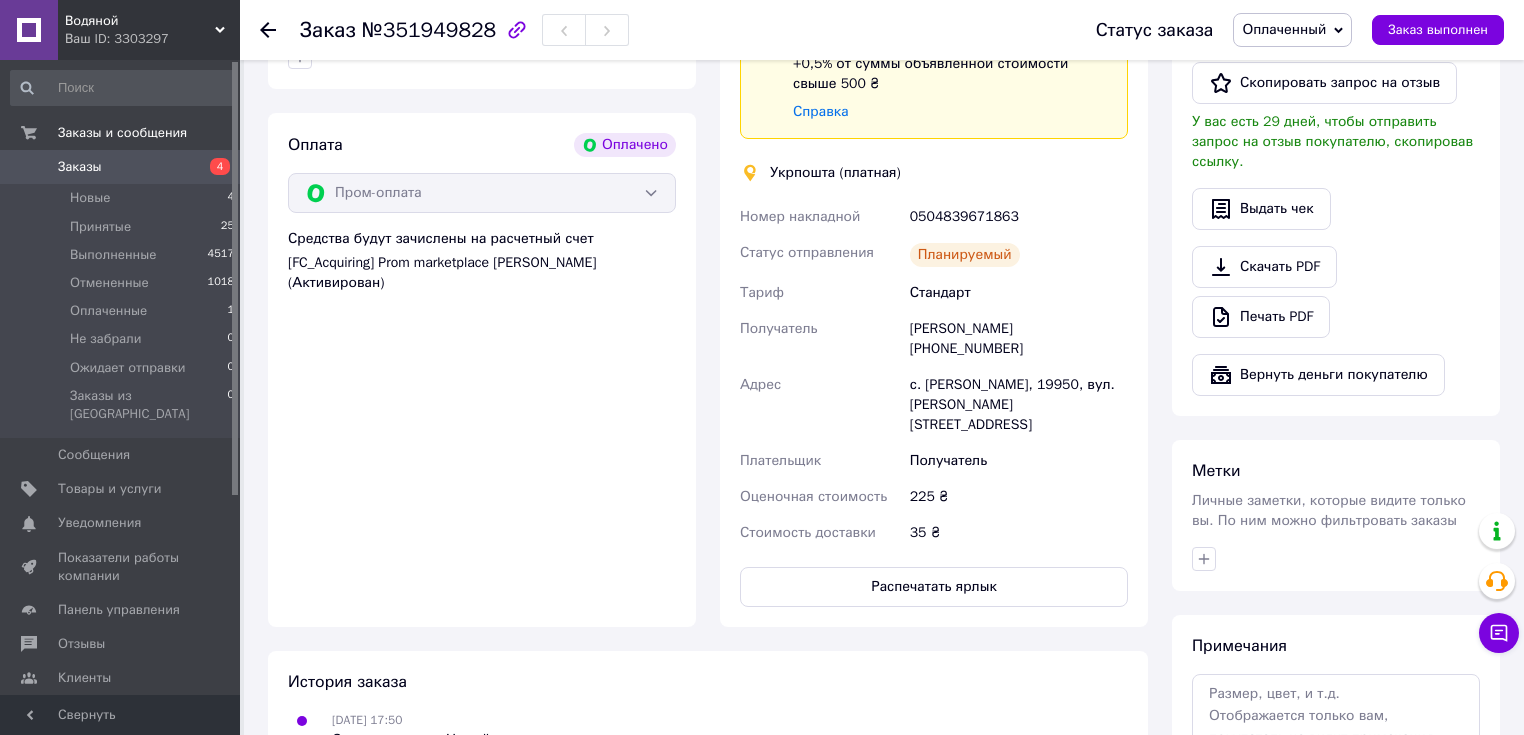 scroll, scrollTop: 640, scrollLeft: 0, axis: vertical 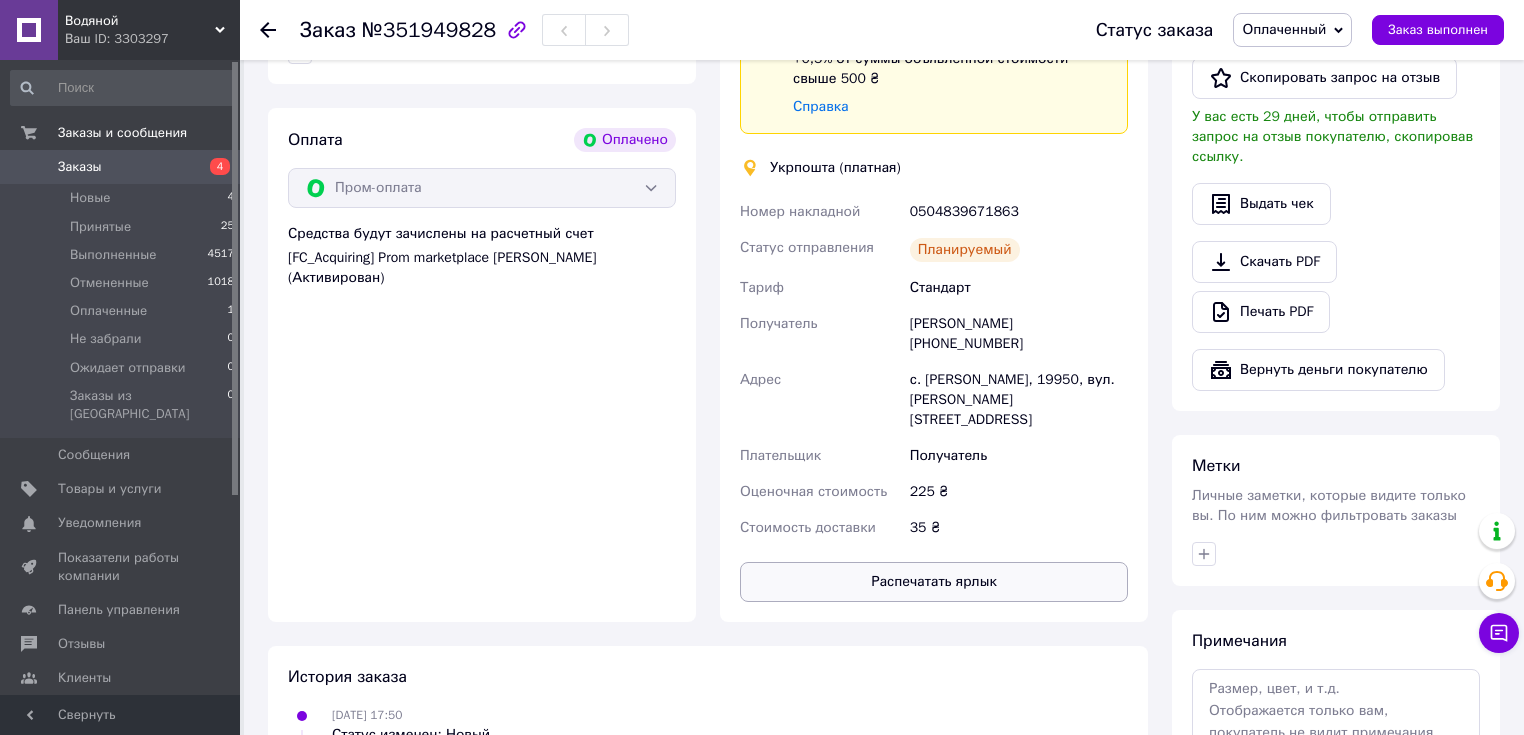 click on "Распечатать ярлык" at bounding box center [934, 582] 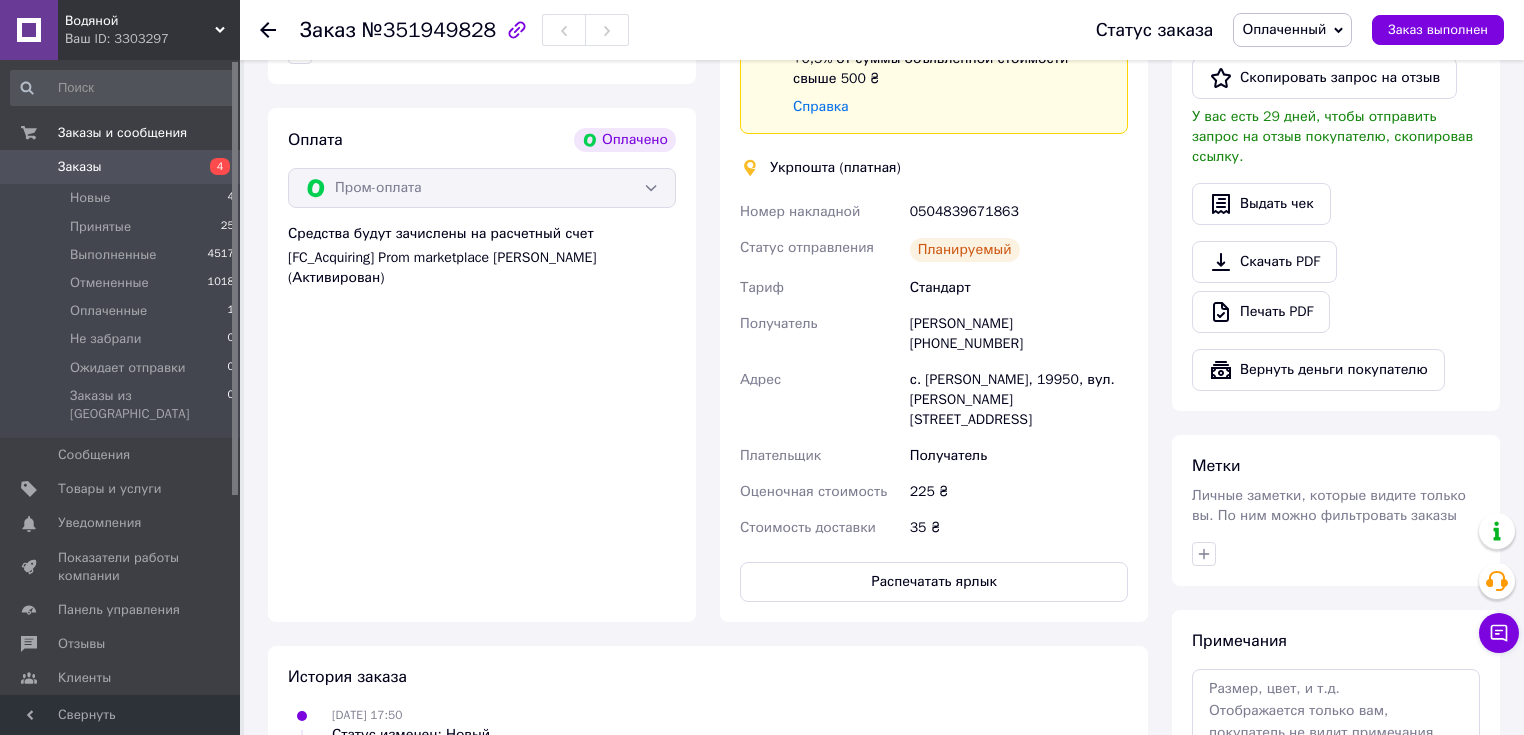 click on "Оплаченный" at bounding box center [1284, 29] 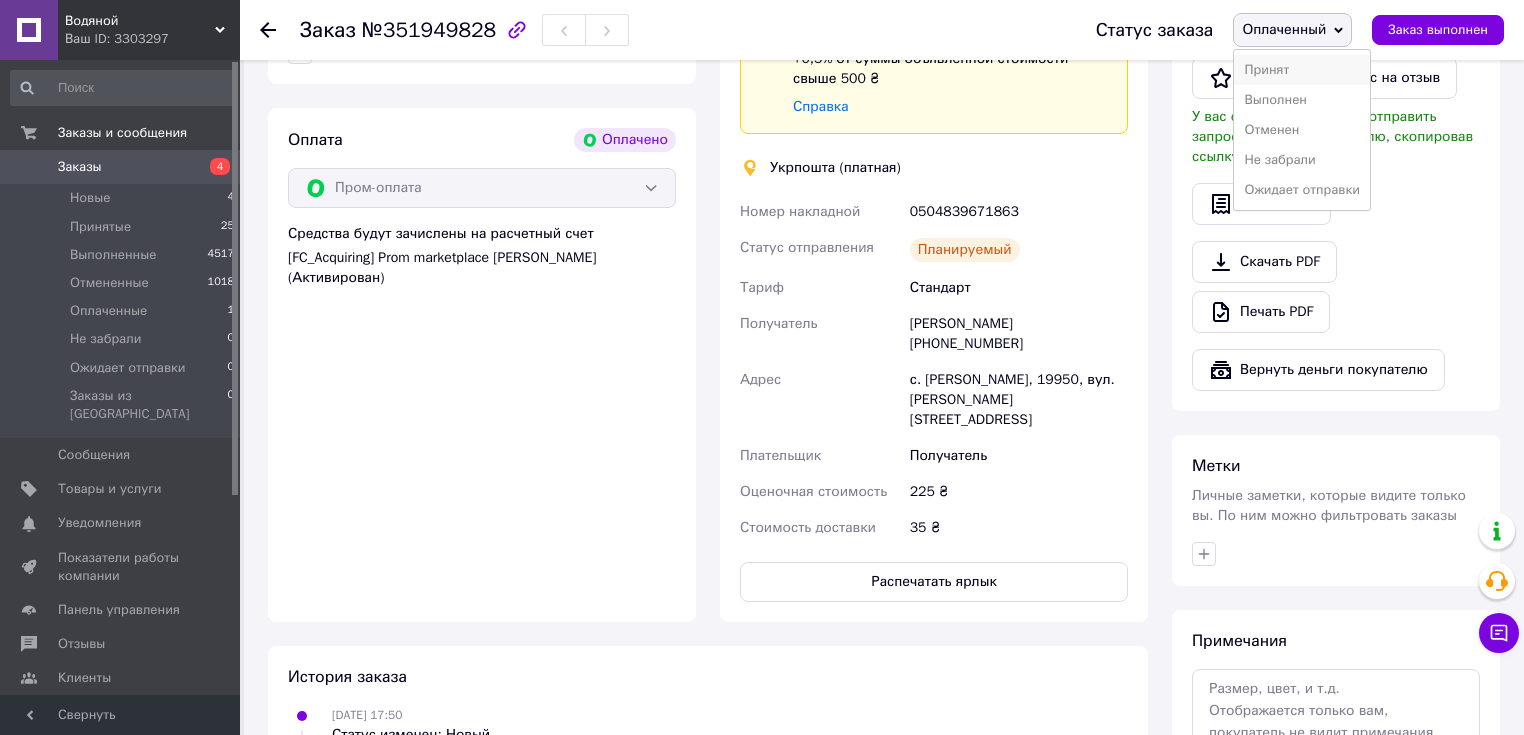 click on "Принят" at bounding box center (1302, 70) 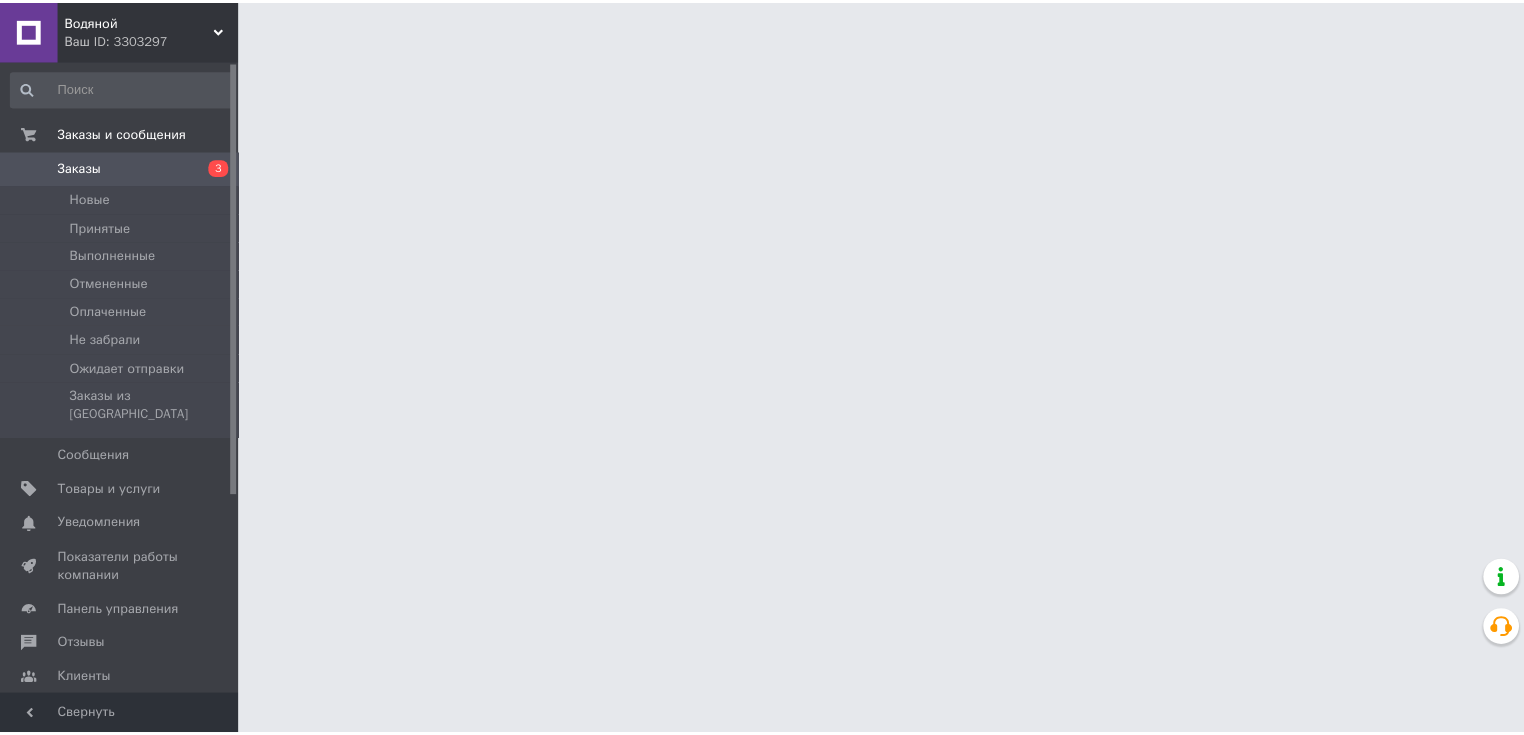 scroll, scrollTop: 0, scrollLeft: 0, axis: both 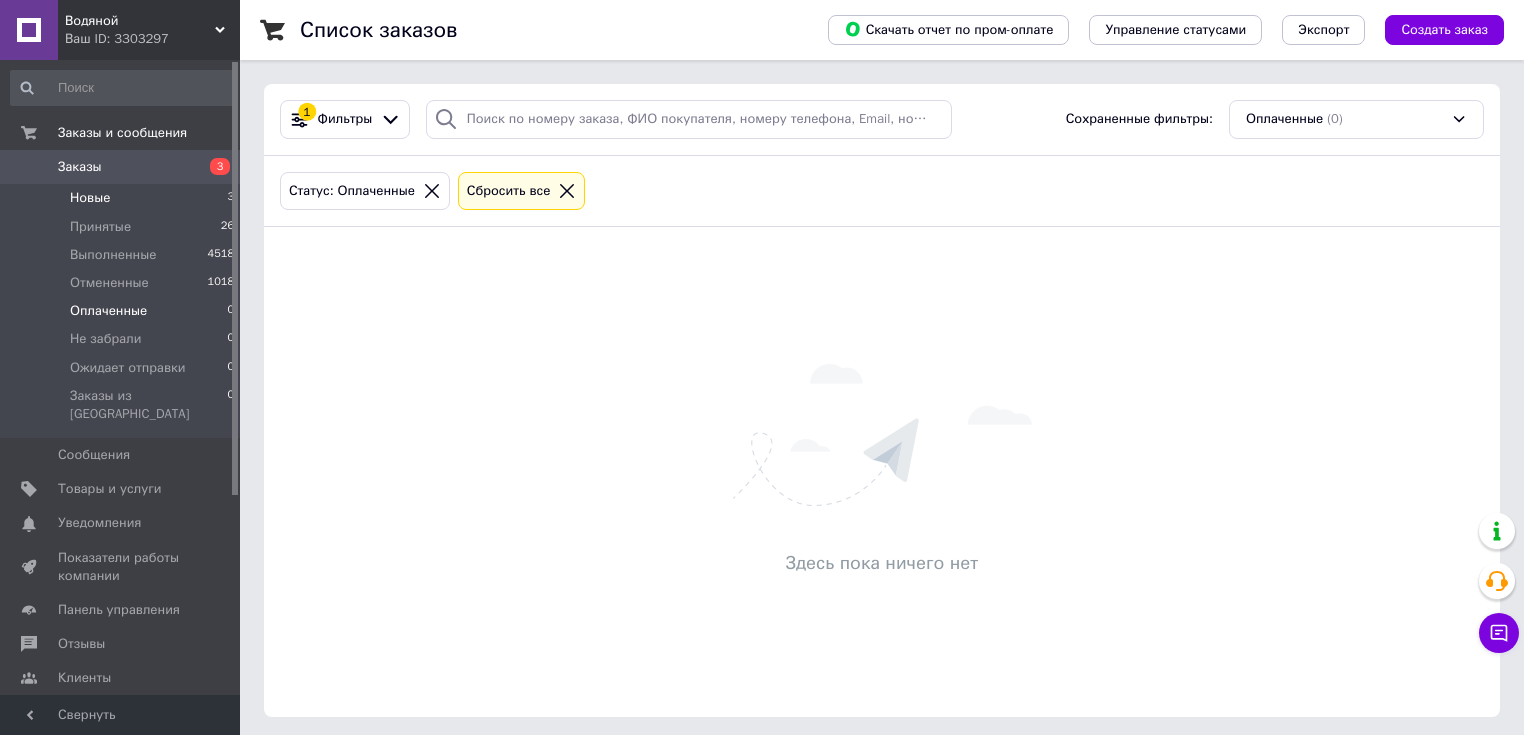 click on "Новые" at bounding box center [90, 198] 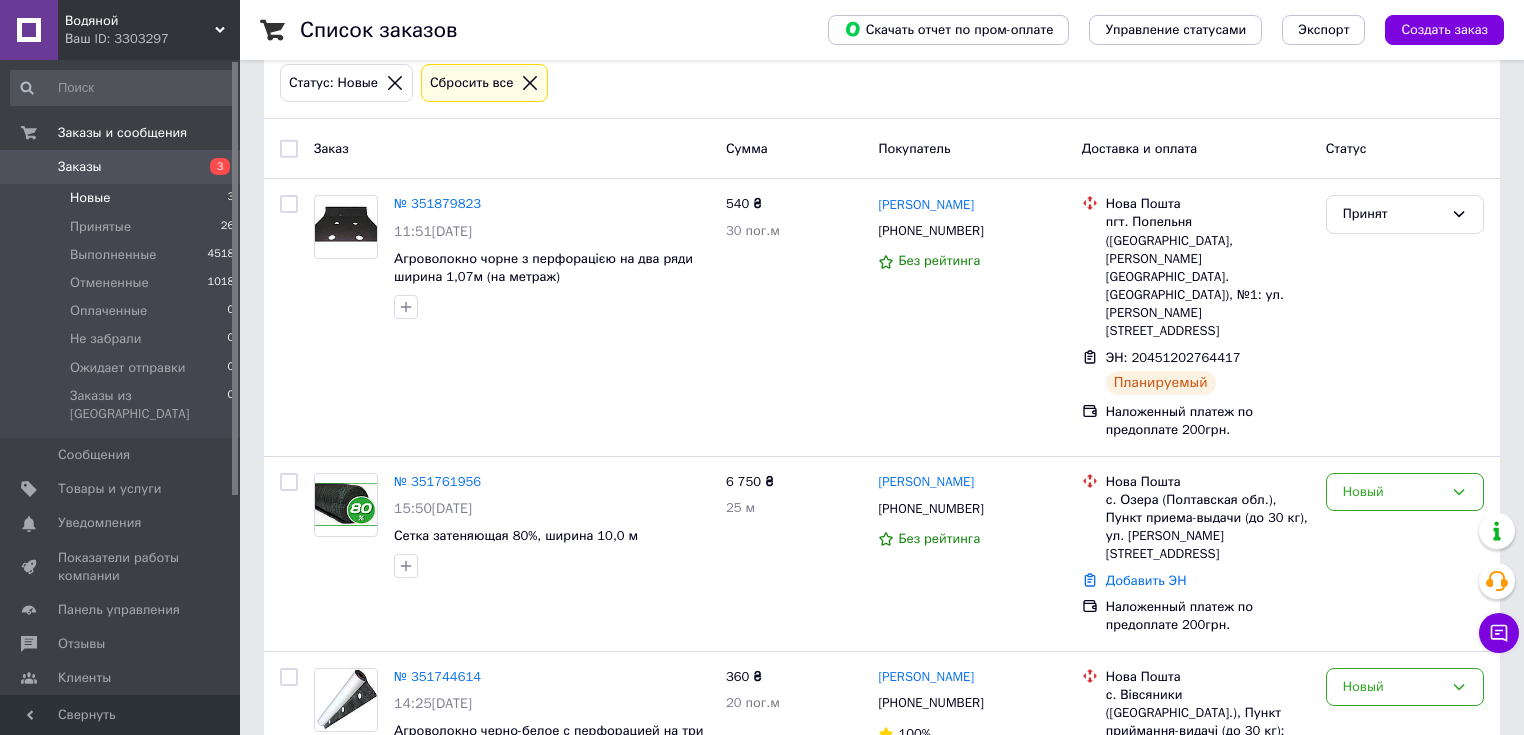 scroll, scrollTop: 132, scrollLeft: 0, axis: vertical 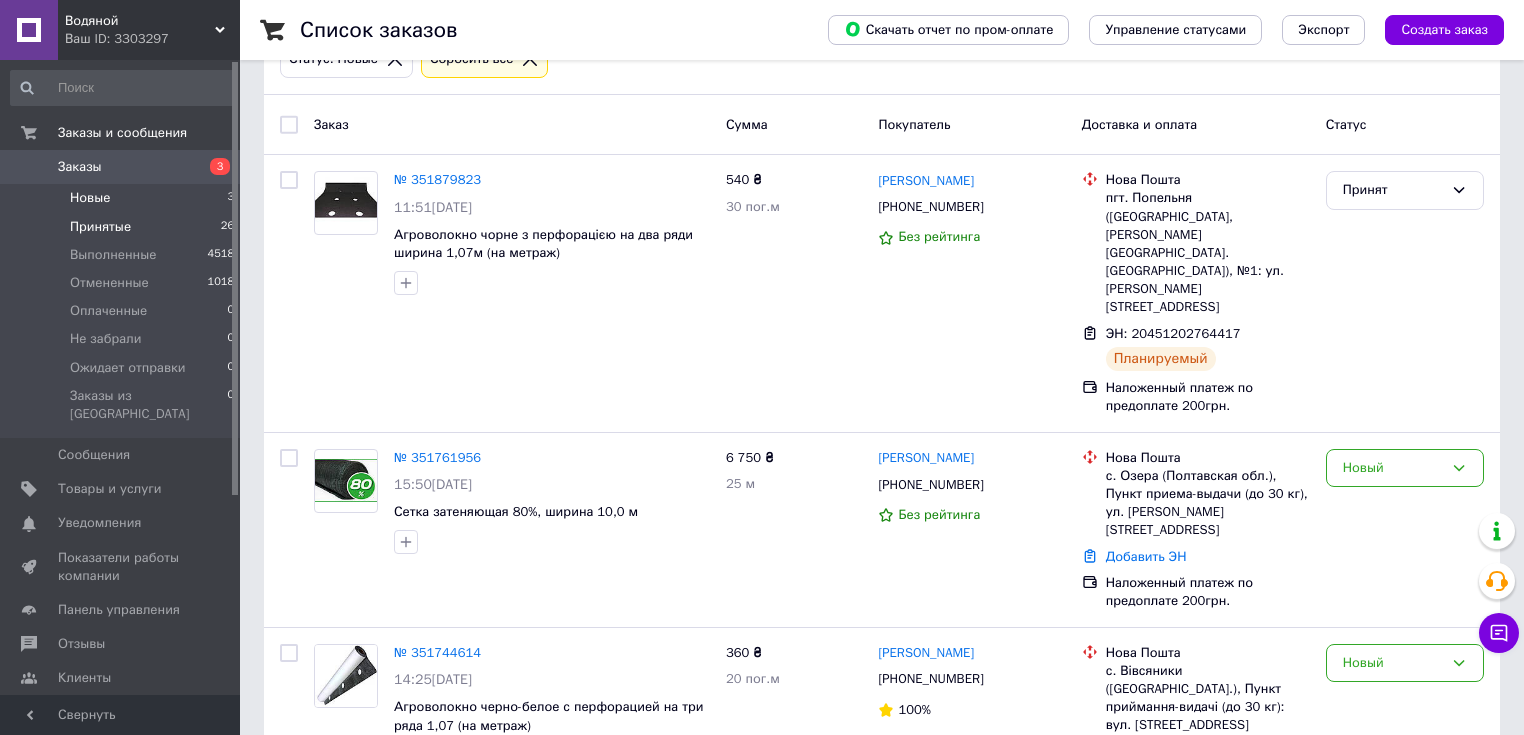 click on "Принятые" at bounding box center [100, 227] 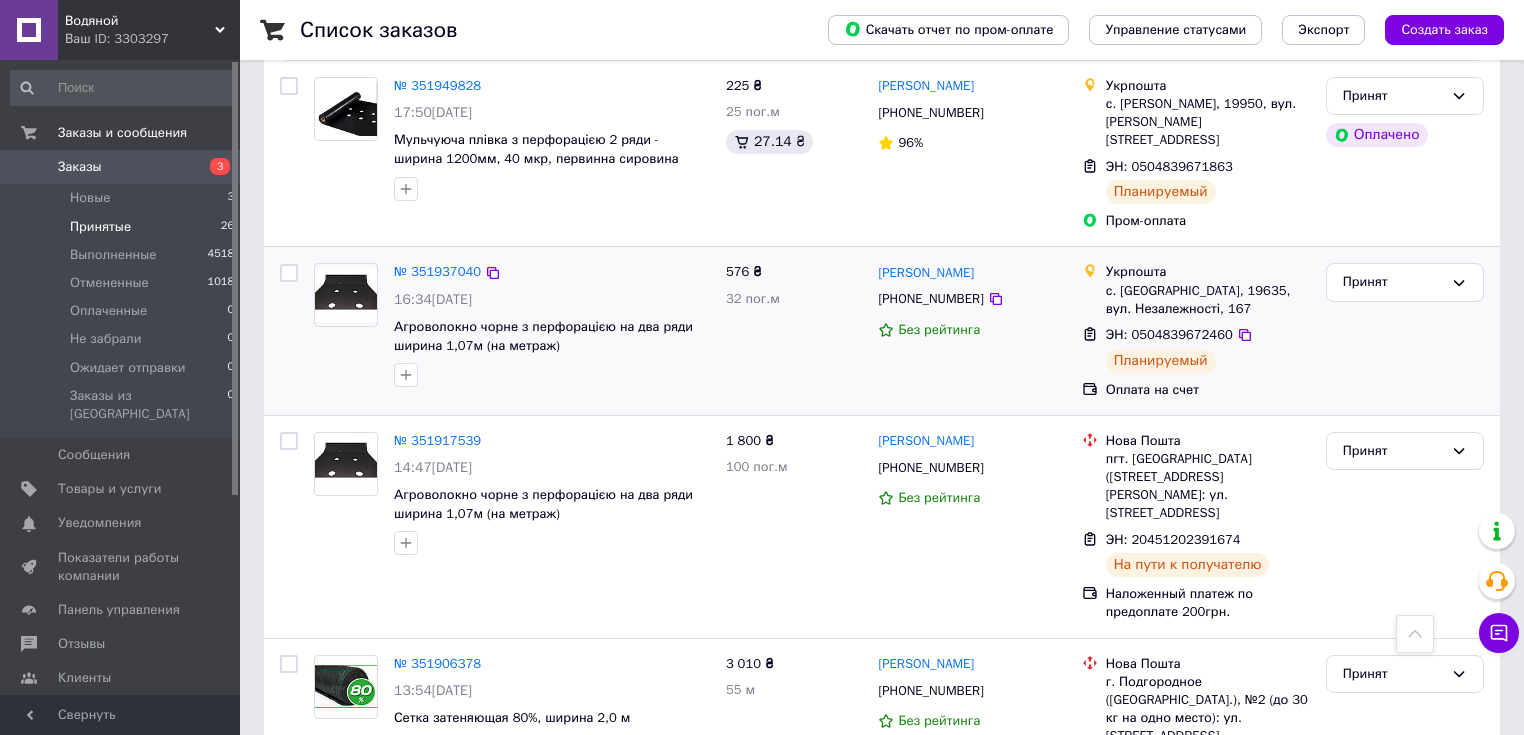 scroll, scrollTop: 560, scrollLeft: 0, axis: vertical 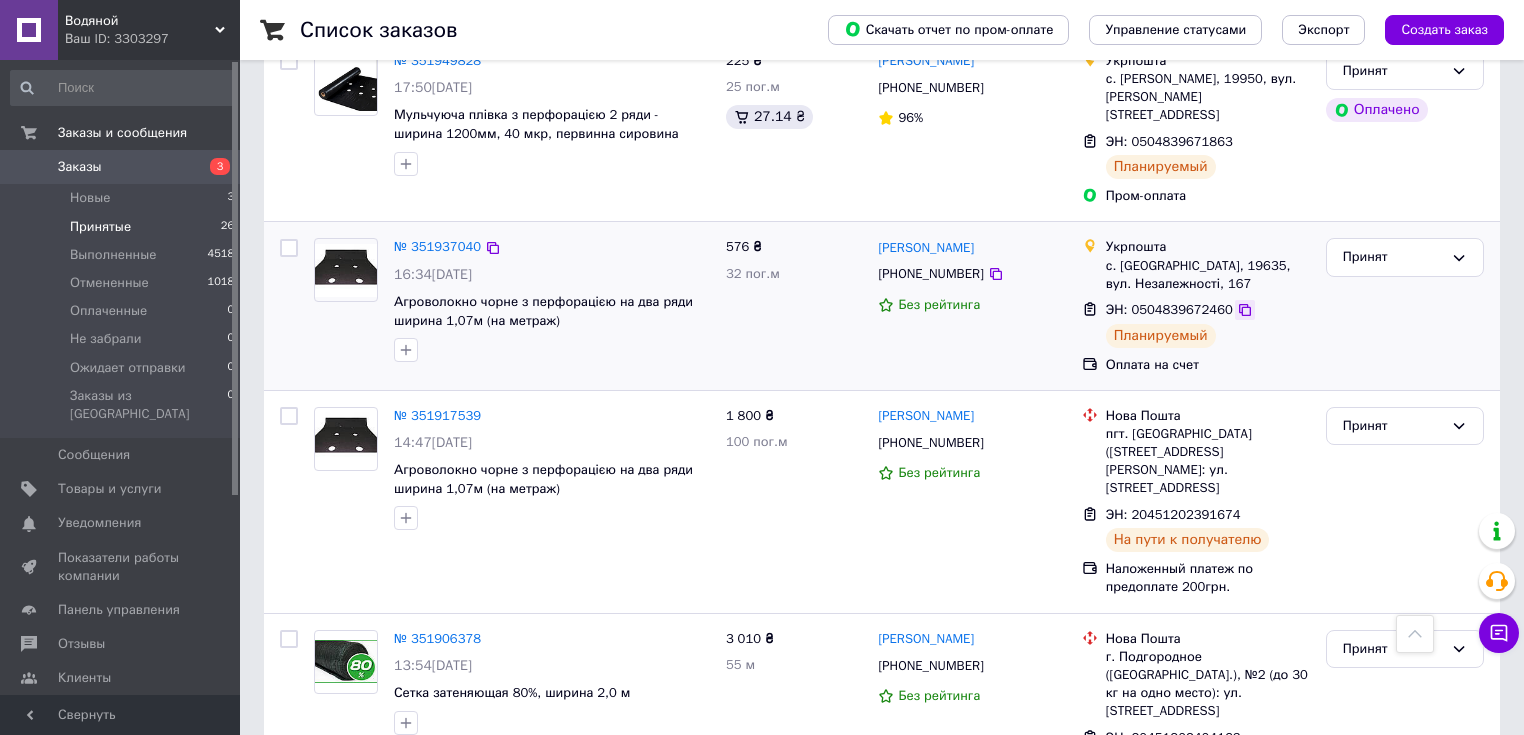 click 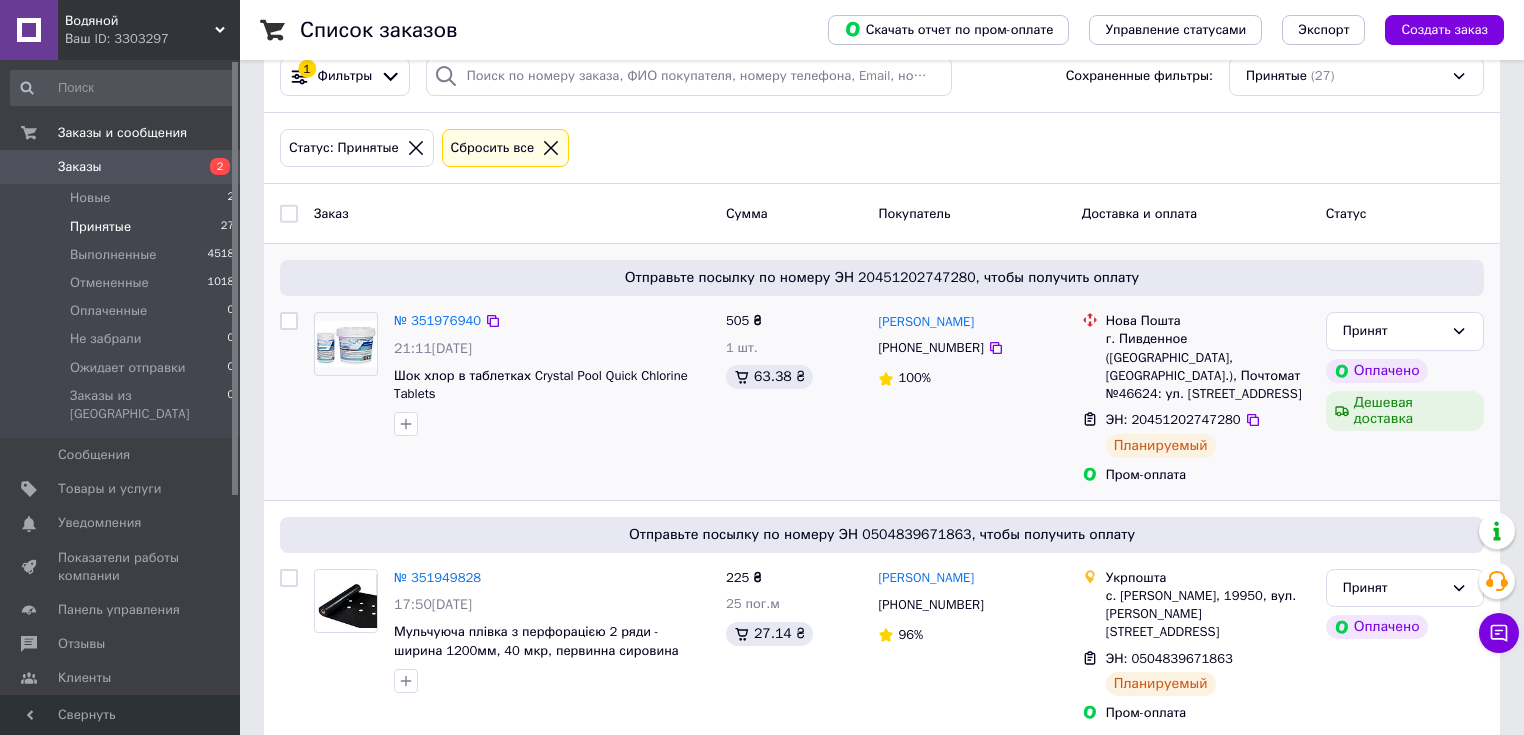 scroll, scrollTop: 80, scrollLeft: 0, axis: vertical 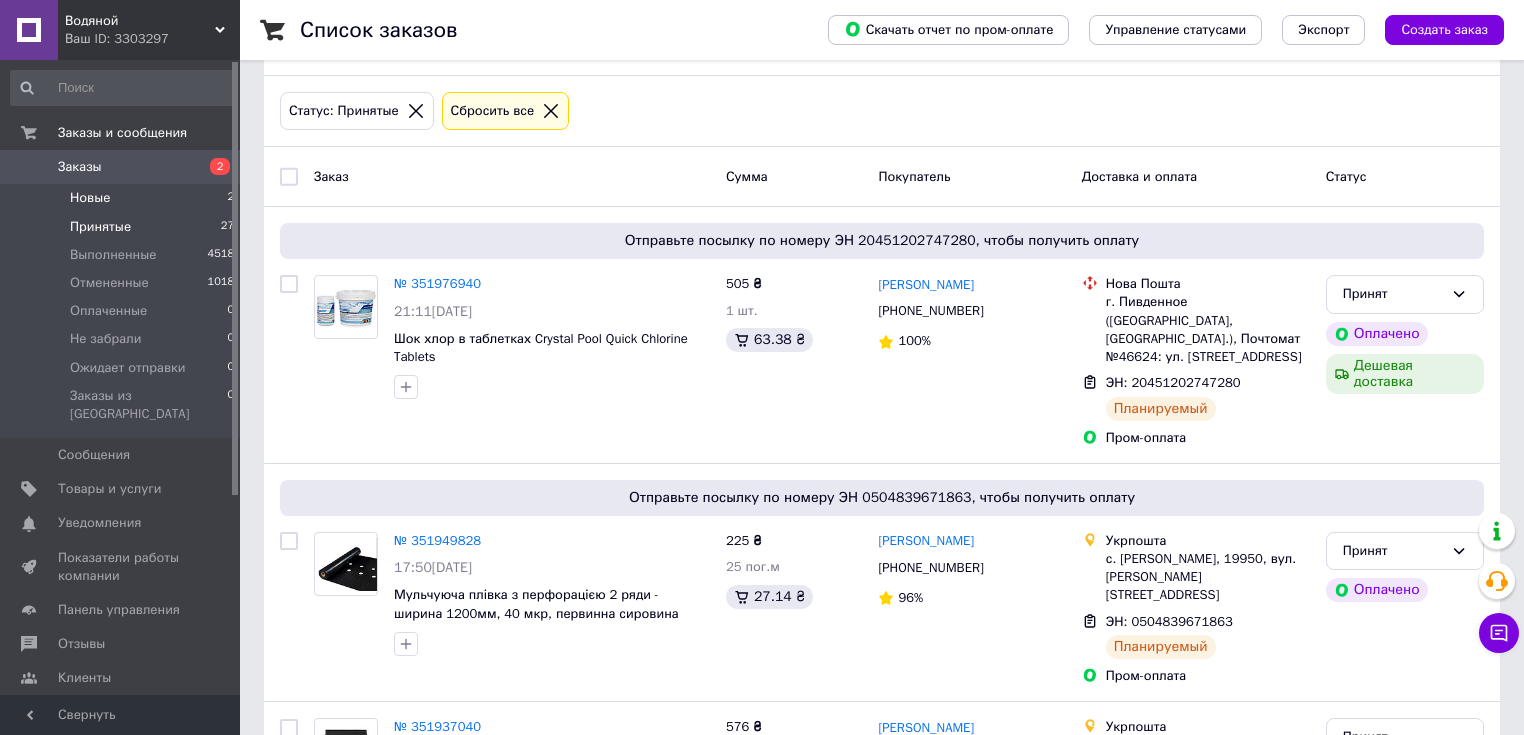 click on "Новые" at bounding box center [90, 198] 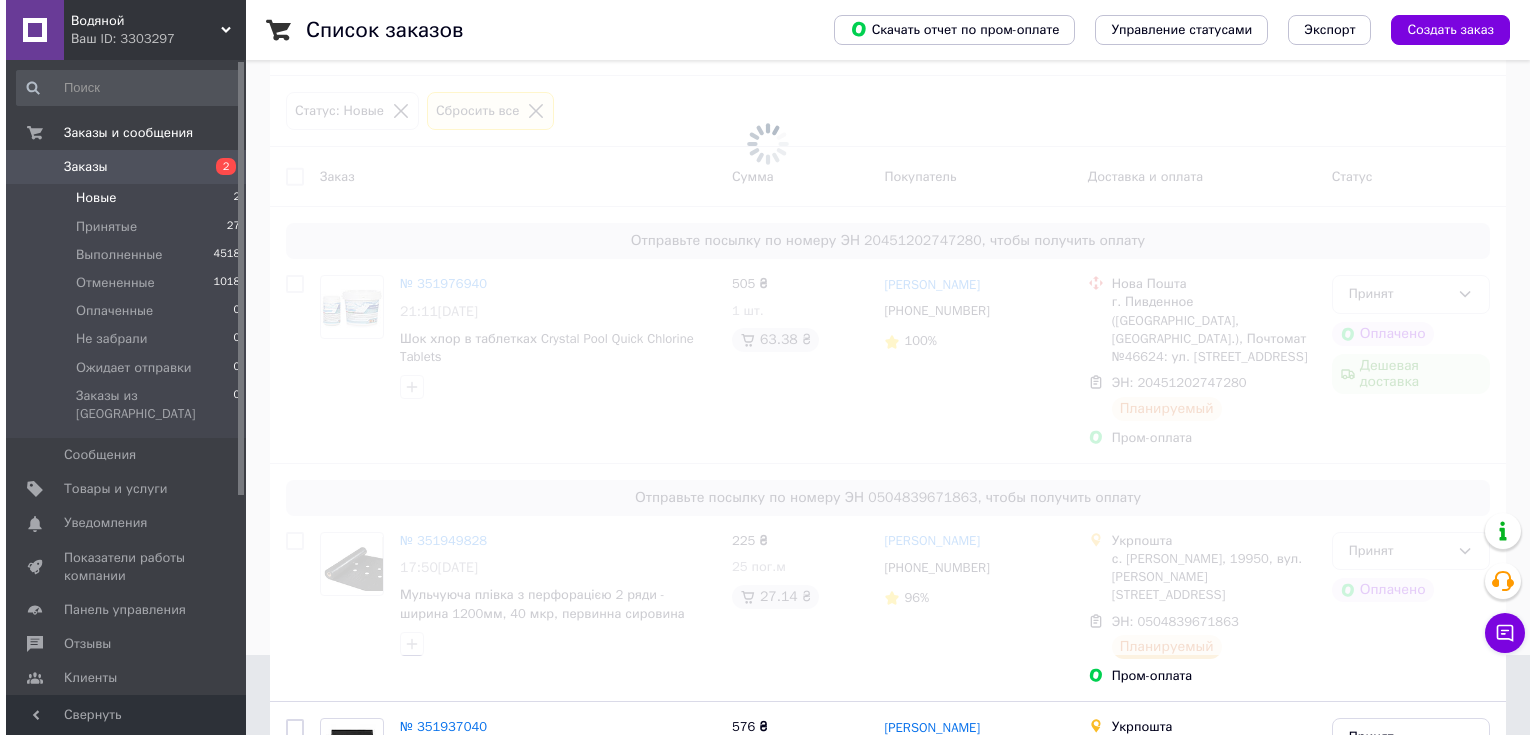 scroll, scrollTop: 0, scrollLeft: 0, axis: both 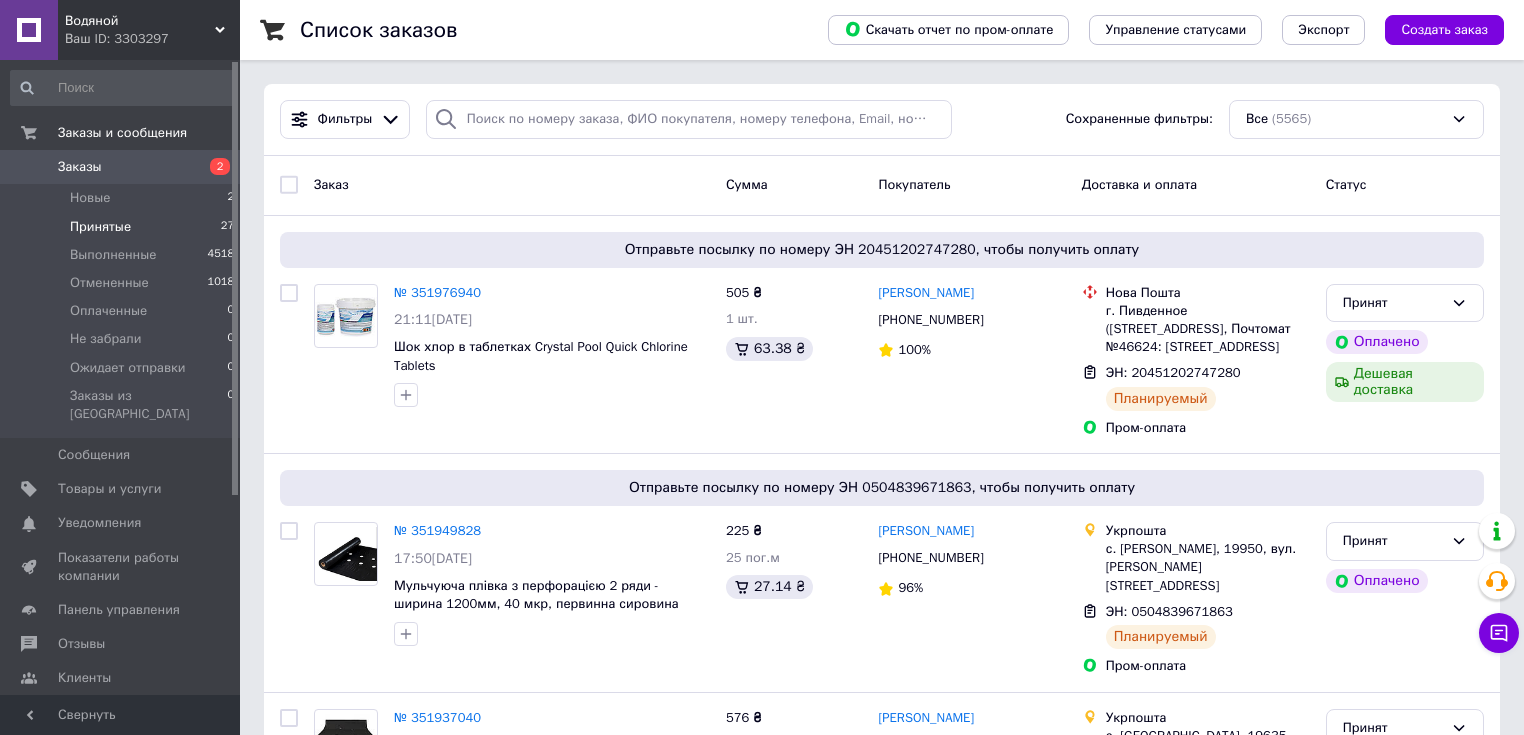 click on "Принятые" at bounding box center [100, 227] 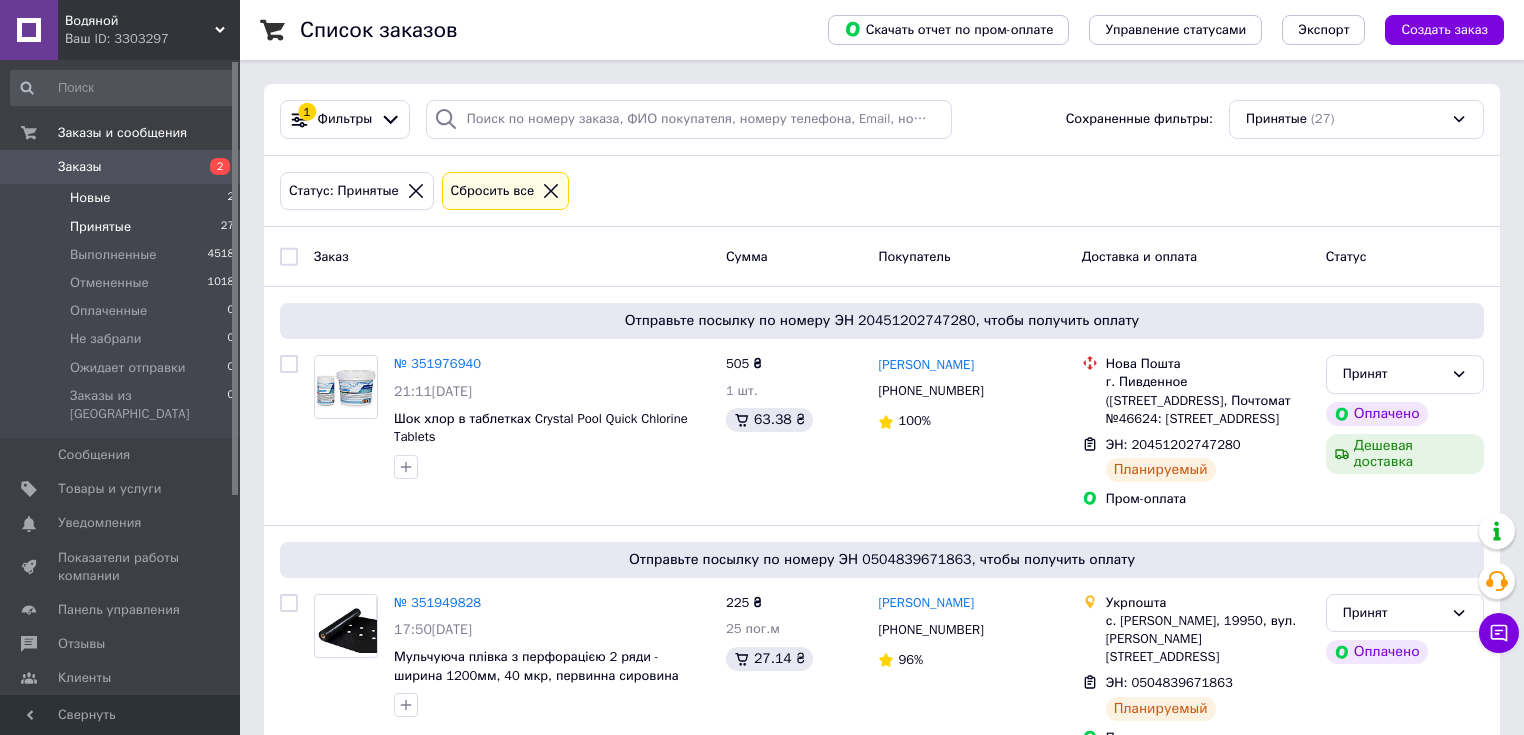 click on "Новые" at bounding box center [90, 198] 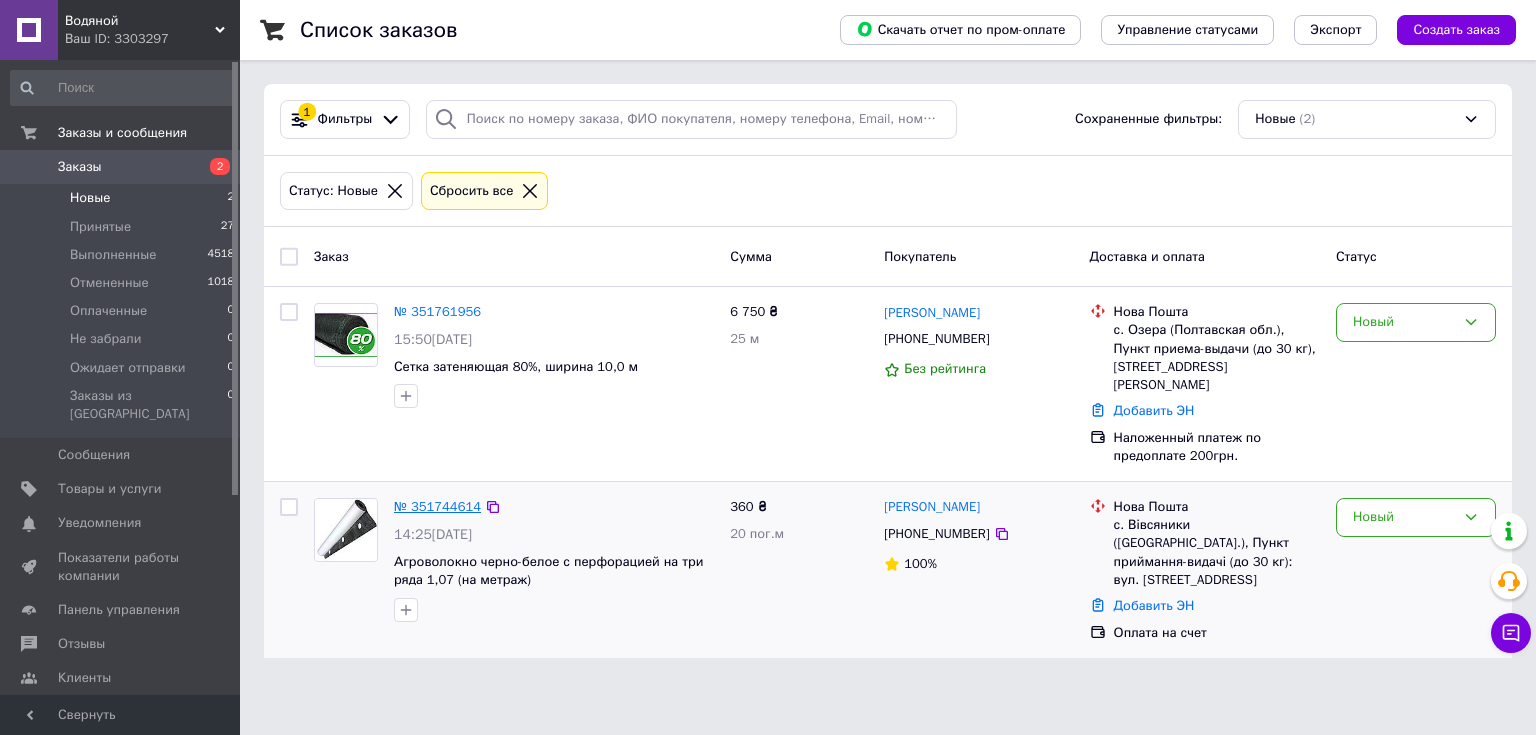 click on "№ 351744614" at bounding box center (437, 506) 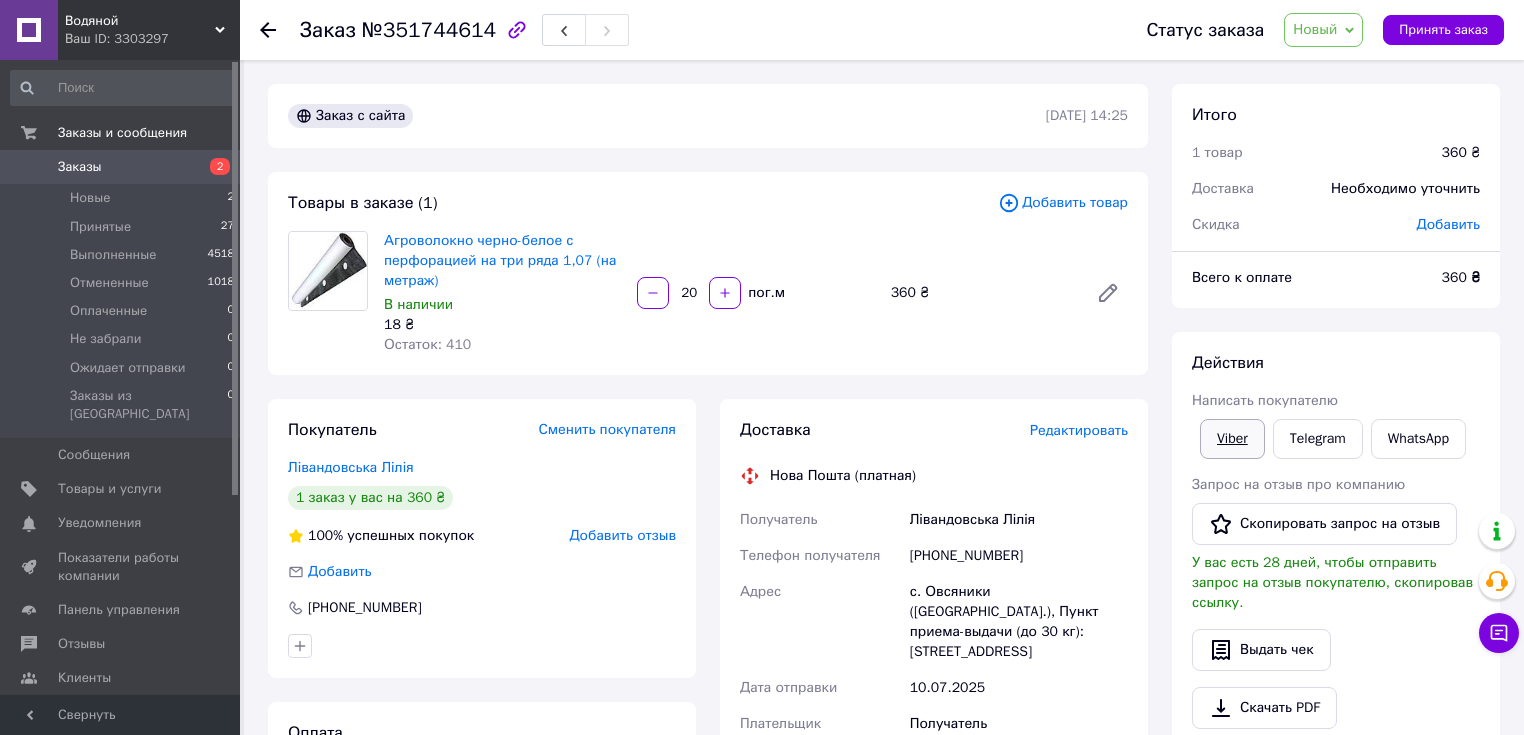 click on "Viber" at bounding box center (1232, 439) 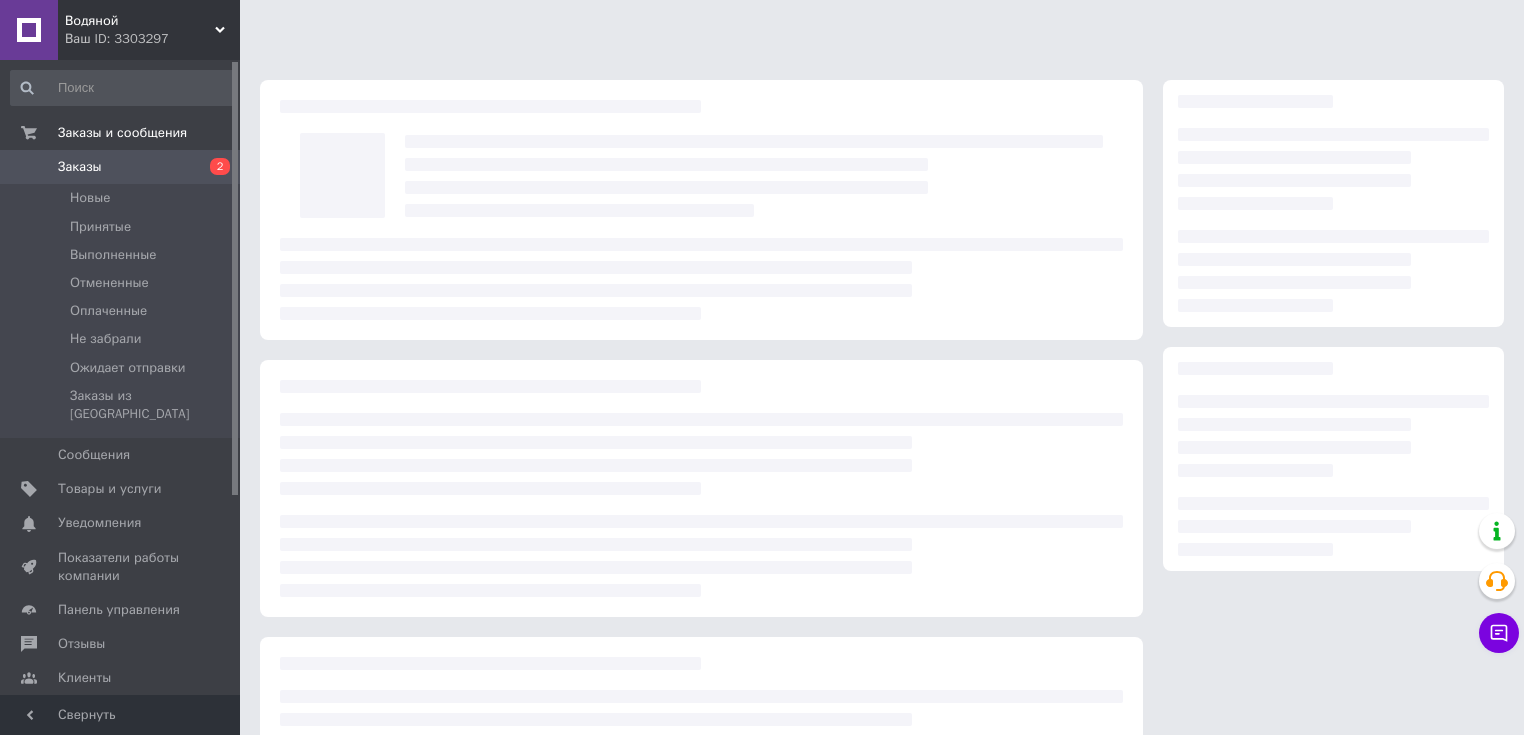 scroll, scrollTop: 0, scrollLeft: 0, axis: both 